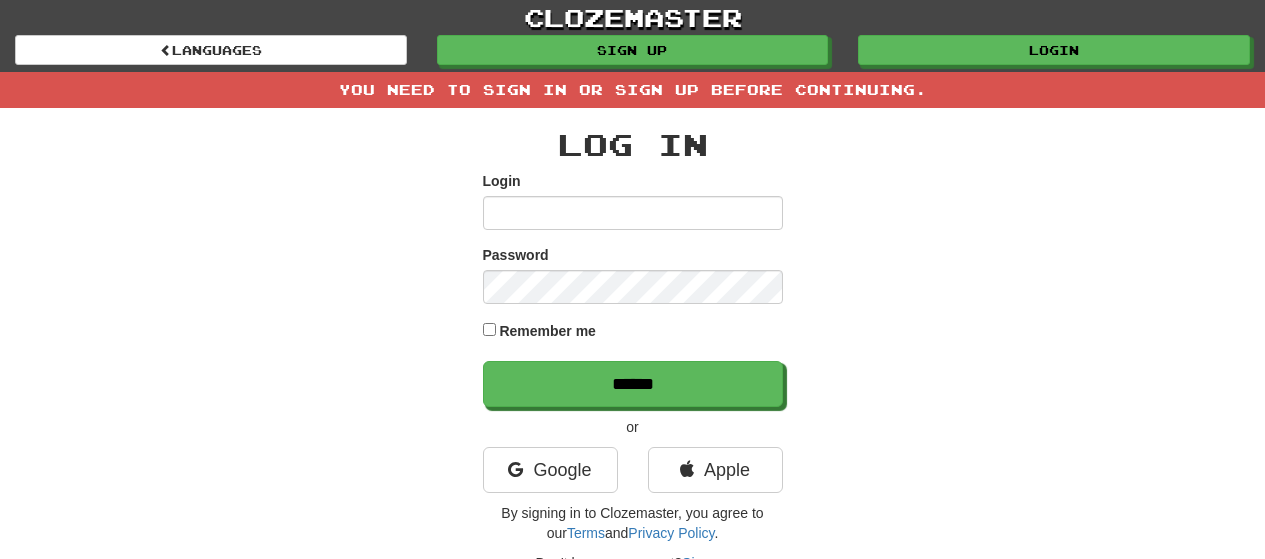 scroll, scrollTop: 0, scrollLeft: 0, axis: both 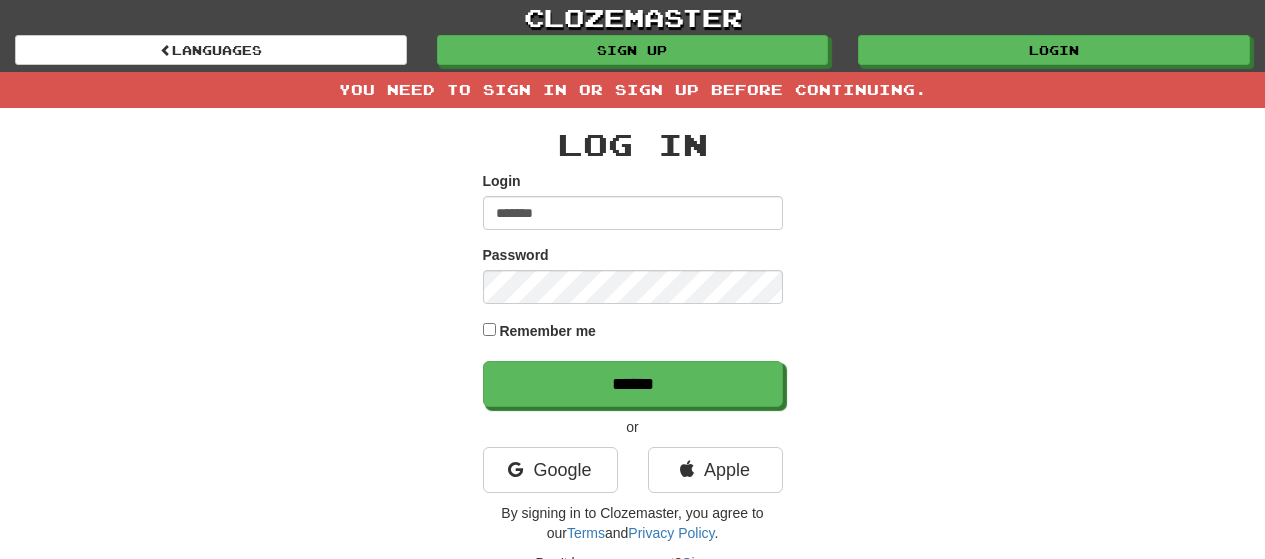 type on "*******" 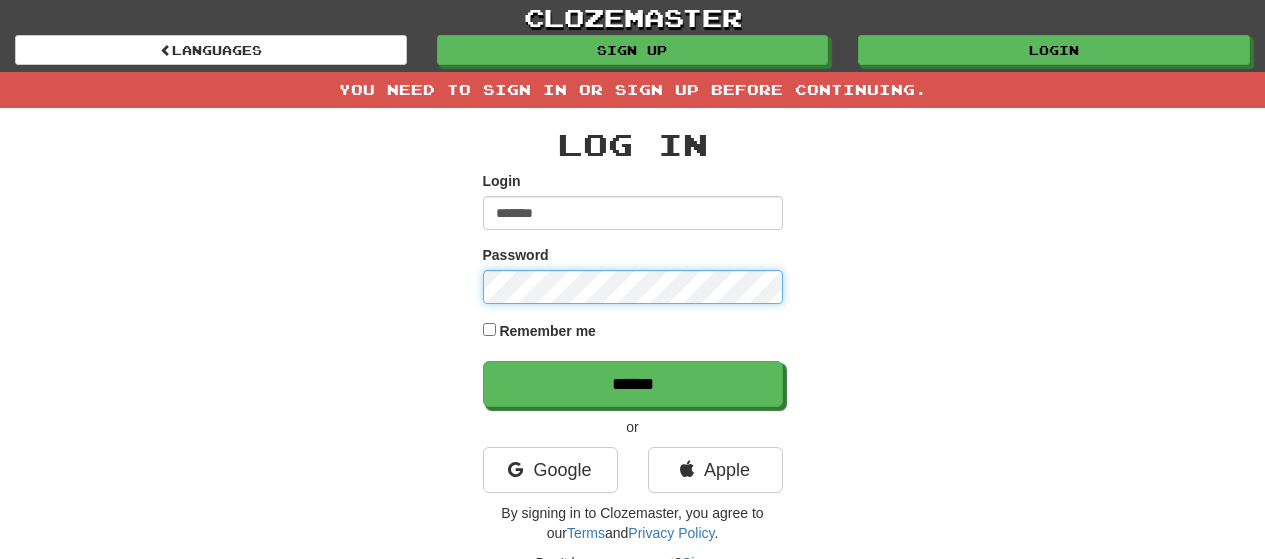 click on "******" at bounding box center [633, 384] 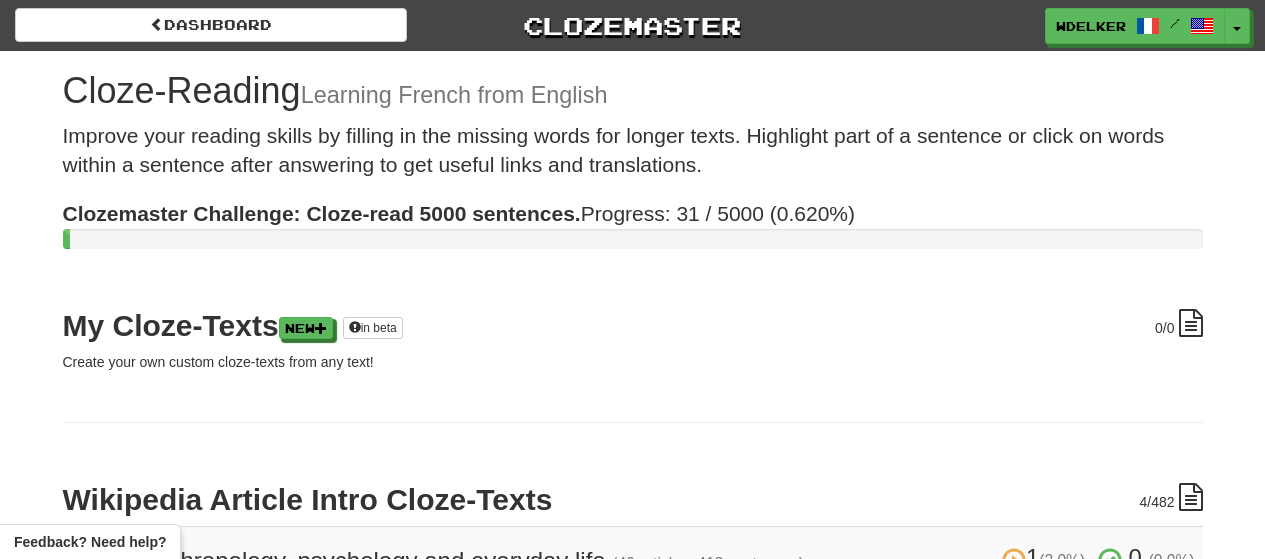scroll, scrollTop: 0, scrollLeft: 0, axis: both 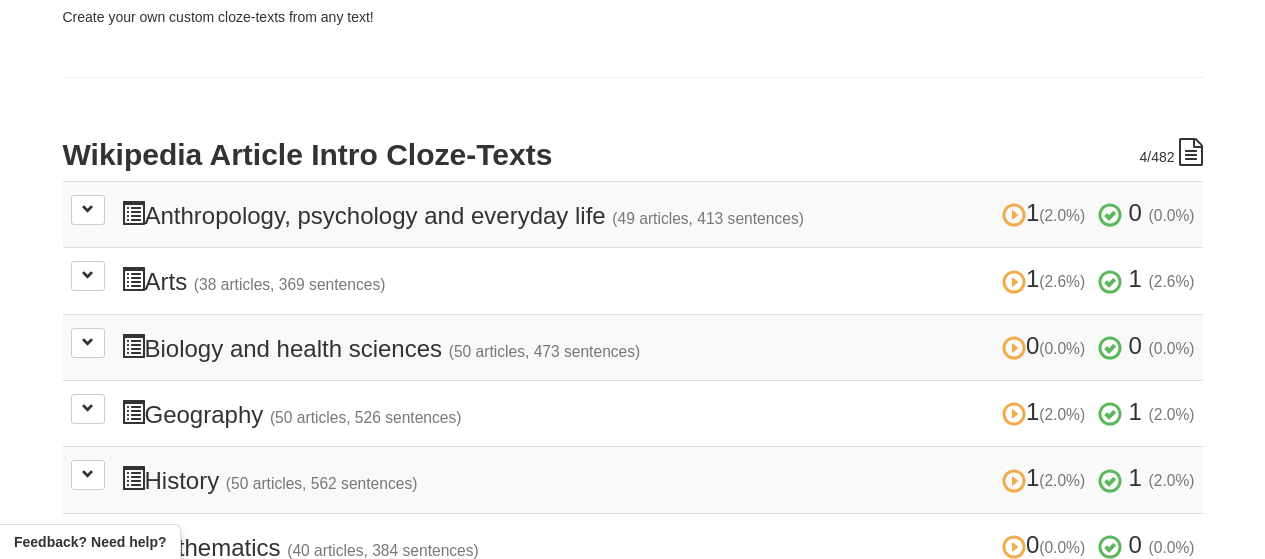 click on "0 /0
My Cloze-Texts
New
in beta
Create your own custom cloze-texts from any text!
4 /482
Wikipedia Article Intro Cloze-Texts
1
(2.0%)
0
(0.0%)
Anthropology, psychology and everyday life
(49 articles, 413 sentences)
1
(2.0%)
0
(0.0%)
Loading...
1
(2.6%)
1
(2.6%)
Arts
(38 articles, 369 sentences)
1
(2.6%)
1
(2.6%)
Loading...
0
(0.0%)
0
(0.0%)
Biology and health sciences
(50 articles, 473 sentences)
0
(0.0%)
0
(0.0%)
Loading...
1
(2.0%)
1
(2.0%)
Geography
(50 articles, 526 sentences)
1
(2.0%)
1
(2.0%)
Loading...
1
(2.0%)
1
(2.0%)
History
(50 articles, 562 sentences)
1
(2.0%)
1
(2.0%)" at bounding box center (633, 437) 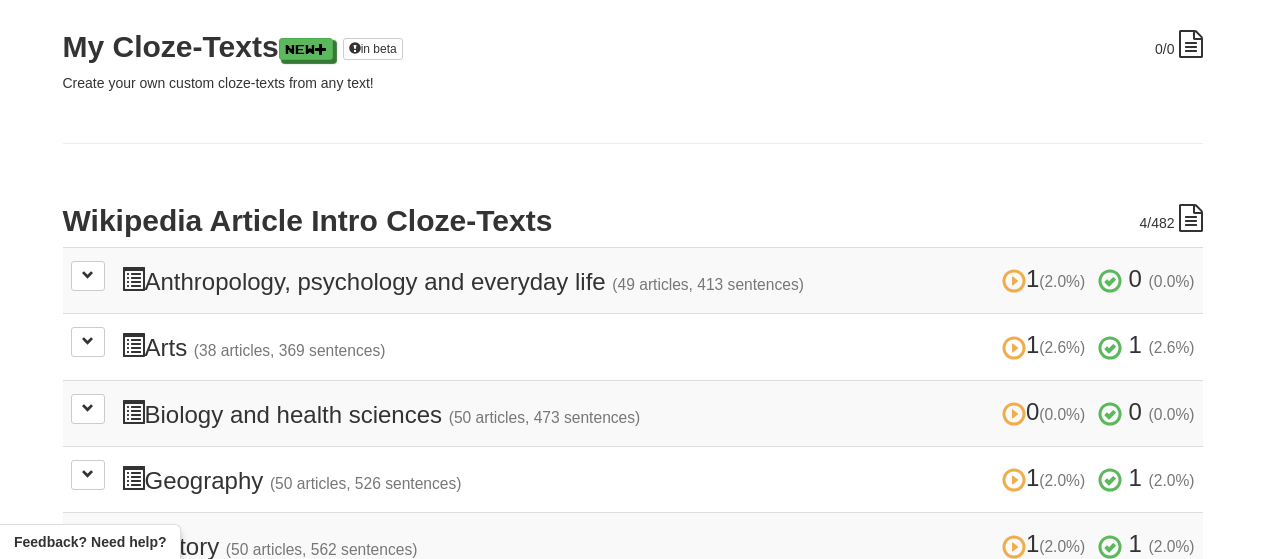 scroll, scrollTop: 0, scrollLeft: 0, axis: both 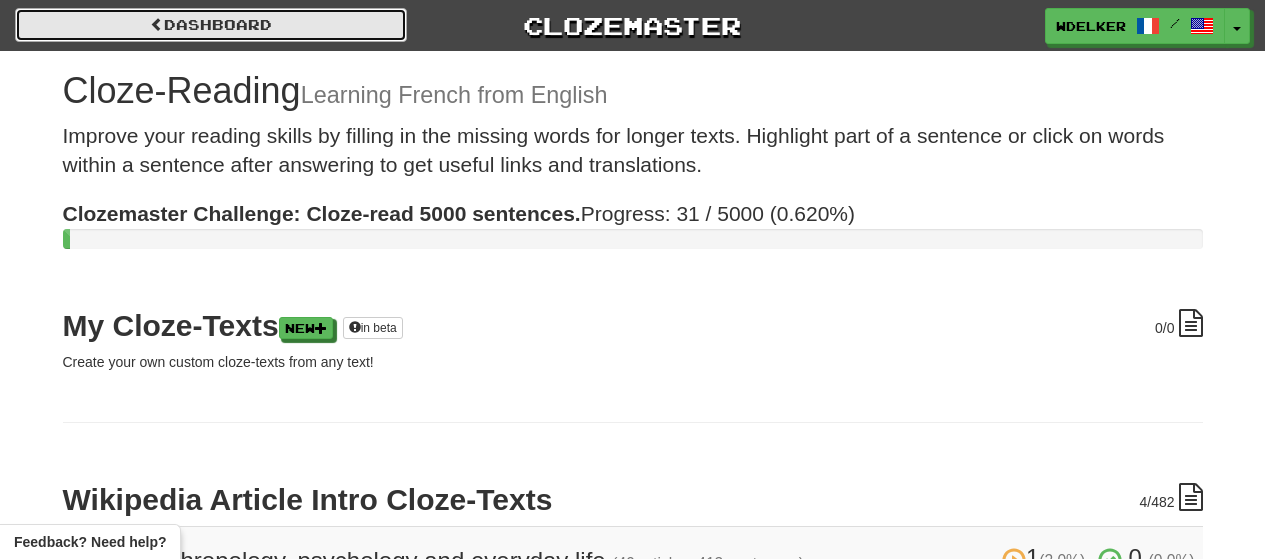 click on "Dashboard" at bounding box center (211, 25) 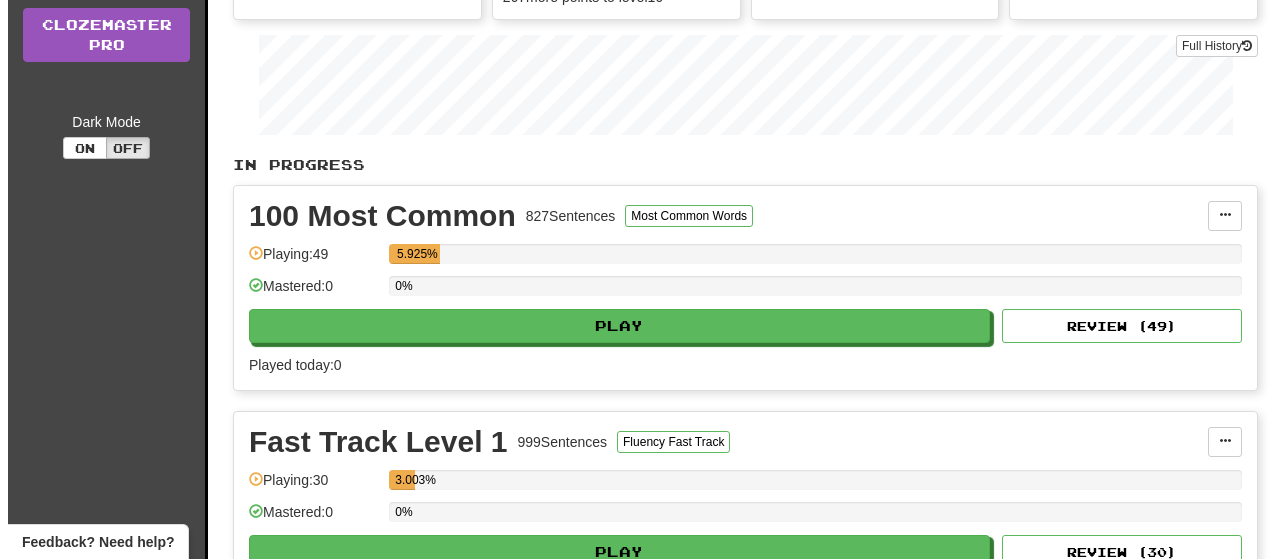 scroll, scrollTop: 300, scrollLeft: 0, axis: vertical 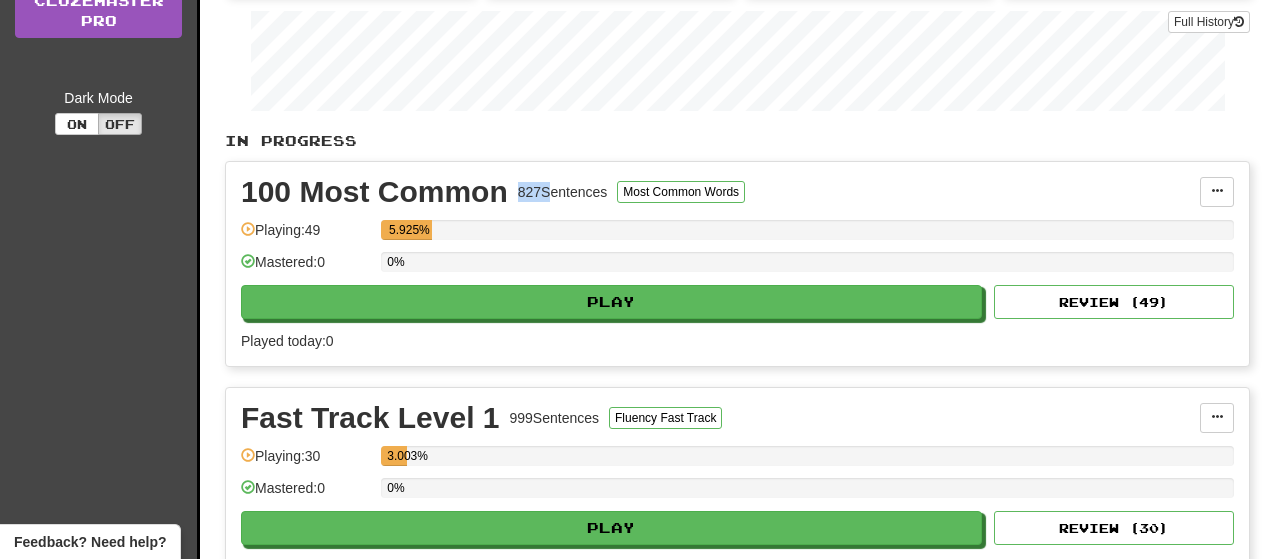 drag, startPoint x: 517, startPoint y: 192, endPoint x: 549, endPoint y: 199, distance: 32.75668 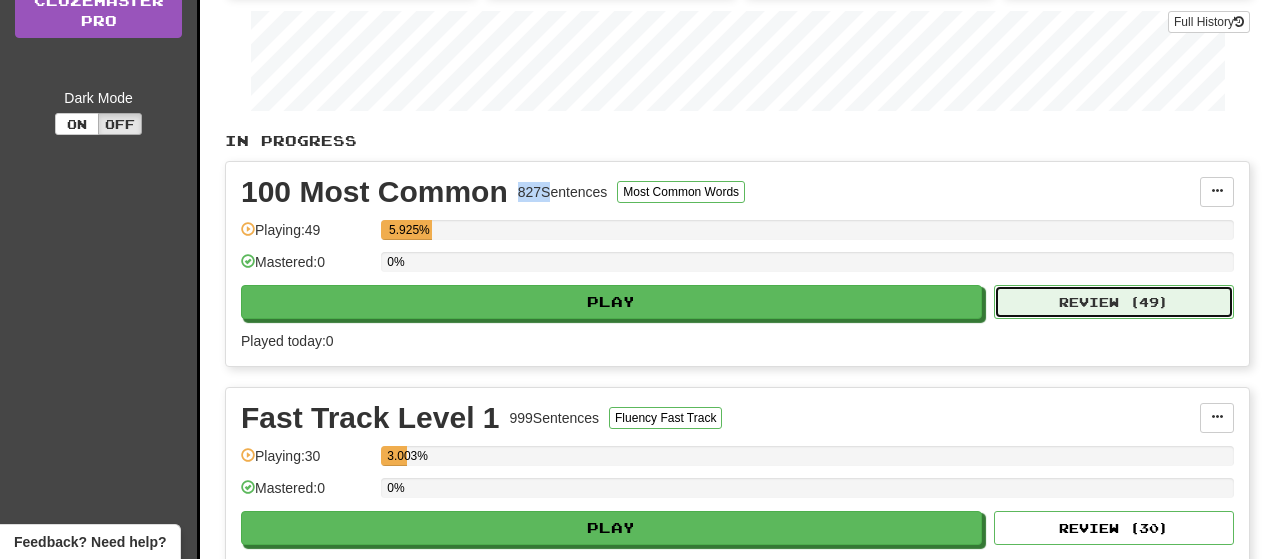 click on "Review ( 49 )" at bounding box center [1114, 302] 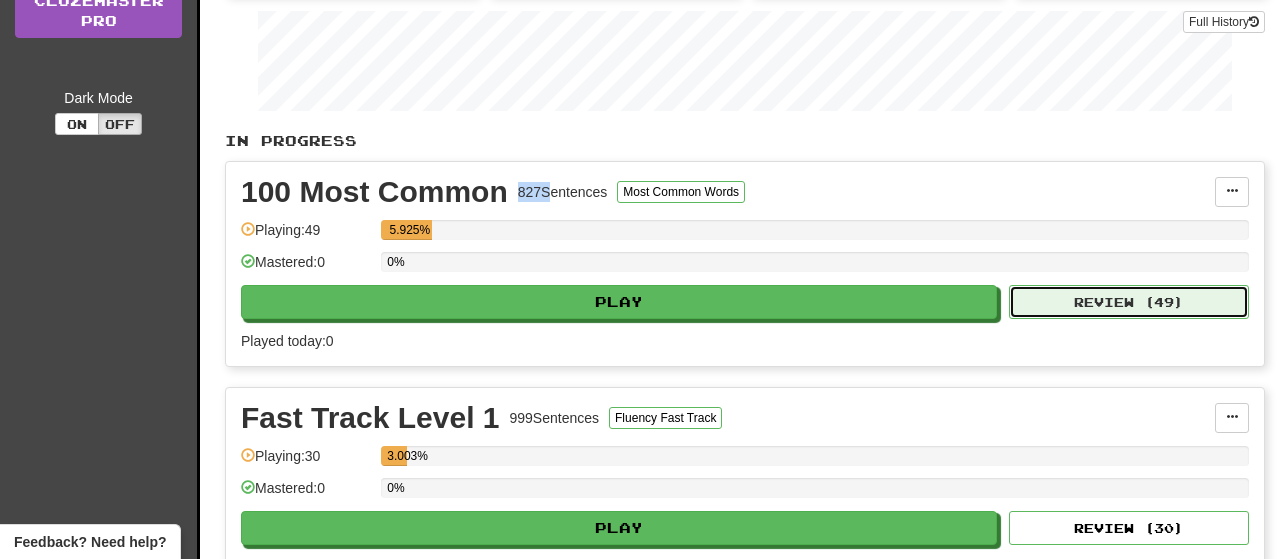 select on "**" 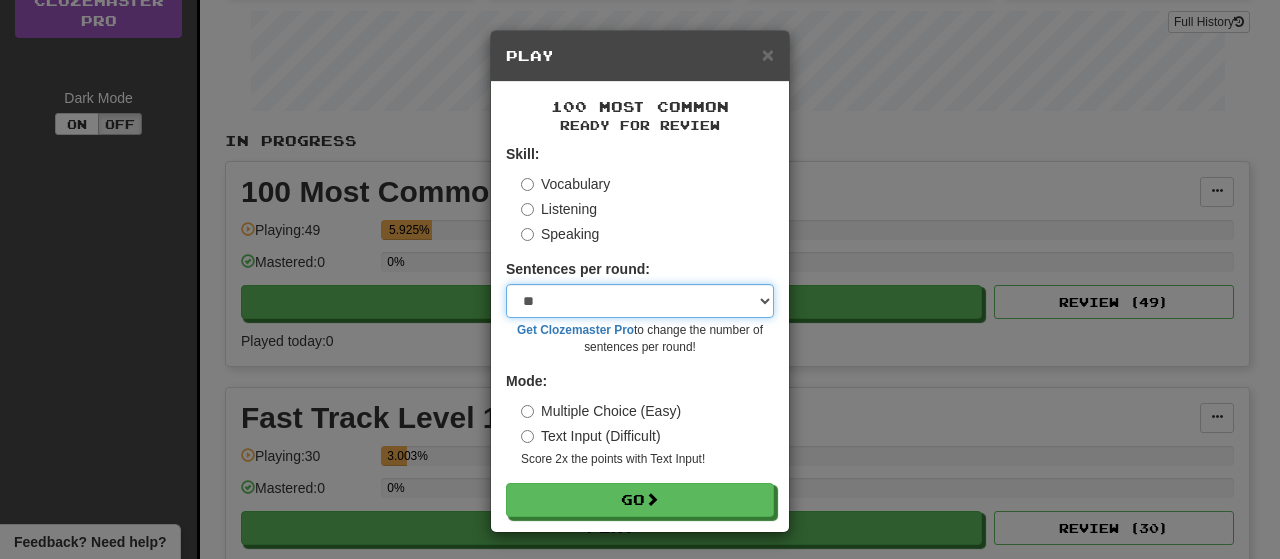 click on "* ** ** ** ** ** *** ********" at bounding box center [640, 301] 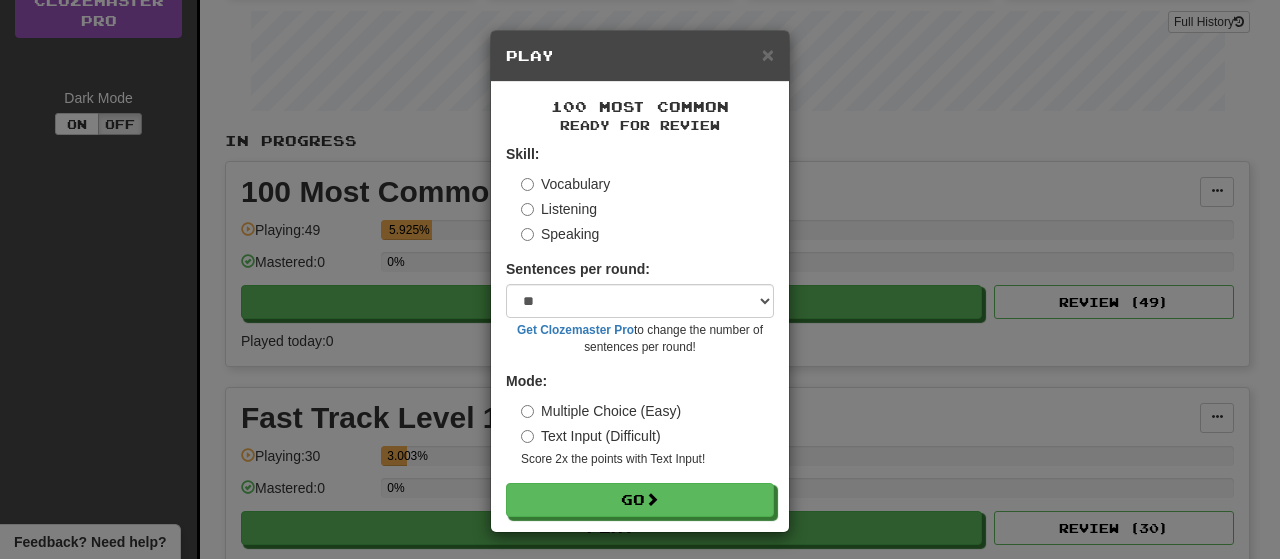 drag, startPoint x: 572, startPoint y: 259, endPoint x: 576, endPoint y: 309, distance: 50.159744 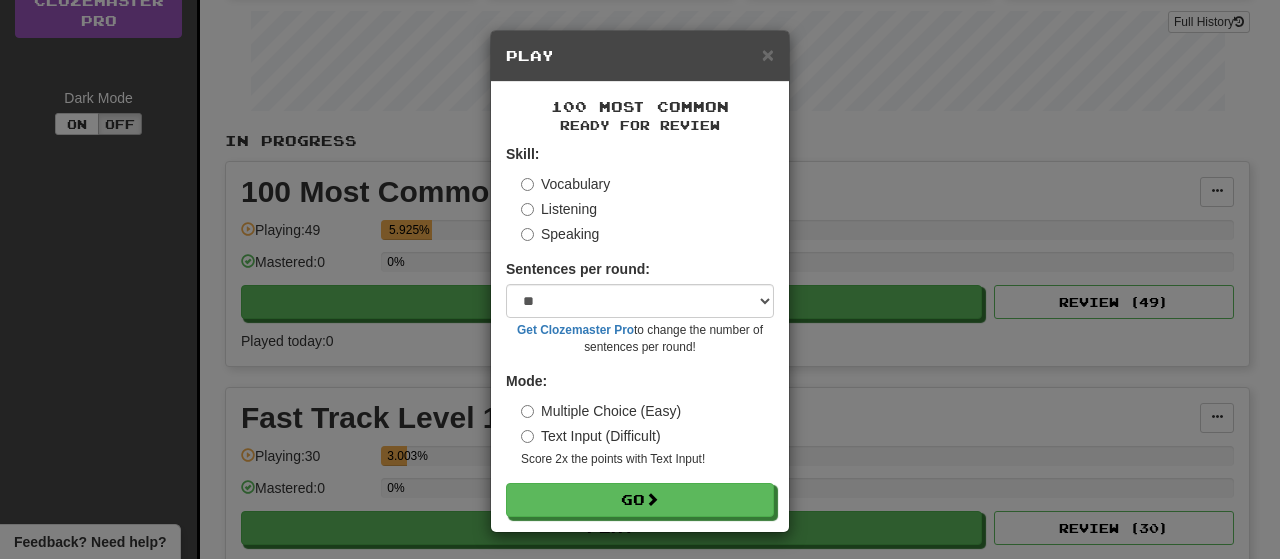 drag, startPoint x: 657, startPoint y: 228, endPoint x: 642, endPoint y: 225, distance: 15.297058 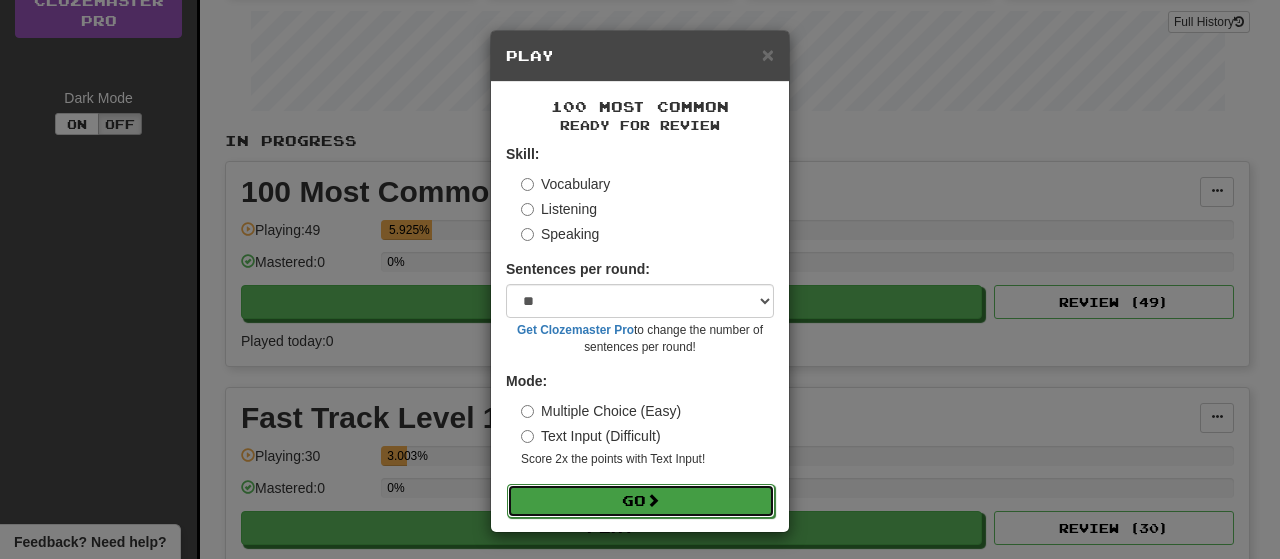 click on "Go" at bounding box center [641, 501] 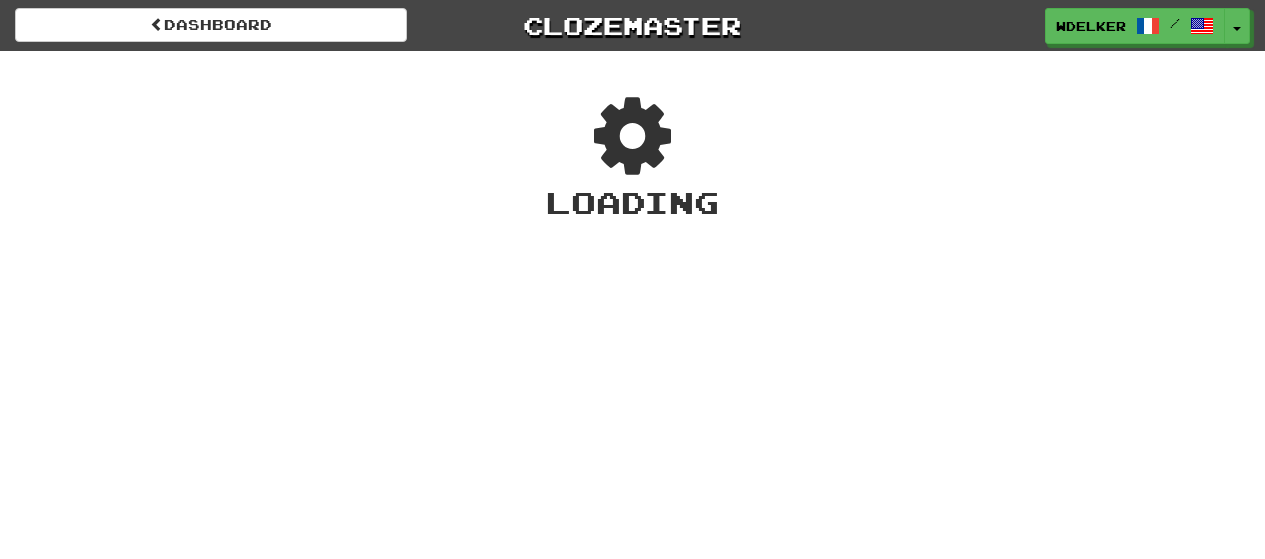scroll, scrollTop: 0, scrollLeft: 0, axis: both 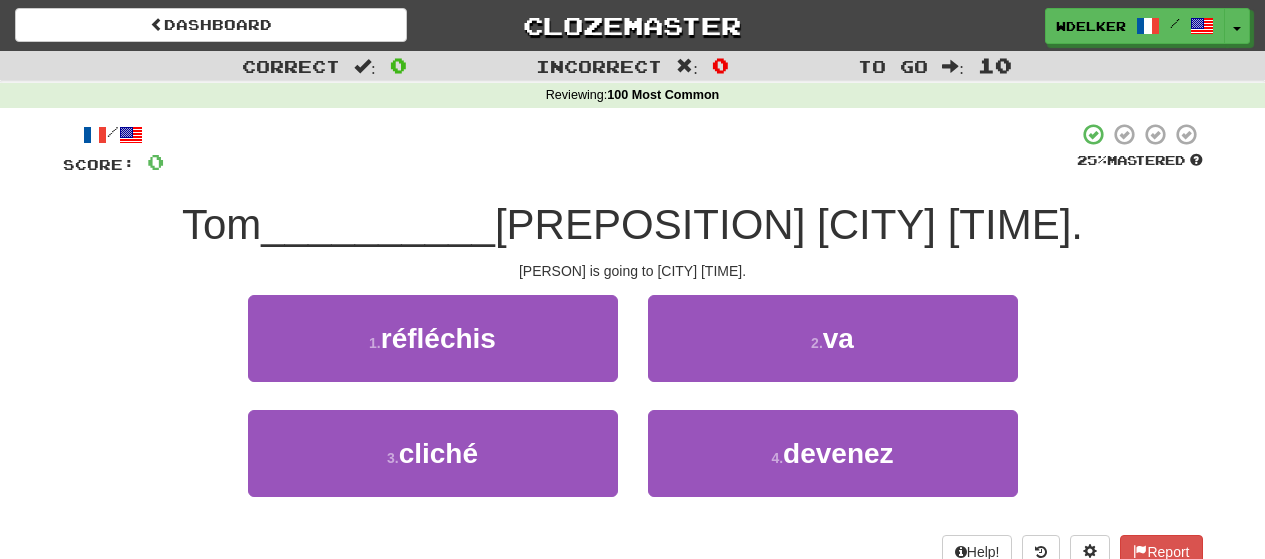 drag, startPoint x: 0, startPoint y: 0, endPoint x: 473, endPoint y: 173, distance: 503.6447 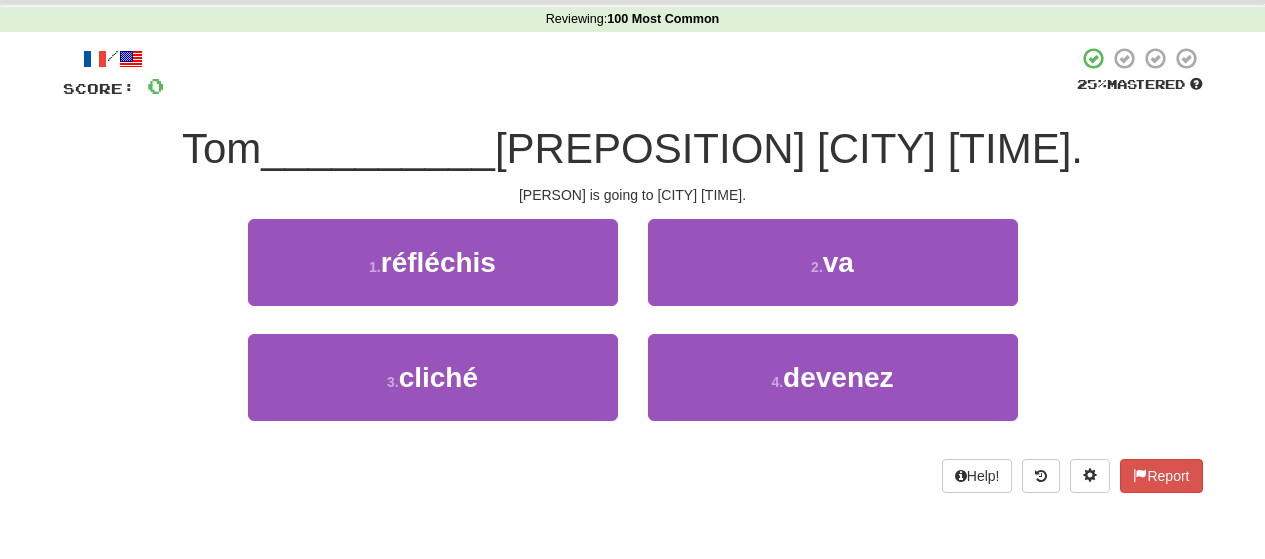 scroll, scrollTop: 100, scrollLeft: 0, axis: vertical 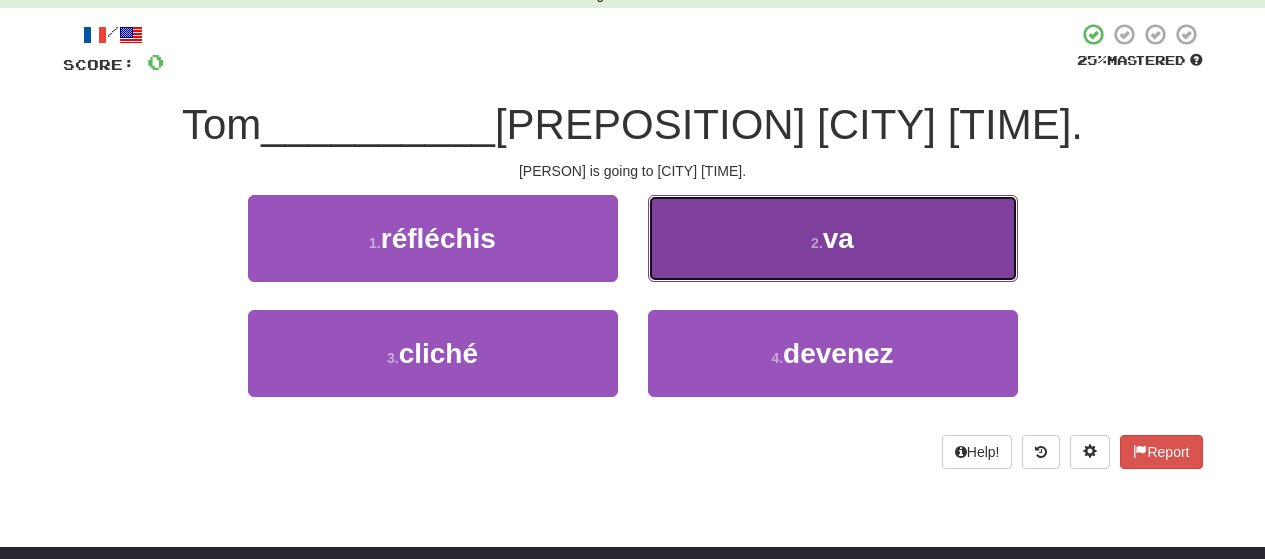 click on "2 .  va" at bounding box center (833, 238) 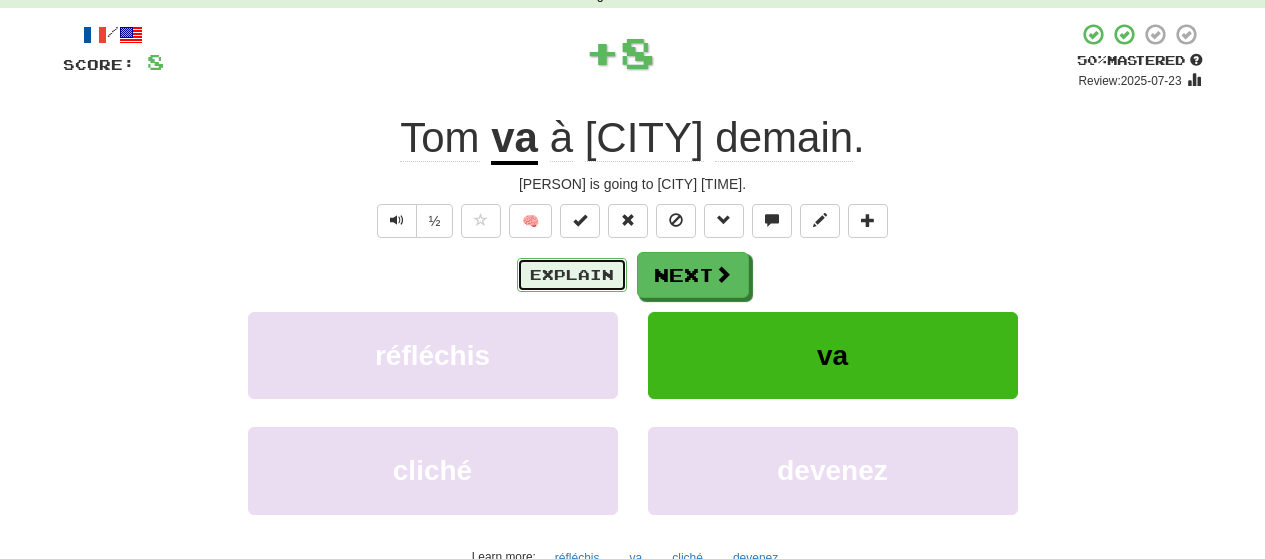 click on "Explain" at bounding box center (572, 275) 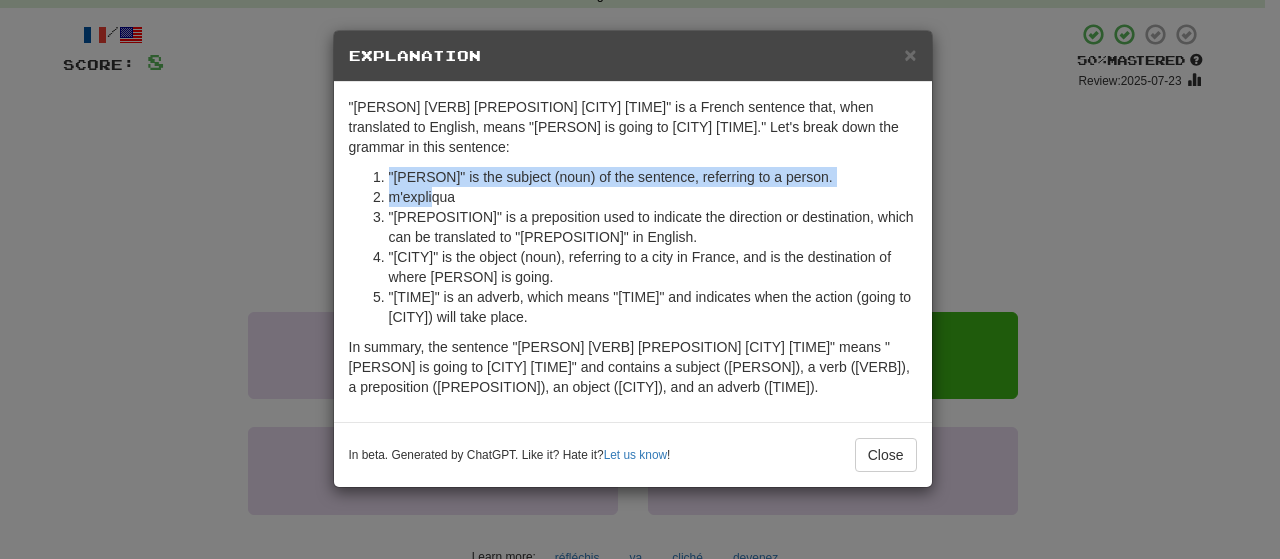 click on ""Tom va à Nîmes demain" is a French sentence that, when translated to English, means "Tom is going to Nîmes tomorrow." Let's break down the grammar in this sentence:
"Tom" is the subject (noun) of the sentence, referring to a person.
"va" is the verb, which comes from the verb "aller" (to go). In this sentence, "va" is conjugated in the third person singular form (he/she/it goes) to agree with the subject "Tom."
"à" is a preposition used to indicate the direction or destination, which can be translated to "to" in English.
"Nîmes" is the object (noun), referring to a city in France, and is the destination of where Tom is going.
"demain" is an adverb, which means "tomorrow" and indicates when the action (going to Nîmes) will take place.
In summary, the sentence "Tom va à Nîmes demain" means "Tom is going to Nîmes tomorrow" and contains a subject (Tom), a verb (va), a preposition (à), an object (Nîmes), and an adverb (demain)." at bounding box center [633, 252] 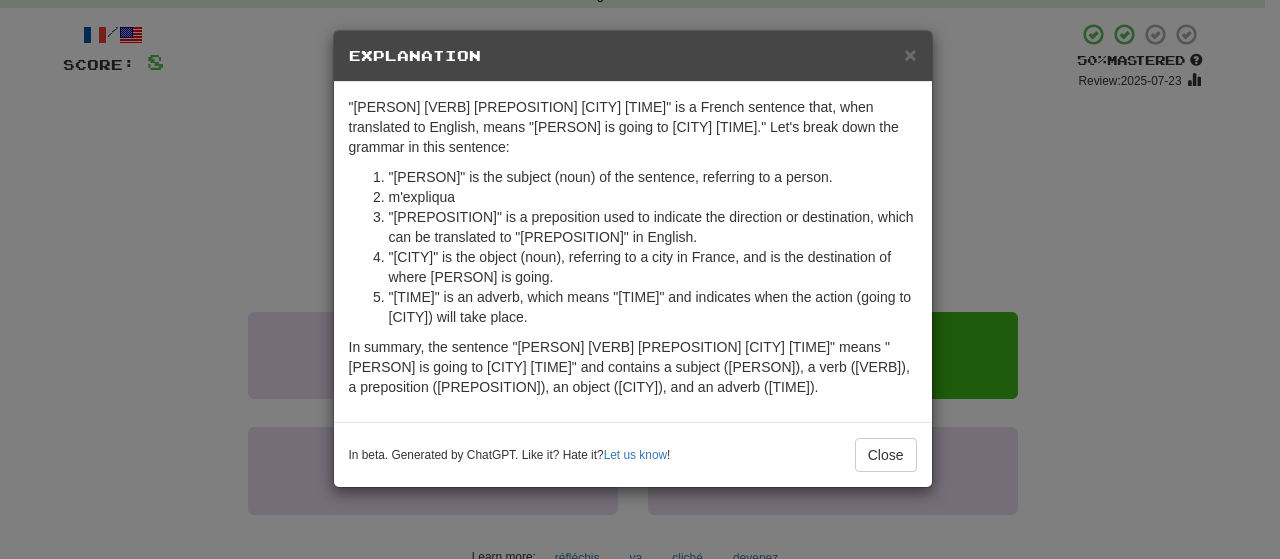 drag, startPoint x: 500, startPoint y: 189, endPoint x: 554, endPoint y: 265, distance: 93.230896 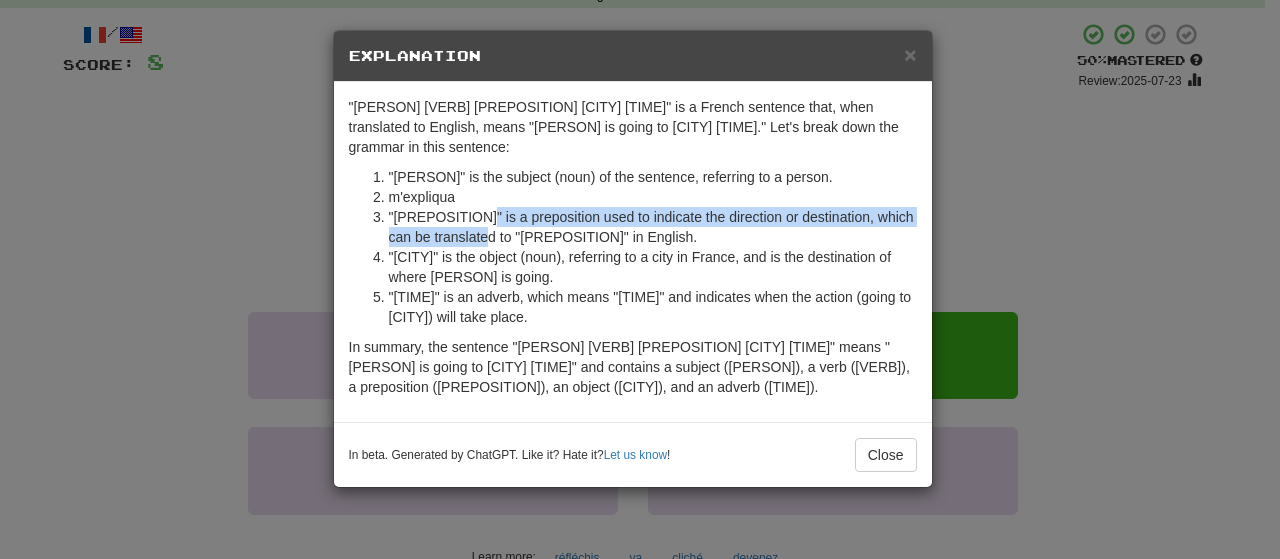 drag, startPoint x: 477, startPoint y: 241, endPoint x: 502, endPoint y: 260, distance: 31.400637 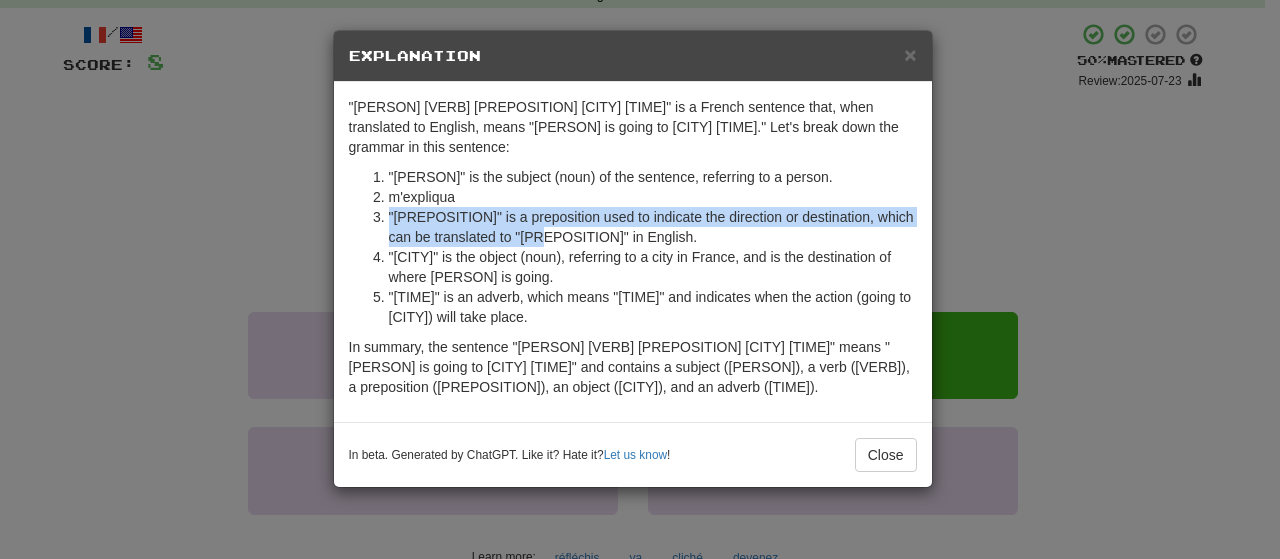 drag, startPoint x: 617, startPoint y: 264, endPoint x: 644, endPoint y: 265, distance: 27.018513 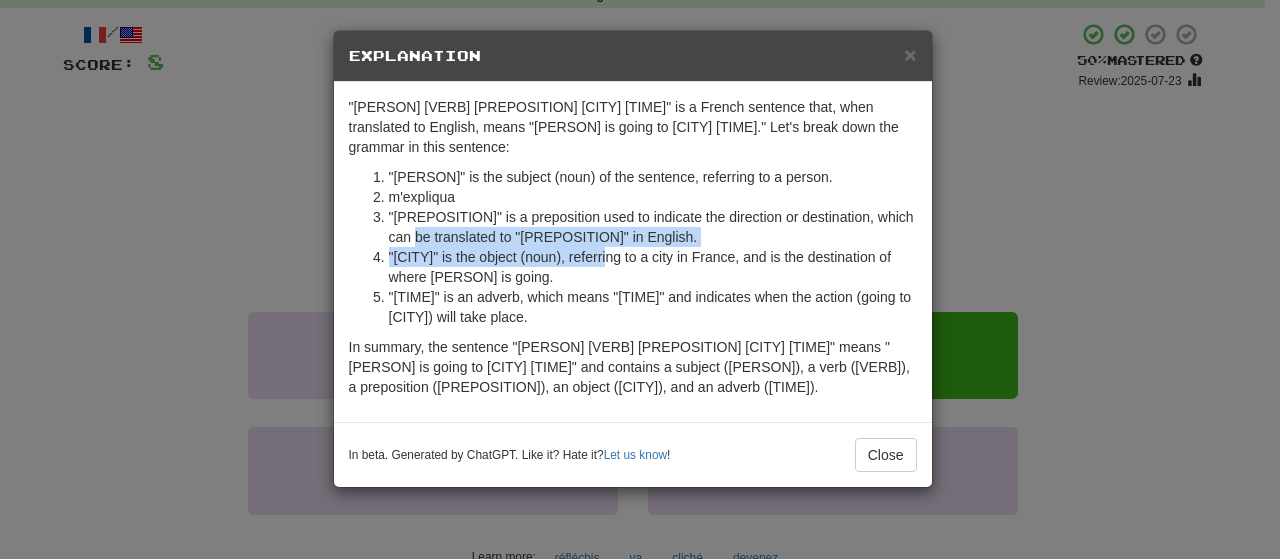drag, startPoint x: 445, startPoint y: 254, endPoint x: 617, endPoint y: 274, distance: 173.15889 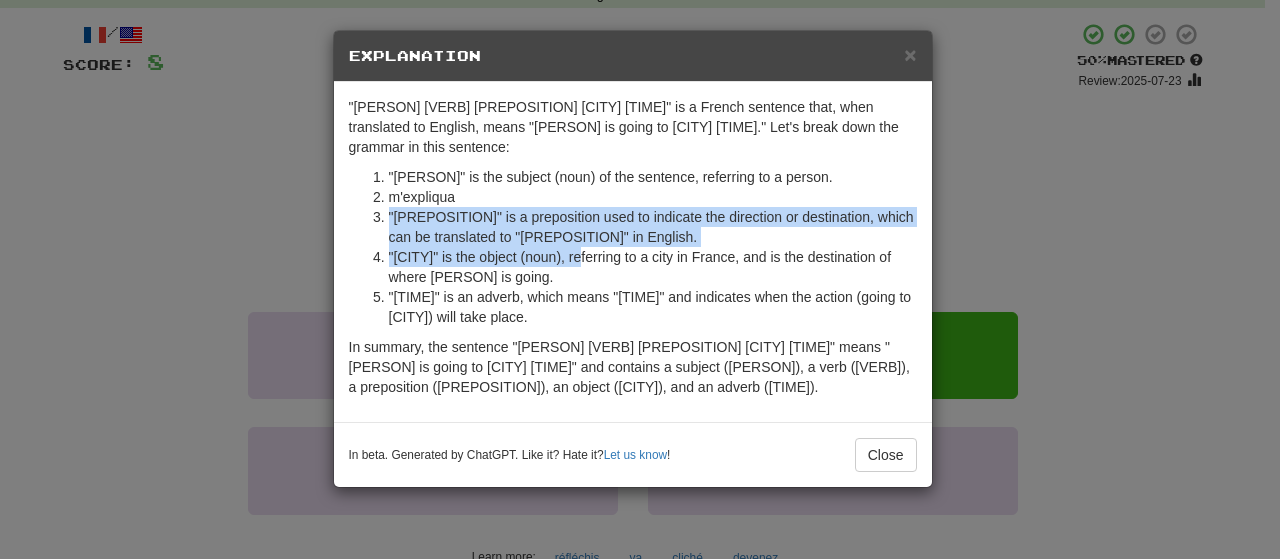 drag, startPoint x: 576, startPoint y: 270, endPoint x: 386, endPoint y: 235, distance: 193.1968 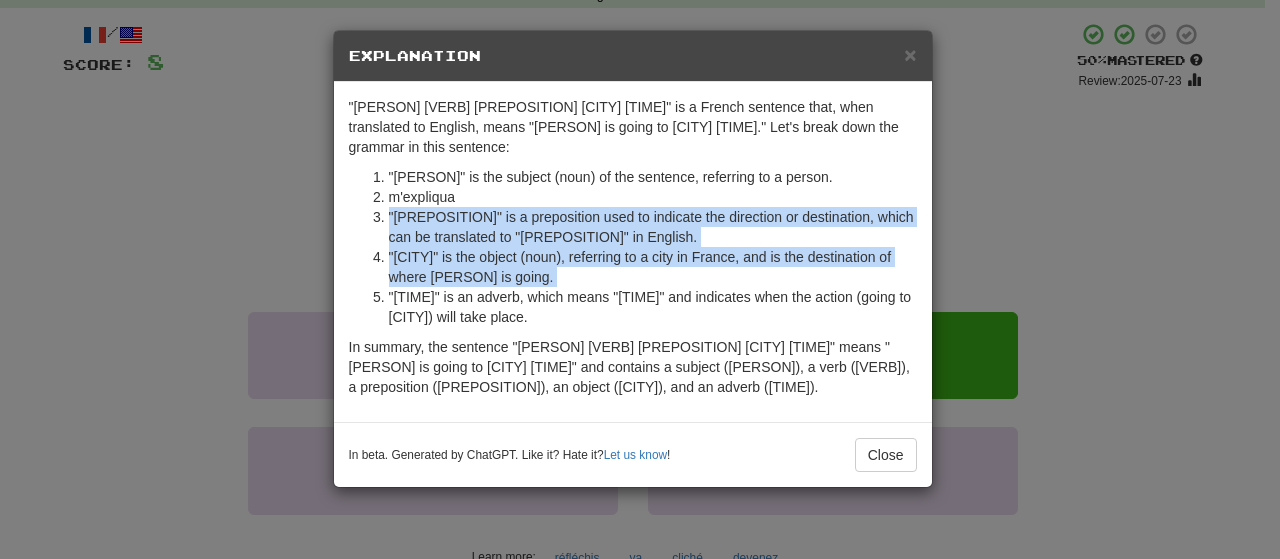 drag, startPoint x: 385, startPoint y: 235, endPoint x: 622, endPoint y: 291, distance: 243.52618 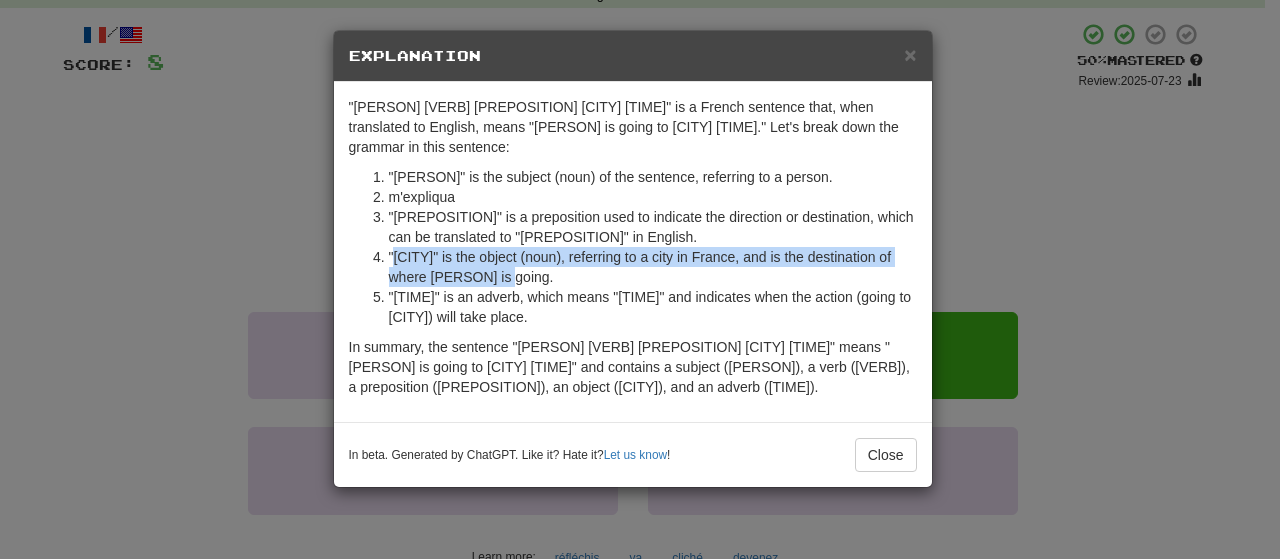 drag, startPoint x: 593, startPoint y: 301, endPoint x: 392, endPoint y: 273, distance: 202.94087 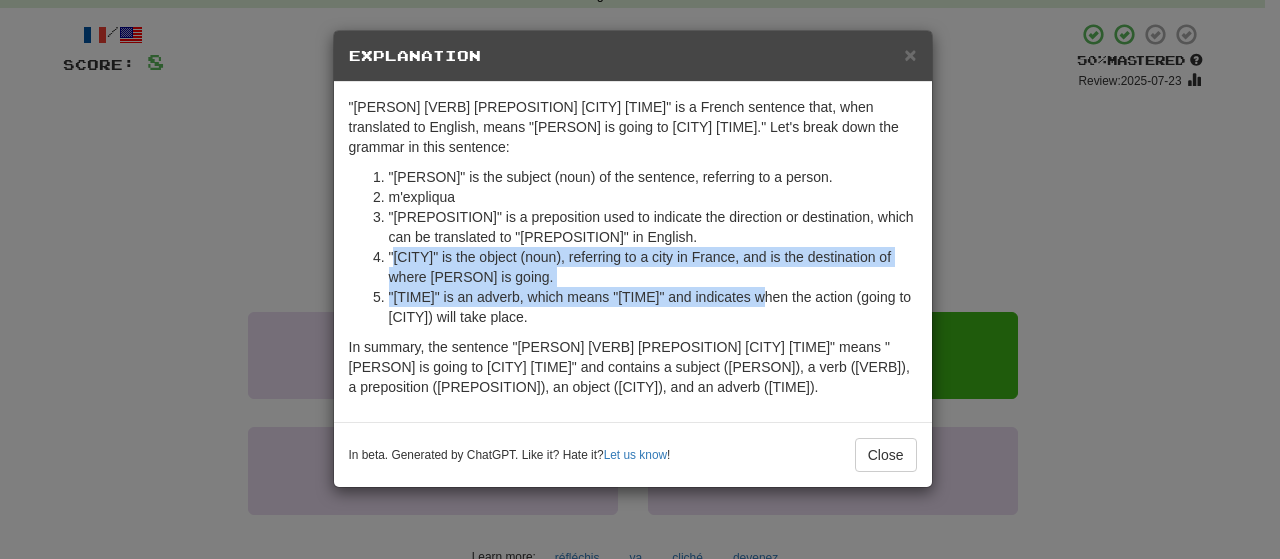drag, startPoint x: 391, startPoint y: 272, endPoint x: 719, endPoint y: 326, distance: 332.4154 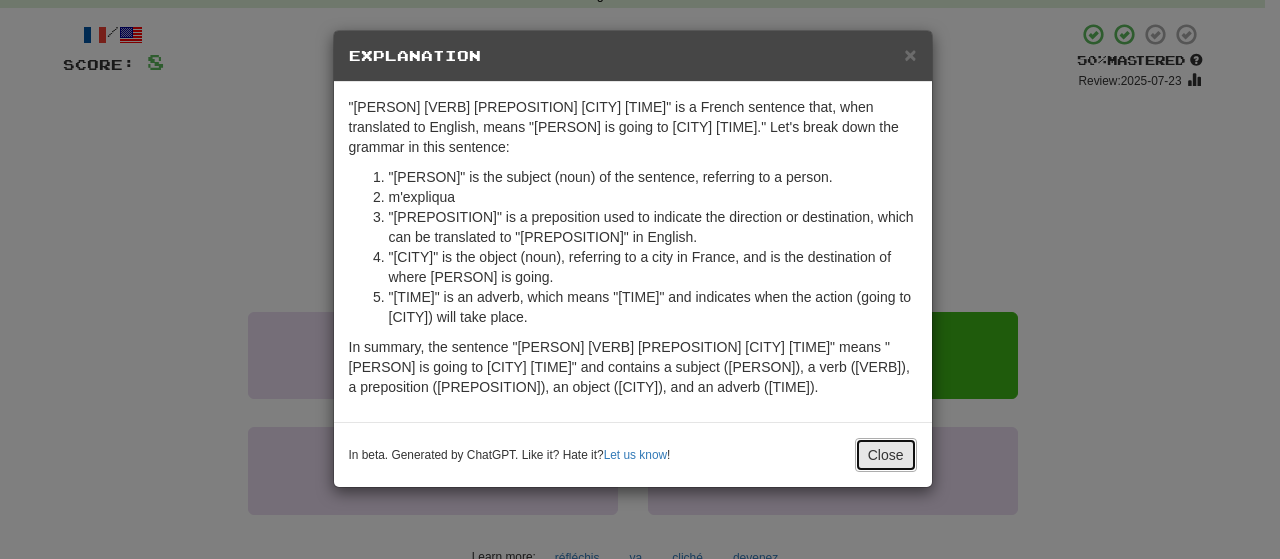 click on "Close" at bounding box center (886, 455) 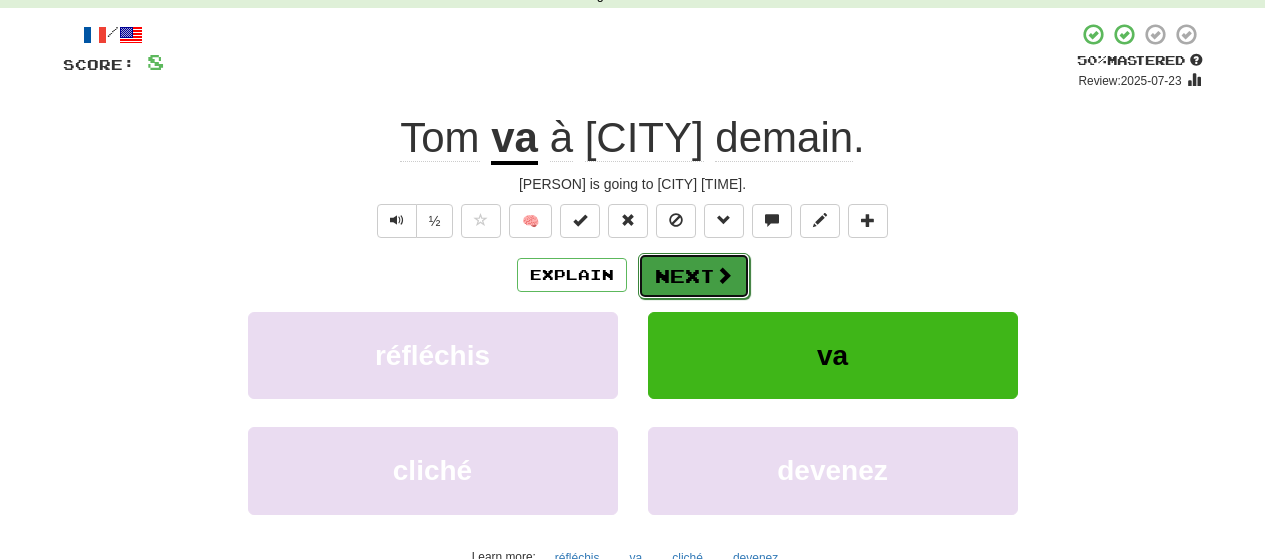 click on "Next" at bounding box center [694, 276] 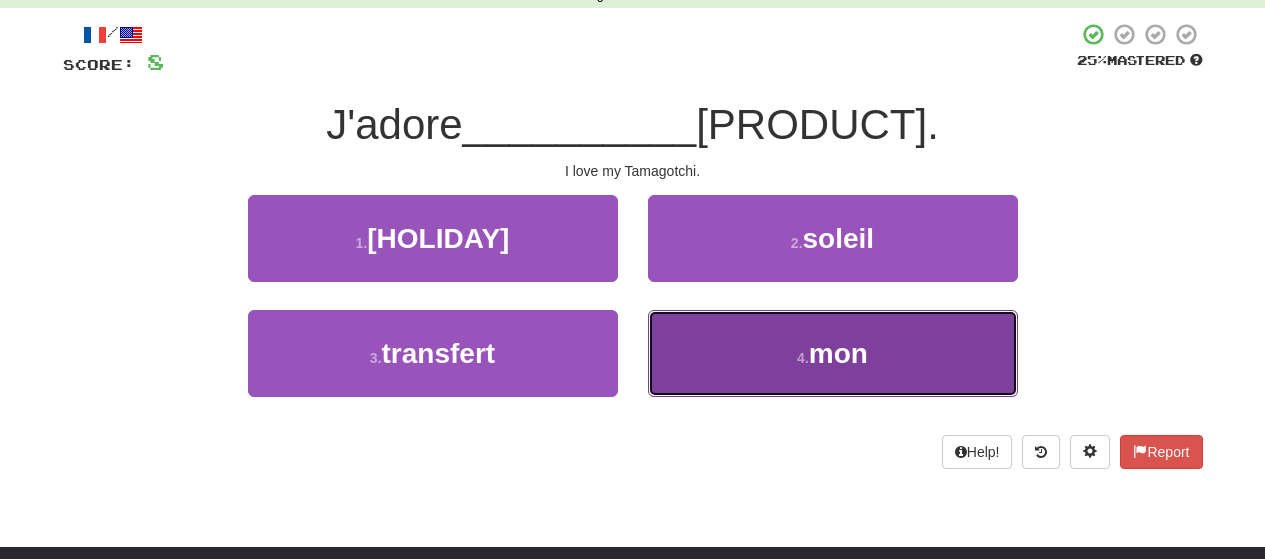 click on "4 .  mon" at bounding box center [833, 353] 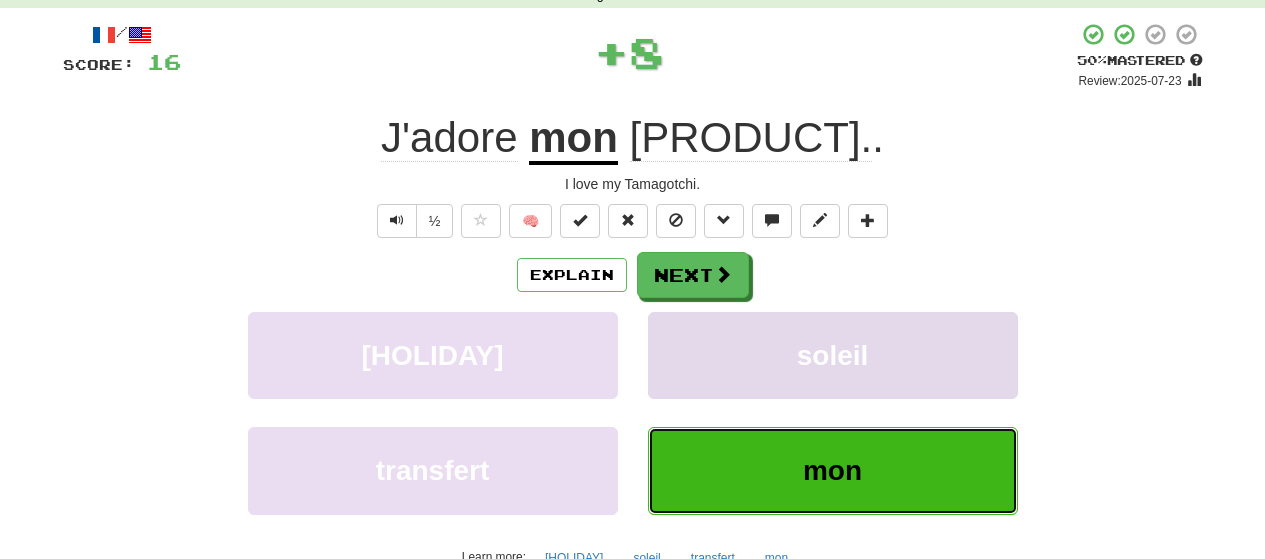 type 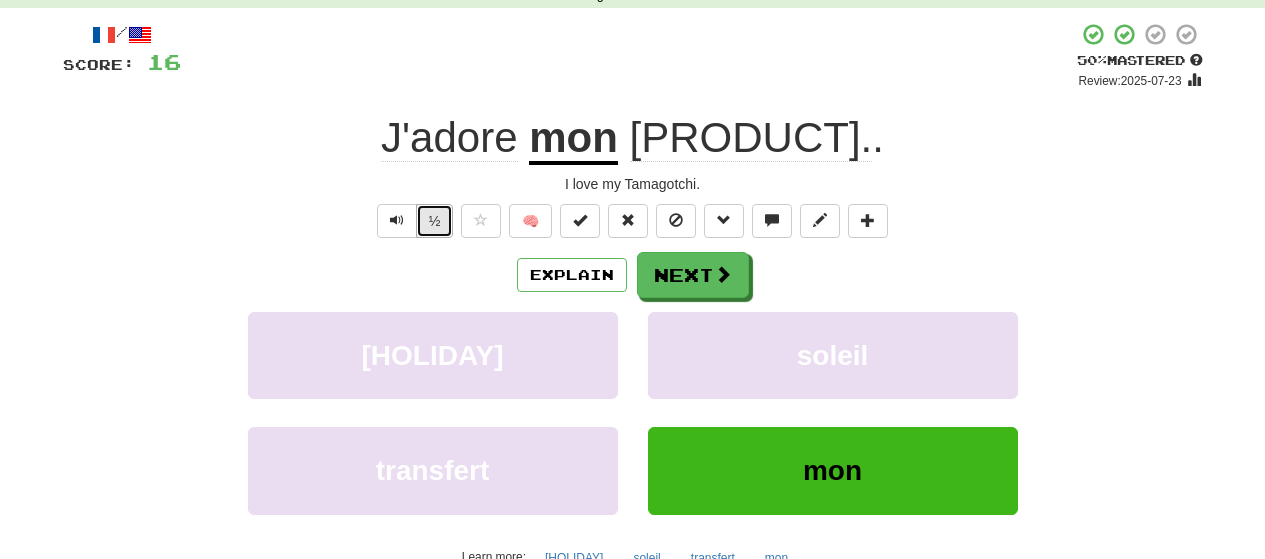 click on "½" at bounding box center (435, 221) 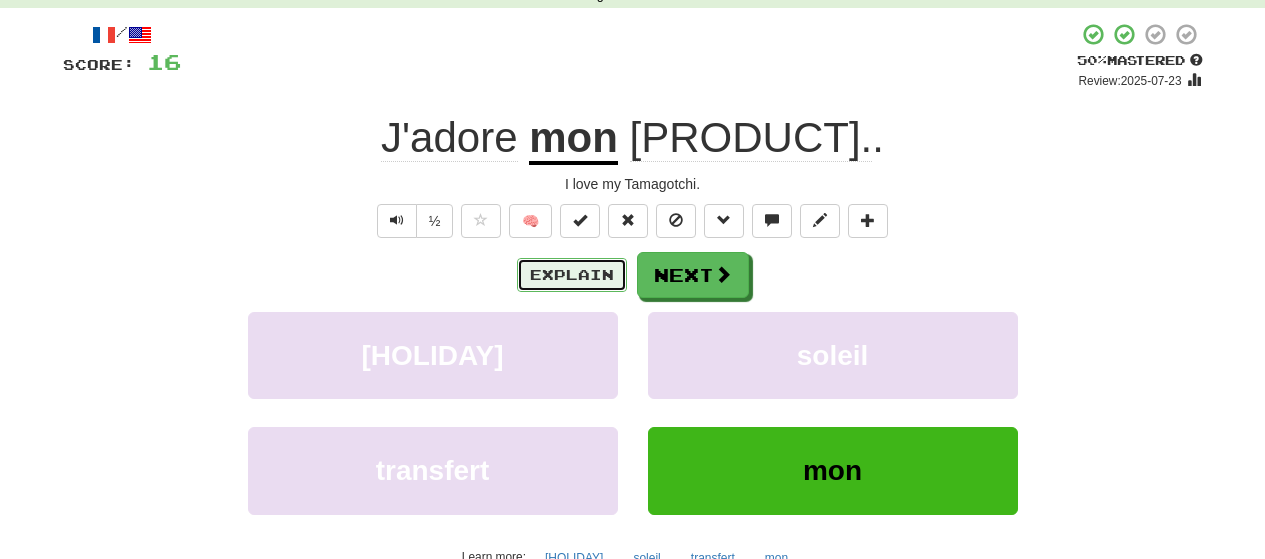 click on "Explain" at bounding box center [572, 275] 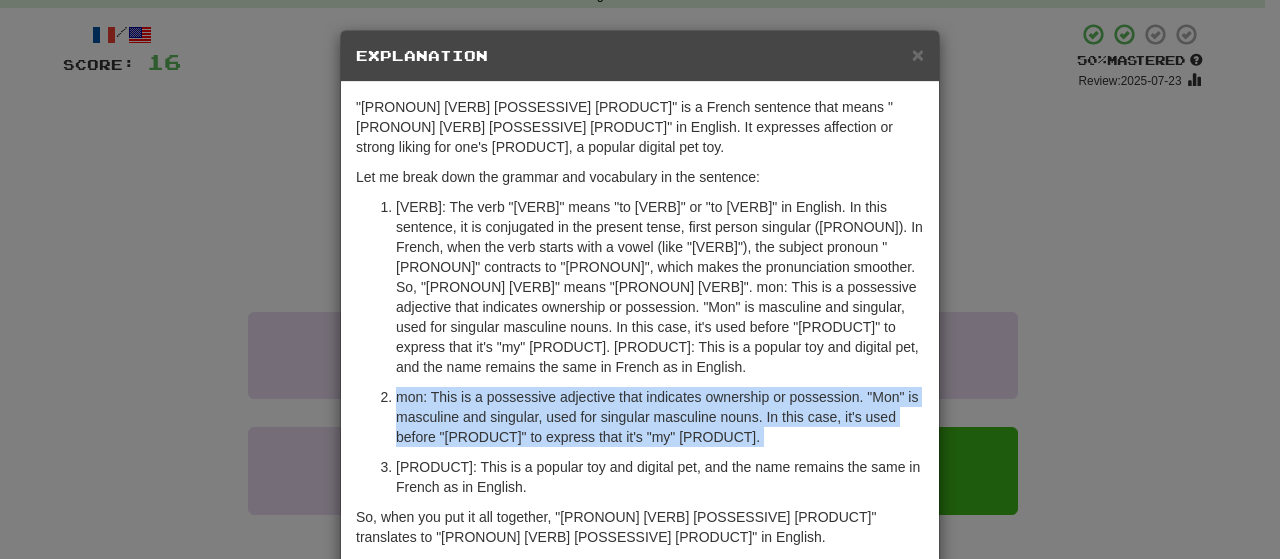 drag, startPoint x: 415, startPoint y: 284, endPoint x: 761, endPoint y: 348, distance: 351.8693 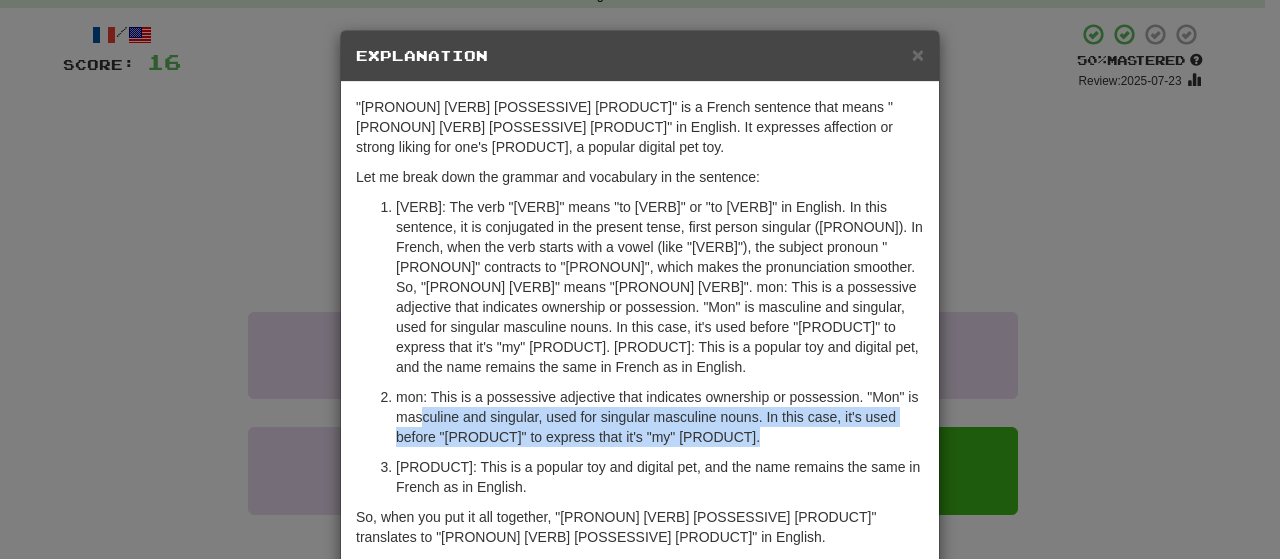 drag, startPoint x: 411, startPoint y: 311, endPoint x: 734, endPoint y: 341, distance: 324.3902 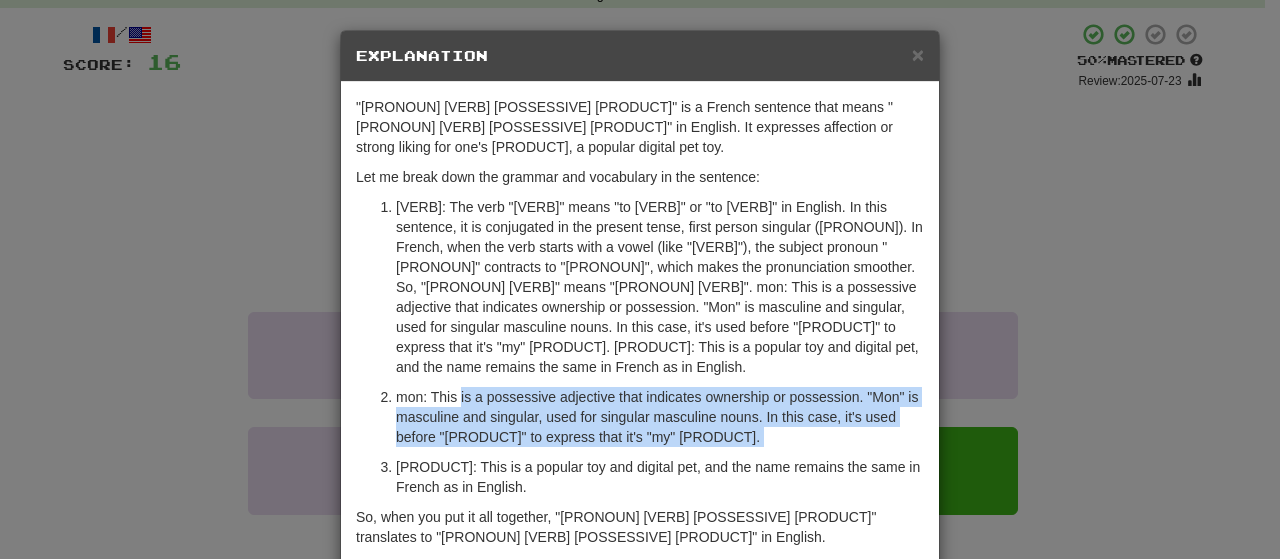drag, startPoint x: 459, startPoint y: 304, endPoint x: 839, endPoint y: 344, distance: 382.09946 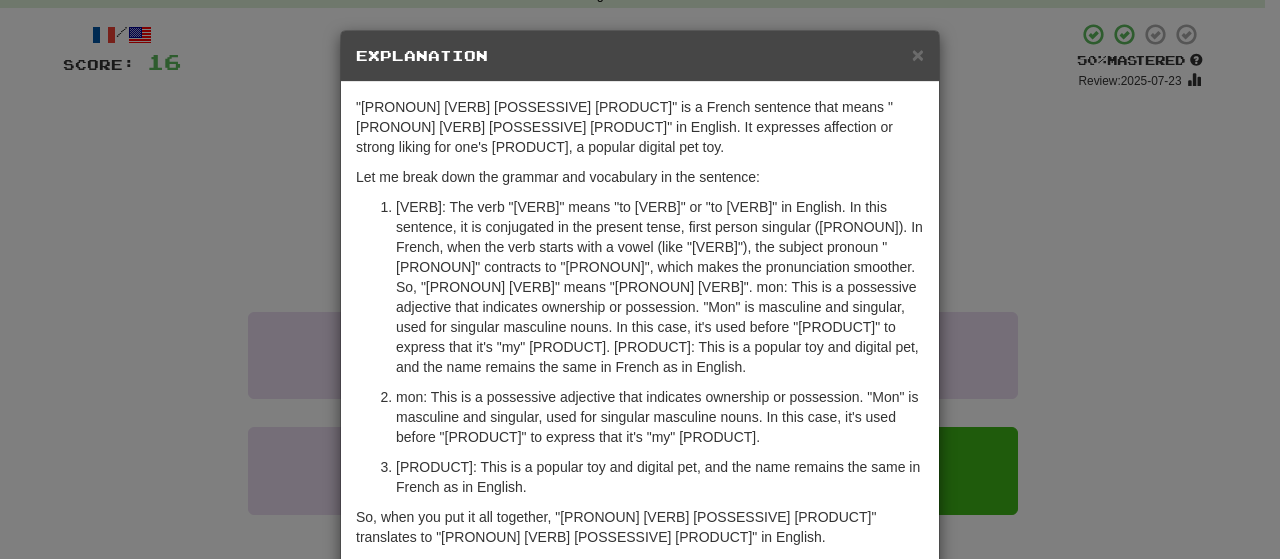 click on "Close" at bounding box center (893, 605) 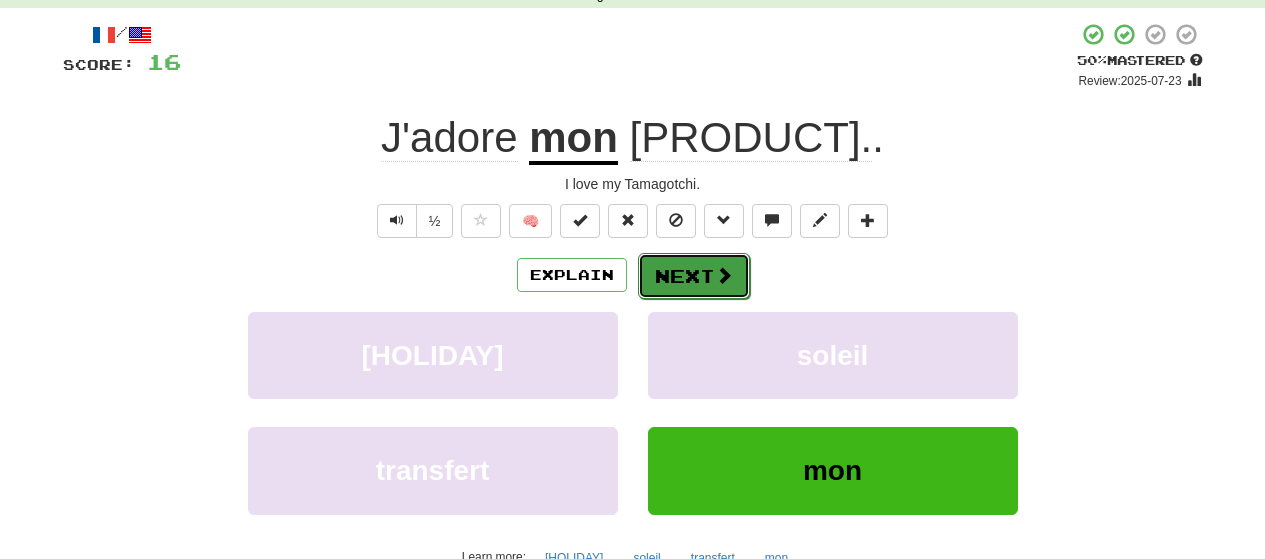 click on "Next" at bounding box center (694, 276) 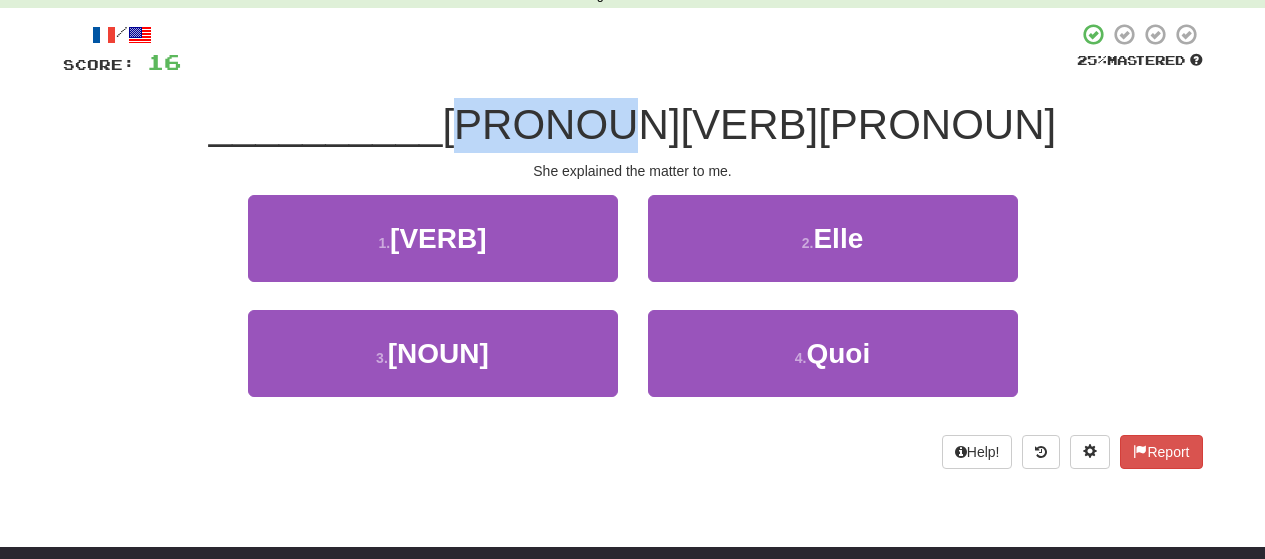 drag, startPoint x: 574, startPoint y: 134, endPoint x: 698, endPoint y: 142, distance: 124.2578 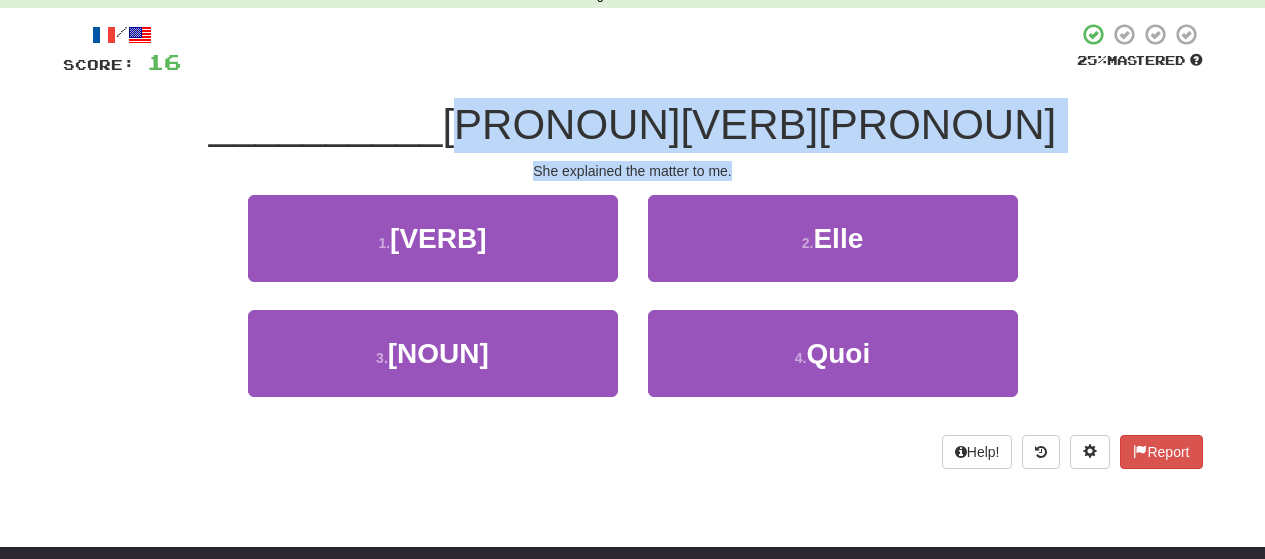 drag, startPoint x: 948, startPoint y: 161, endPoint x: 587, endPoint y: 121, distance: 363.20932 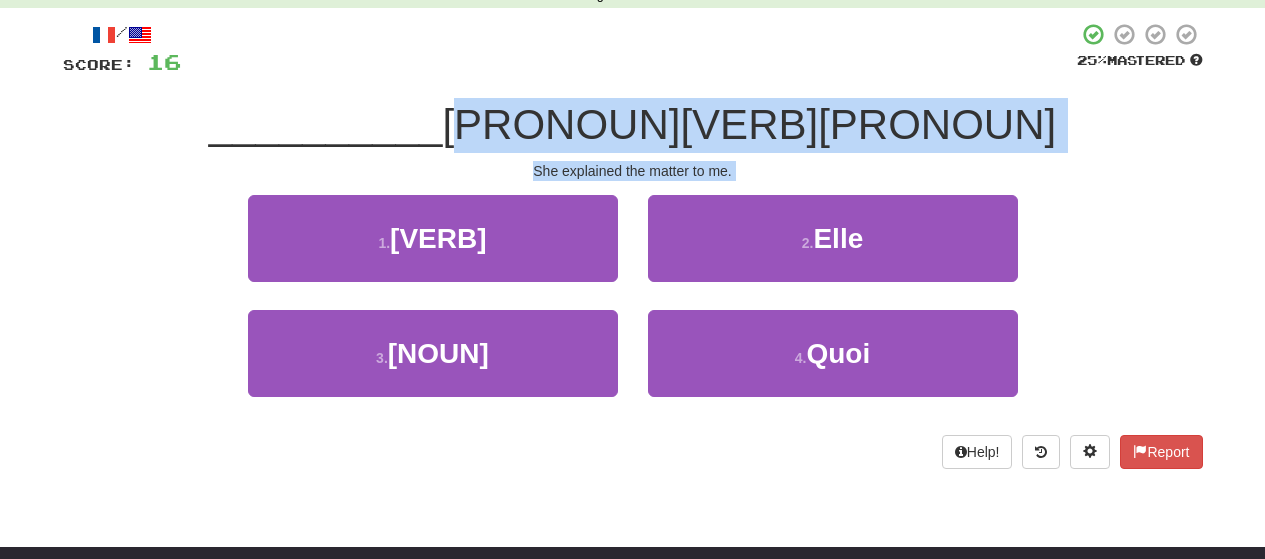 drag, startPoint x: 587, startPoint y: 121, endPoint x: 984, endPoint y: 173, distance: 400.39105 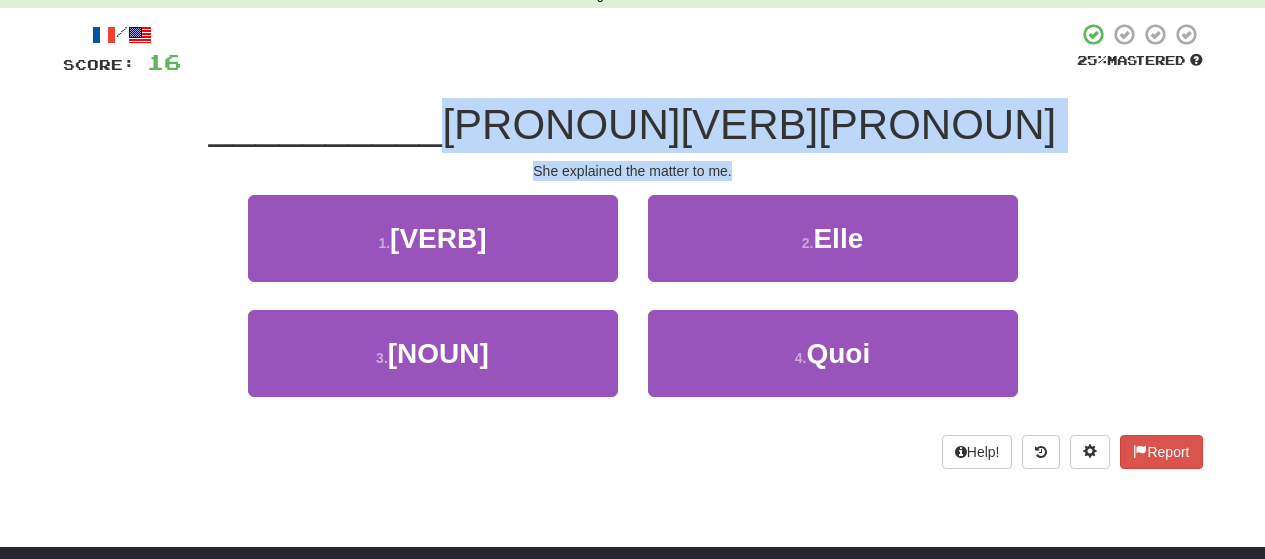 drag, startPoint x: 556, startPoint y: 118, endPoint x: 1027, endPoint y: 164, distance: 473.24097 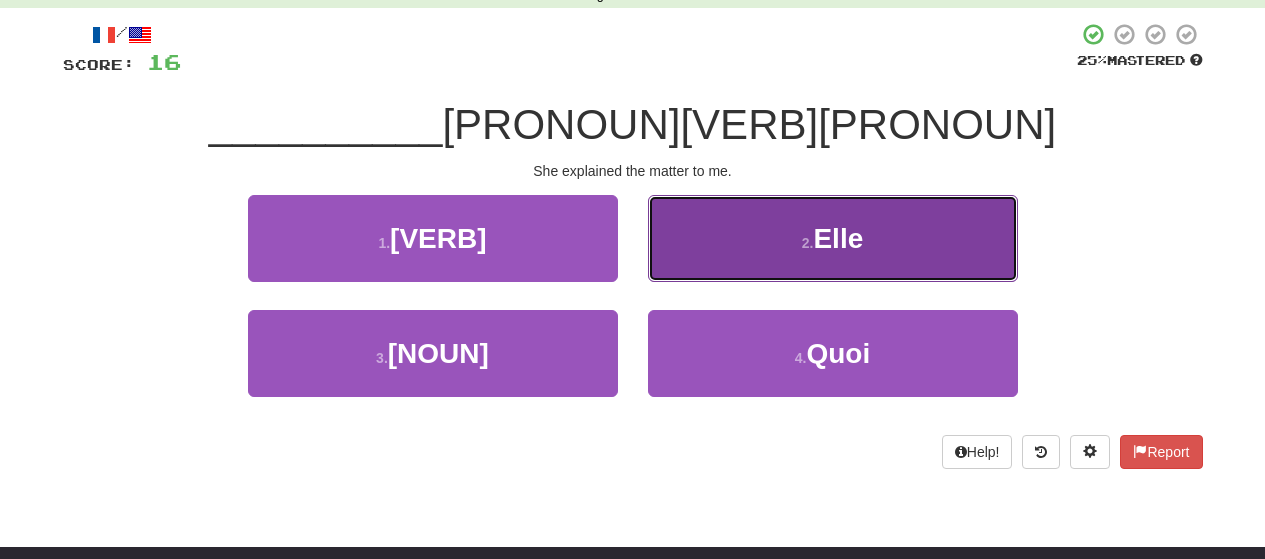 click on "Elle" at bounding box center [838, 238] 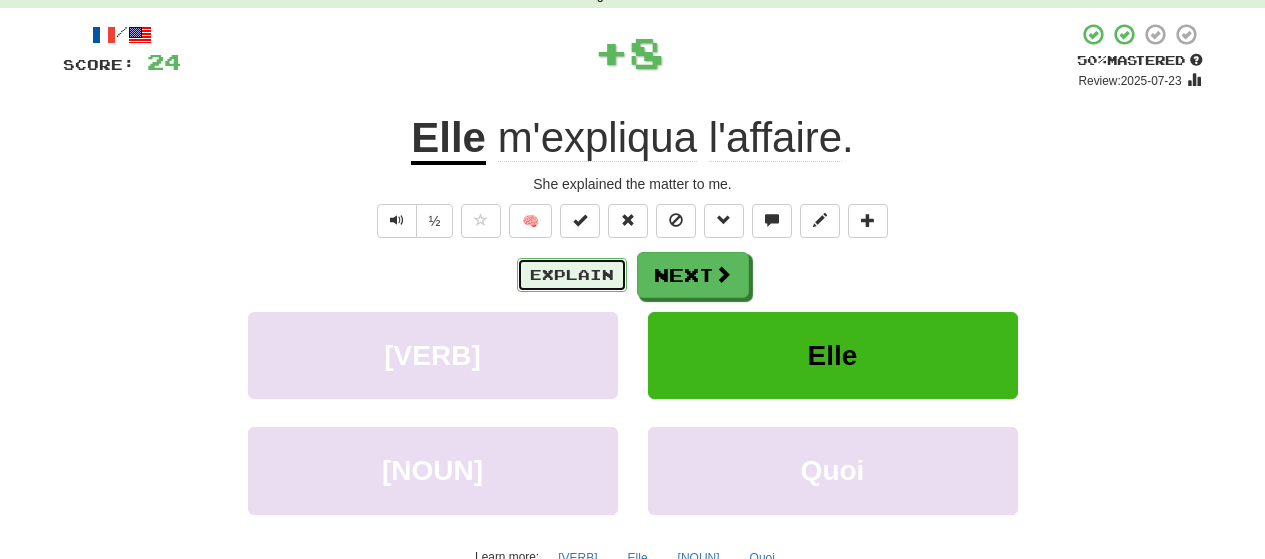 click on "Explain" at bounding box center (572, 275) 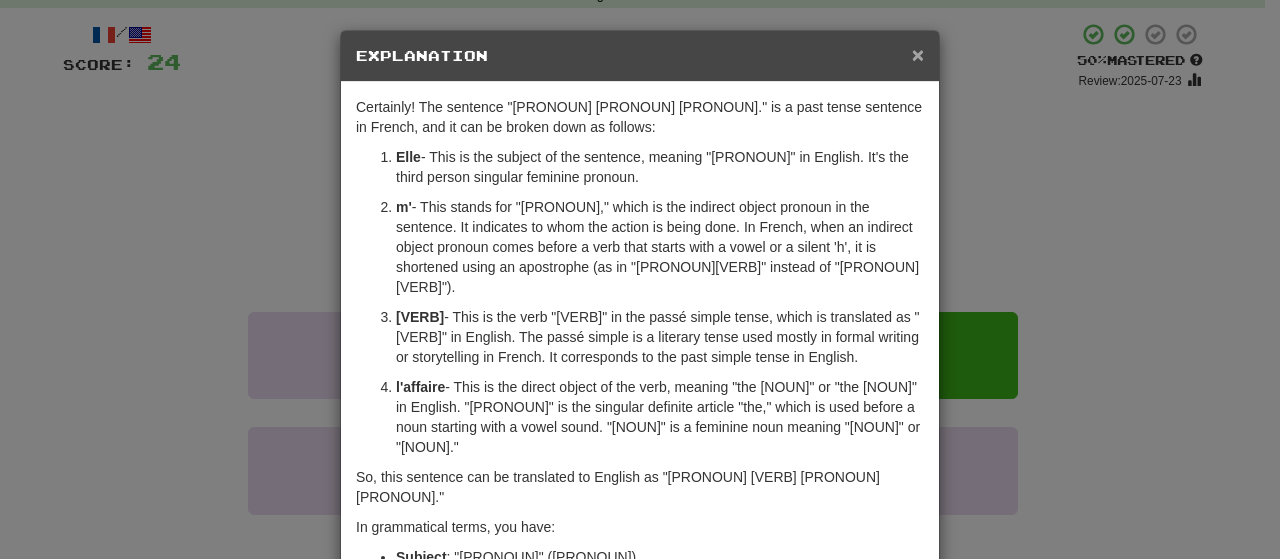 click on "×" at bounding box center (918, 54) 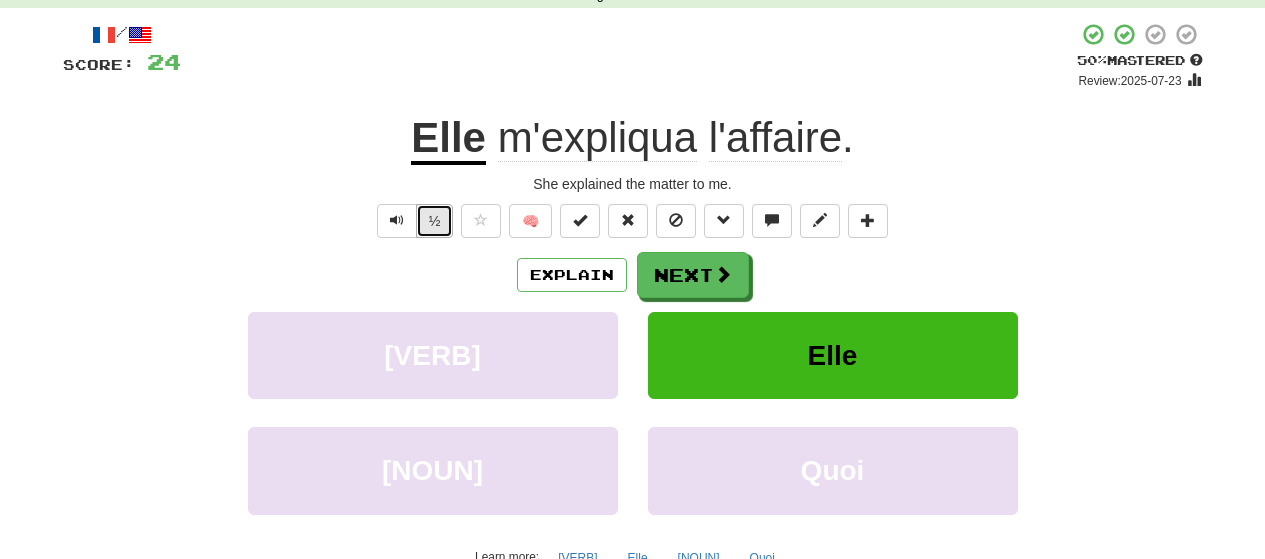 click on "½" at bounding box center (435, 221) 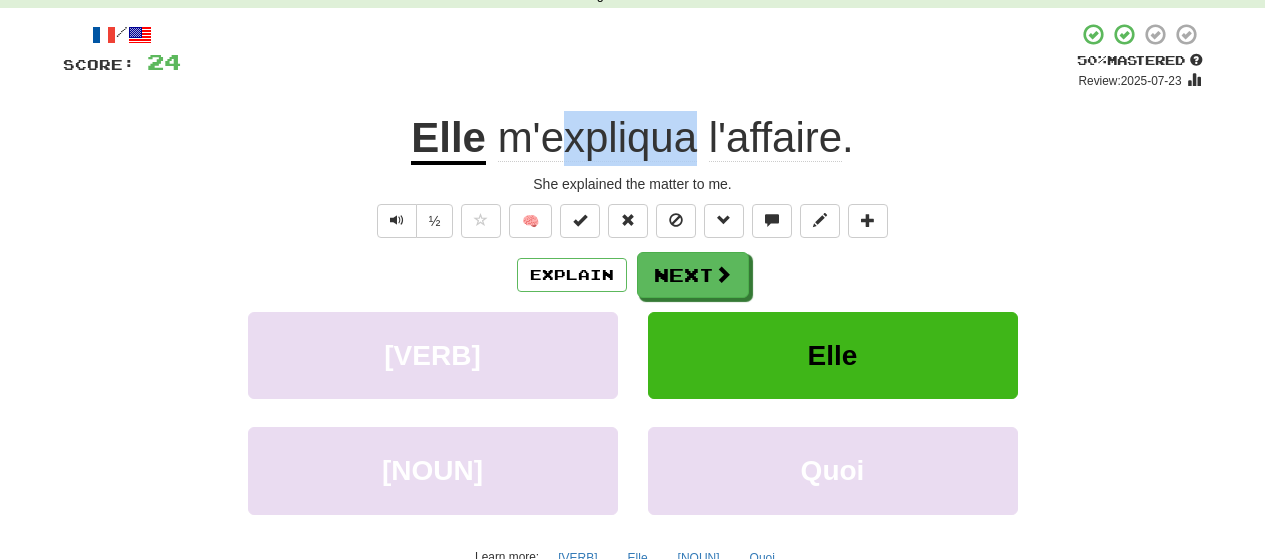drag, startPoint x: 556, startPoint y: 159, endPoint x: 694, endPoint y: 154, distance: 138.09055 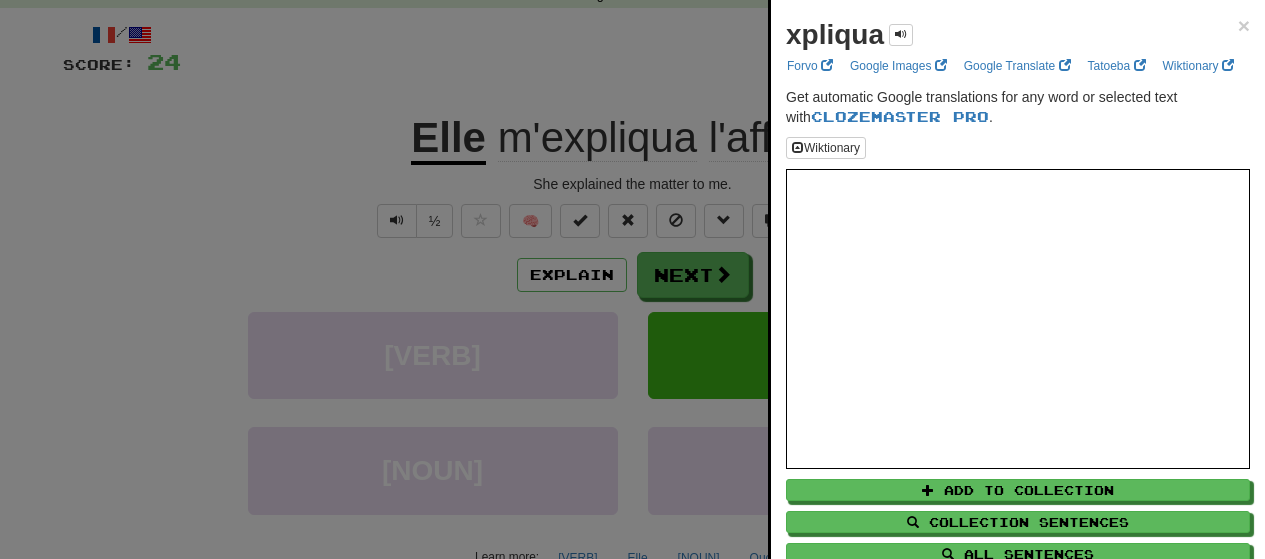 click on "xpliqua × Forvo   Google Images   Google Translate   Tatoeba   Wiktionary   Get automatic Google translations for any word or selected text with  Clozemaster Pro .  Wiktionary   Add to Collection   Collection Sentences   All Sentences  Use Popover" at bounding box center [1018, 311] 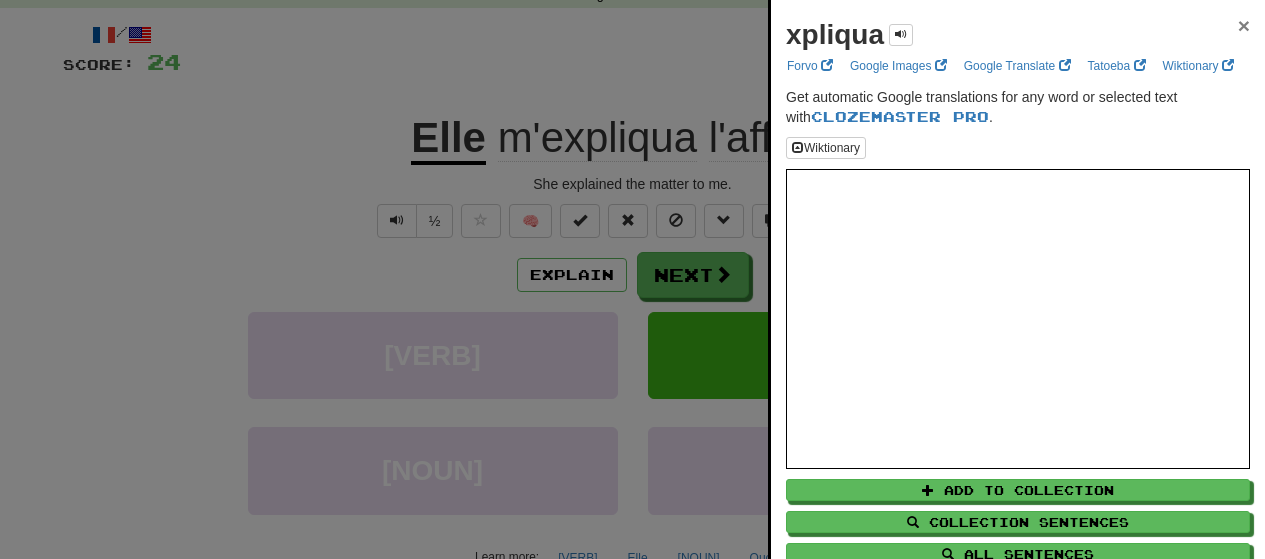 click on "×" at bounding box center (1244, 25) 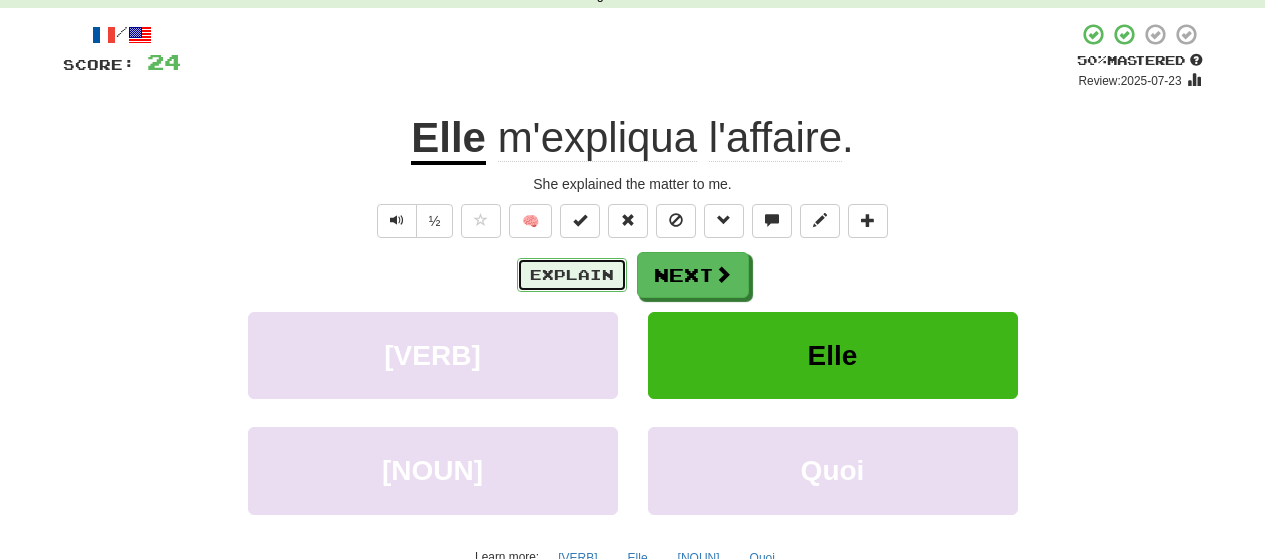 click on "Explain" at bounding box center (572, 275) 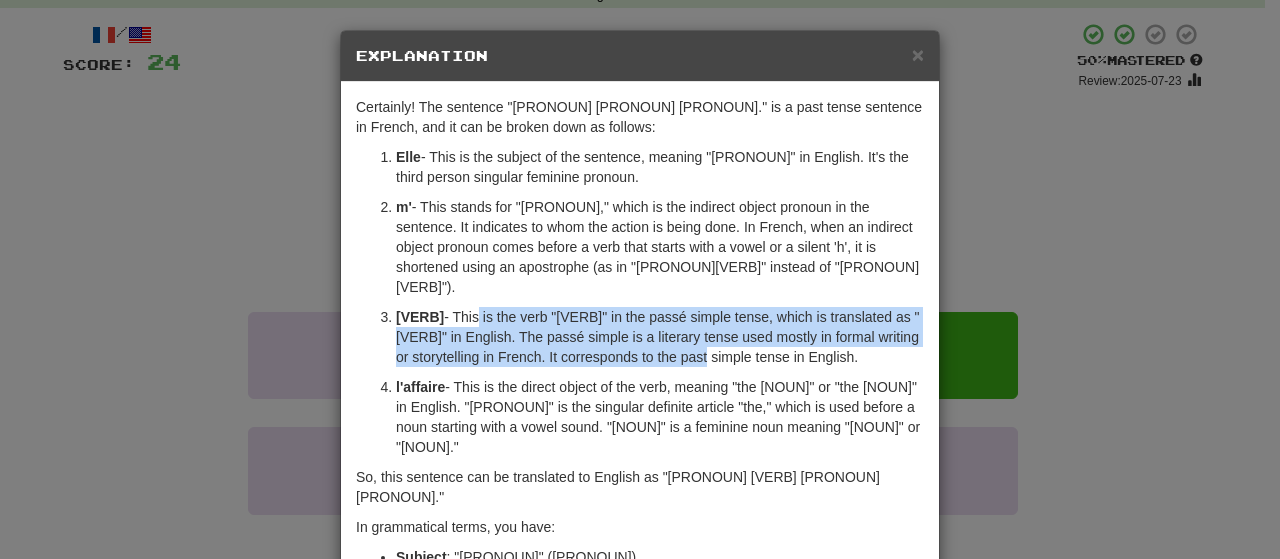 drag, startPoint x: 478, startPoint y: 303, endPoint x: 702, endPoint y: 336, distance: 226.41776 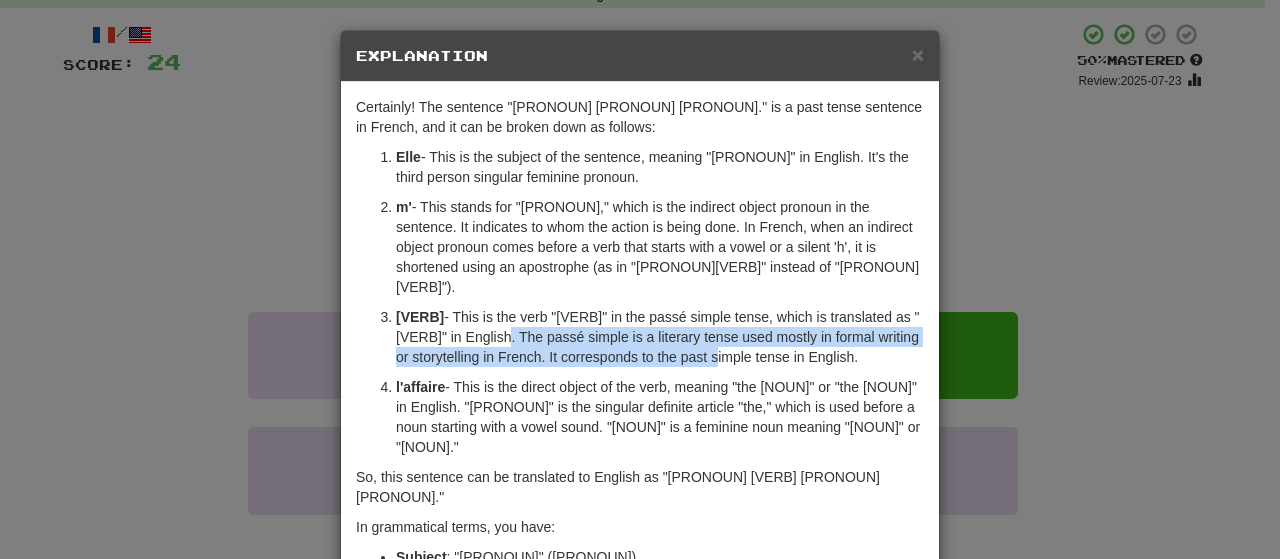 drag, startPoint x: 702, startPoint y: 336, endPoint x: 525, endPoint y: 305, distance: 179.69418 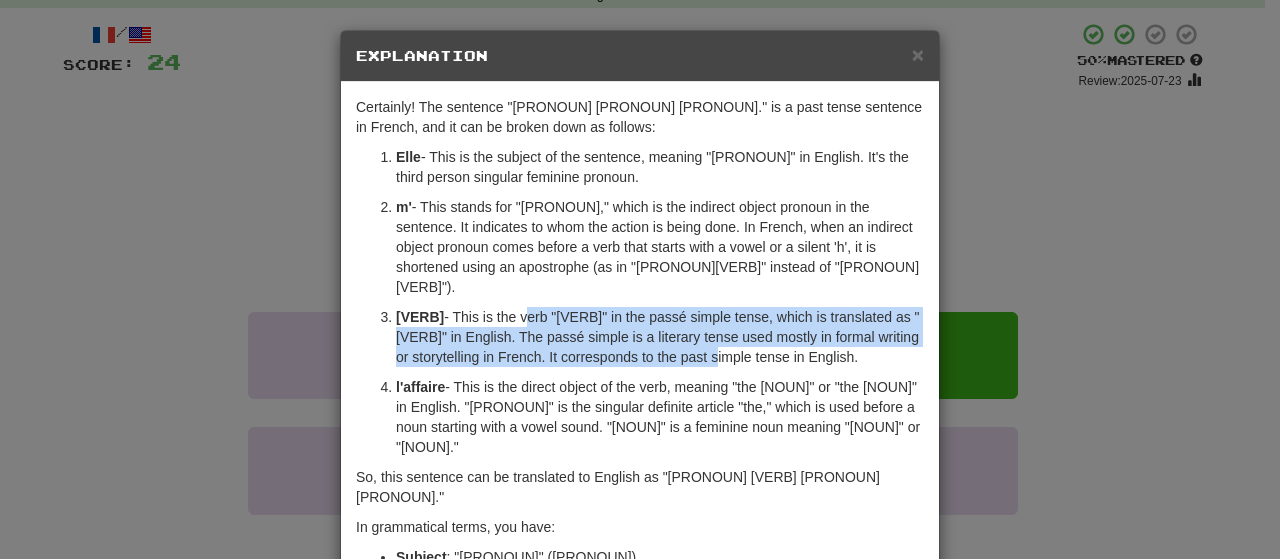 click on "expliqua  - This is the verb "expliquer" in the passé simple tense, which is translated as "explained" in English. The passé simple is a literary tense used mostly in formal writing or storytelling in French. It corresponds to the past simple tense in English." at bounding box center [660, 337] 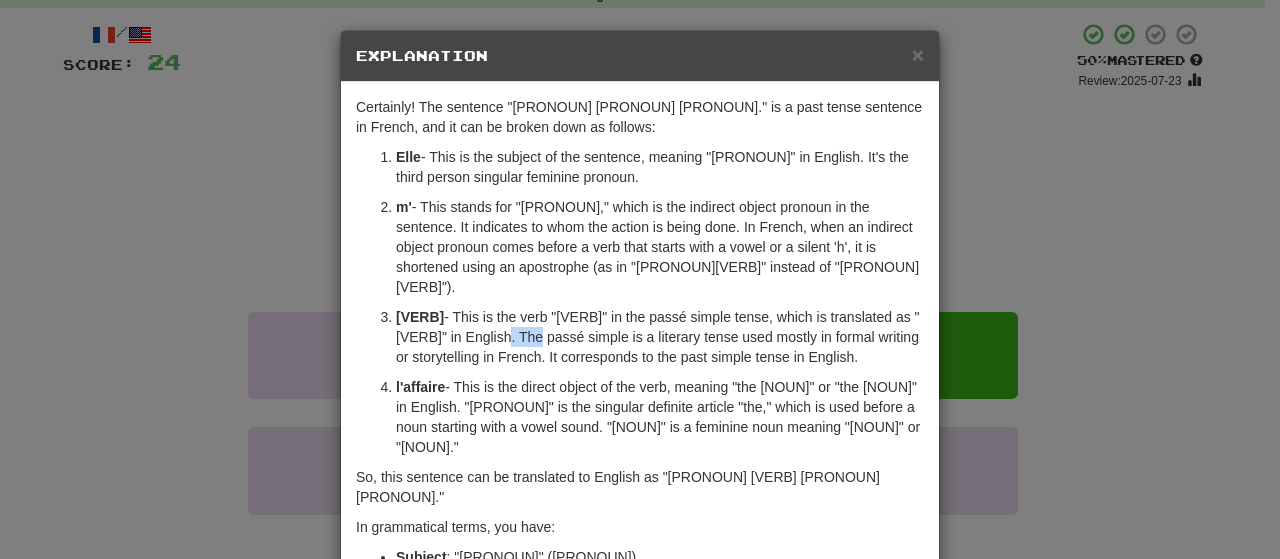 drag, startPoint x: 498, startPoint y: 308, endPoint x: 526, endPoint y: 324, distance: 32.24903 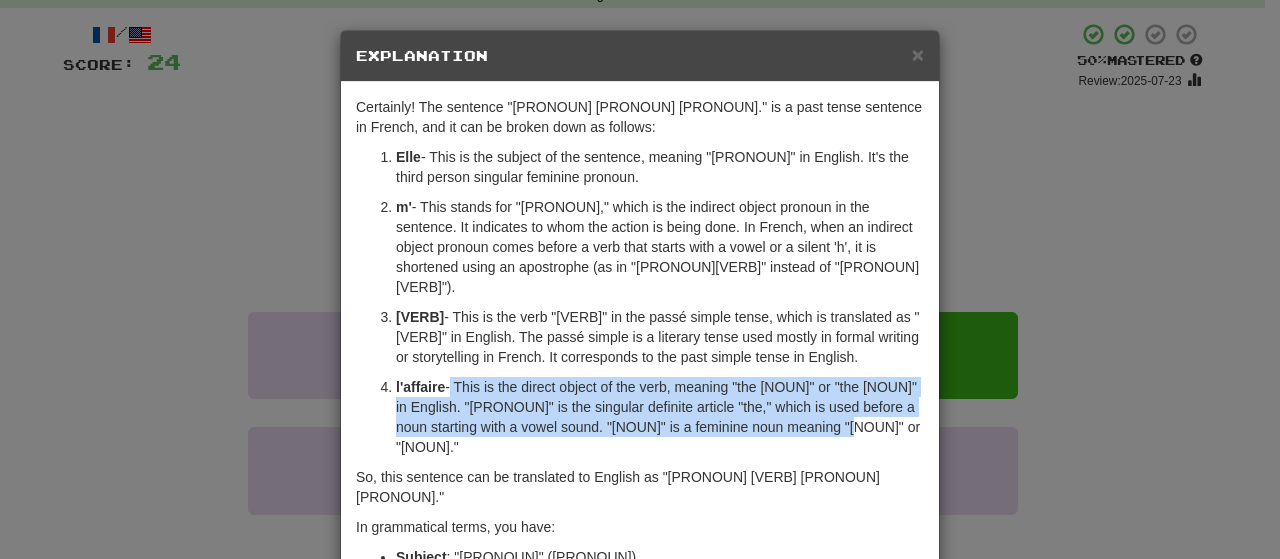 drag, startPoint x: 441, startPoint y: 366, endPoint x: 797, endPoint y: 413, distance: 359.0891 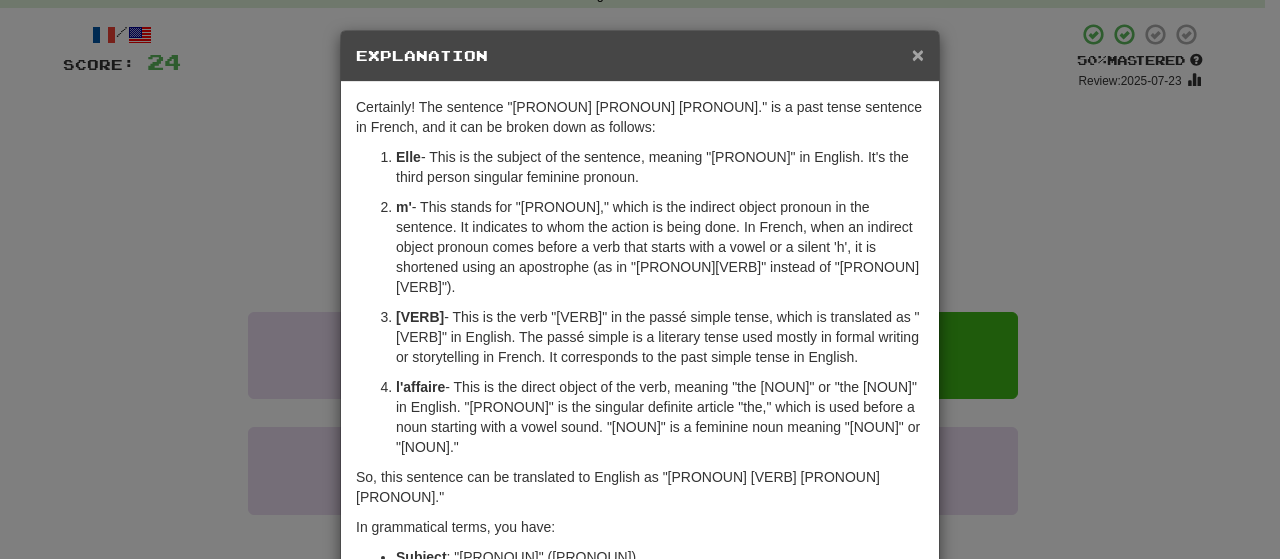 click on "×" at bounding box center (918, 54) 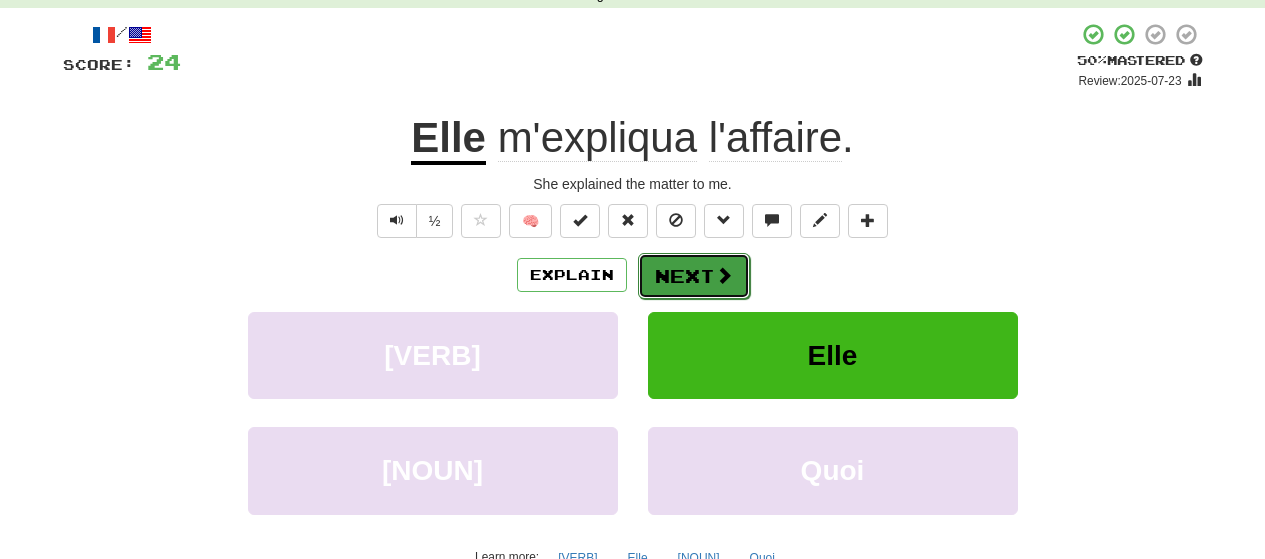 click on "Next" at bounding box center [694, 276] 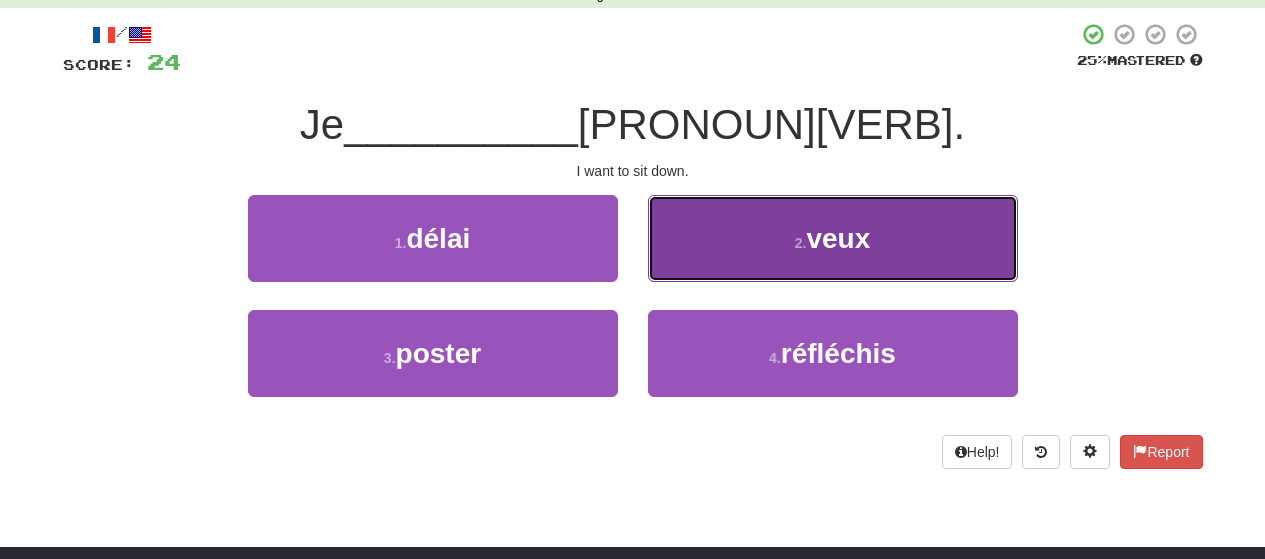 click on "2 .  veux" at bounding box center [833, 238] 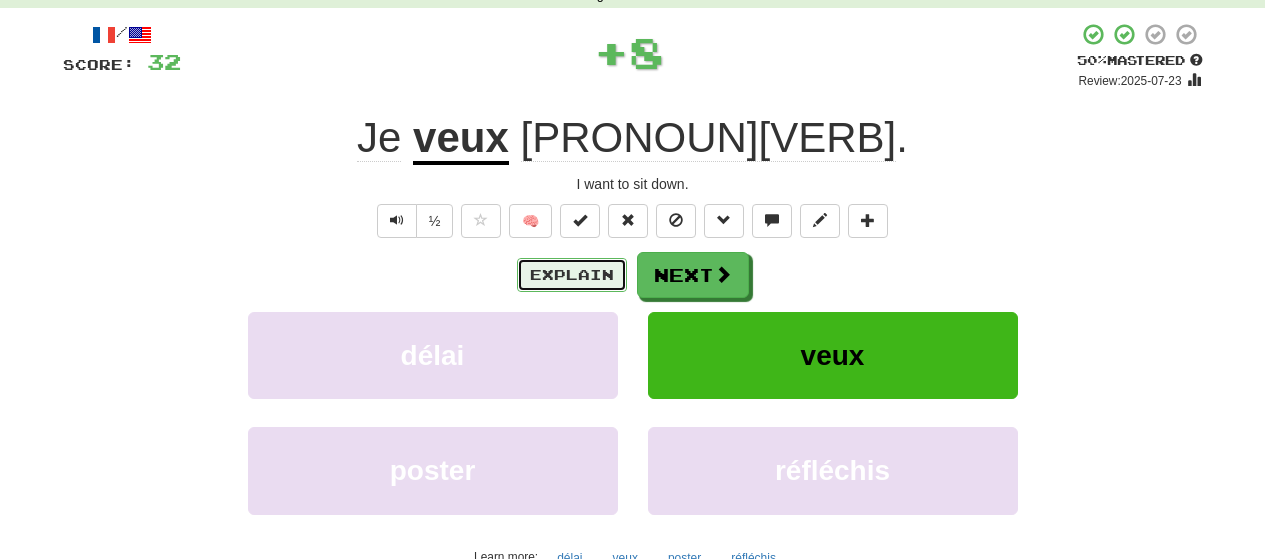 click on "Explain" at bounding box center (572, 275) 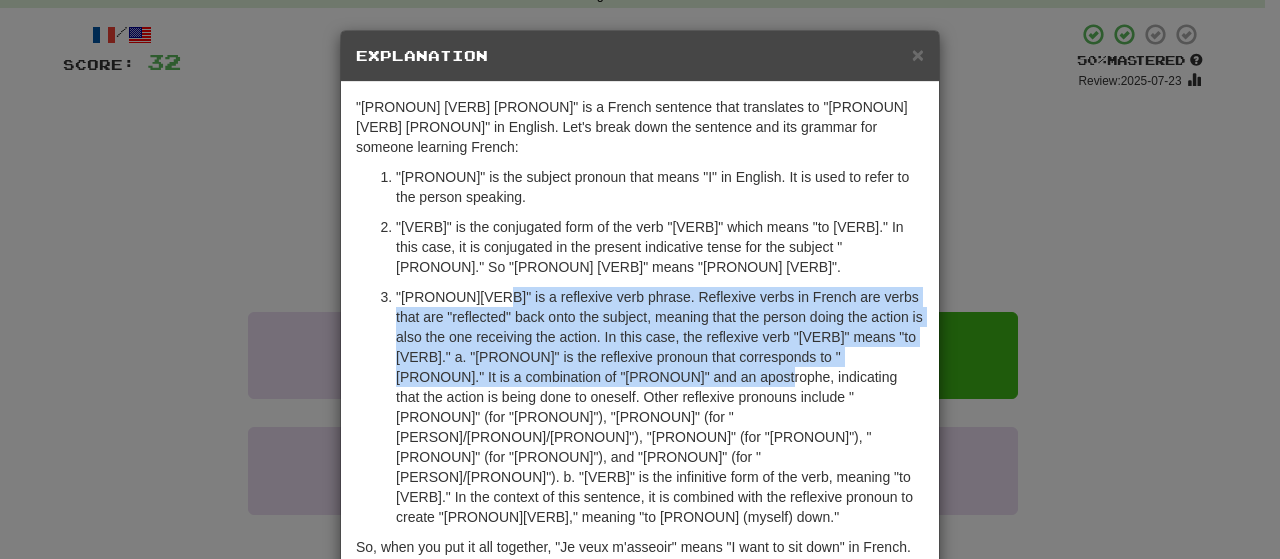 drag, startPoint x: 473, startPoint y: 276, endPoint x: 645, endPoint y: 363, distance: 192.75113 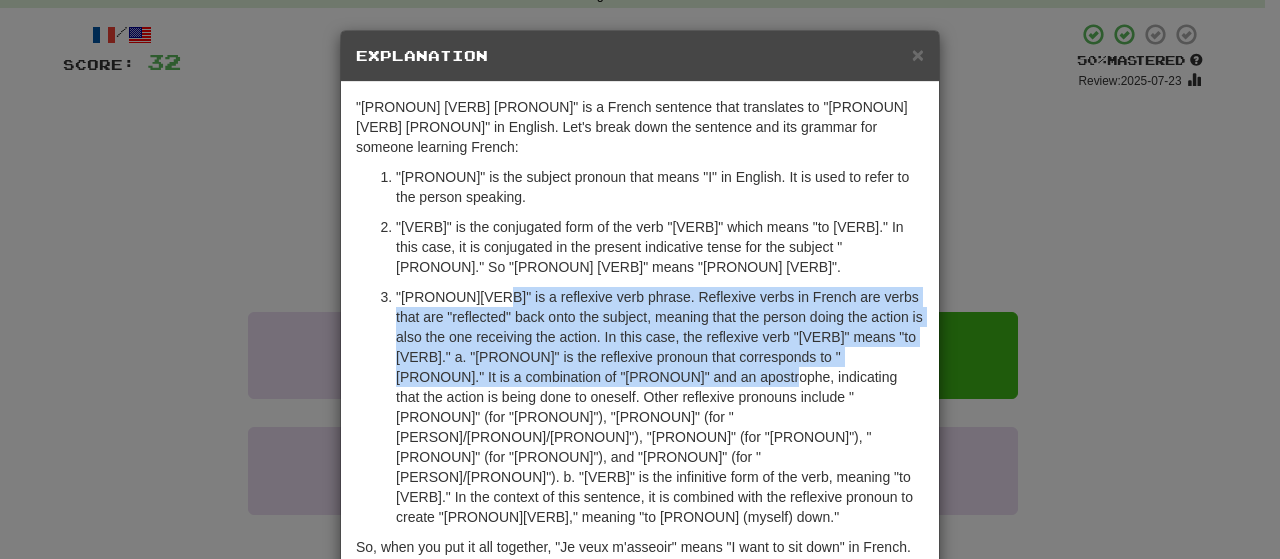 click on ""m'asseoir" is a reflexive verb phrase. Reflexive verbs in French are verbs that are "reflected" back onto the subject, meaning that the person doing the action is also the one receiving the action. In this case, the reflexive verb "asseoir" means "to sit down."
a. "m'" is the reflexive pronoun that corresponds to "je." It is a combination of "me" and an apostrophe, indicating that the action is being done to oneself. Other reflexive pronouns include "te" (for "tu"), "se" (for "il/elle/on"), "nous" (for "nous"), "vous" (for "vous"), and "se" (for "ils/elles").
b. "asseoir" is the infinitive form of the verb, meaning "to sit down." In the context of this sentence, it is combined with the reflexive pronoun to create "m'asseoir," meaning "to sit (myself) down."" at bounding box center [660, 407] 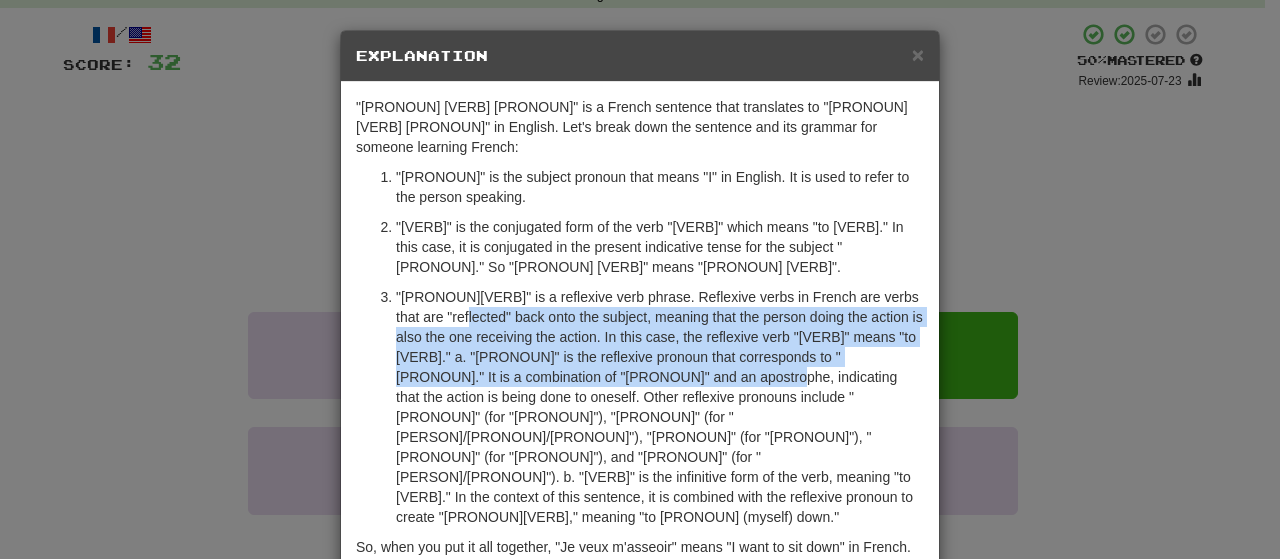 drag, startPoint x: 645, startPoint y: 363, endPoint x: 447, endPoint y: 296, distance: 209.0287 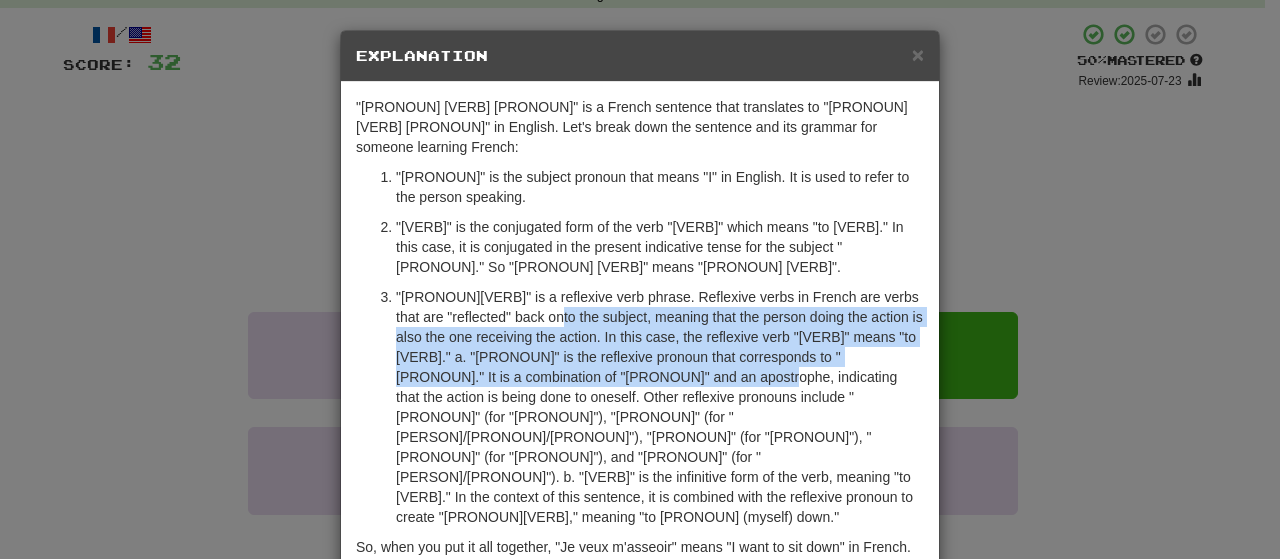 drag, startPoint x: 557, startPoint y: 301, endPoint x: 652, endPoint y: 364, distance: 113.99123 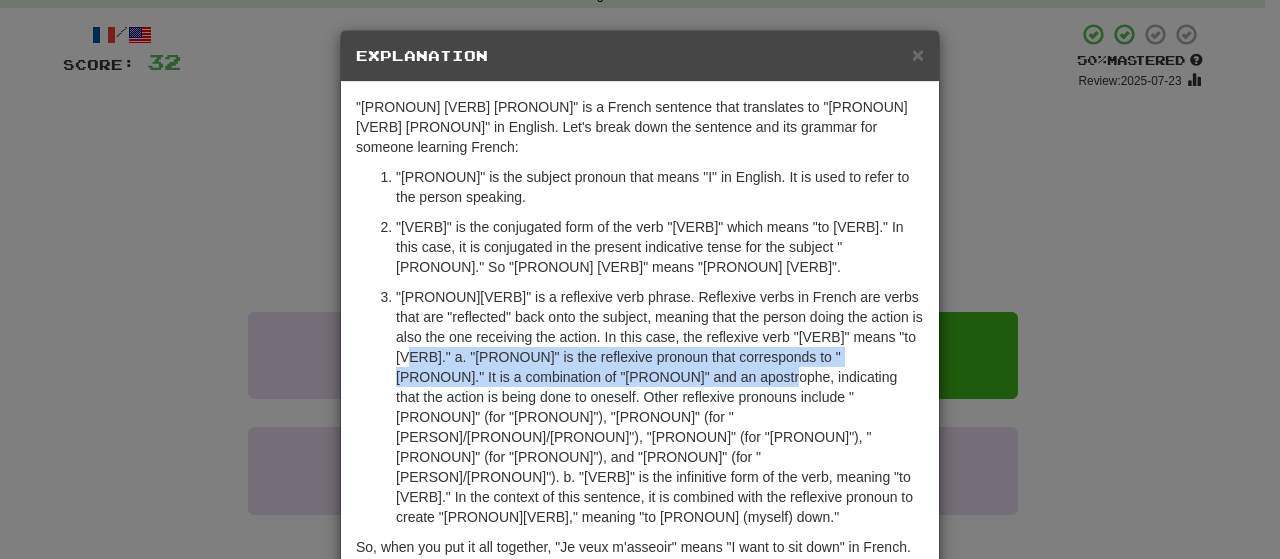 drag, startPoint x: 652, startPoint y: 364, endPoint x: 414, endPoint y: 330, distance: 240.4163 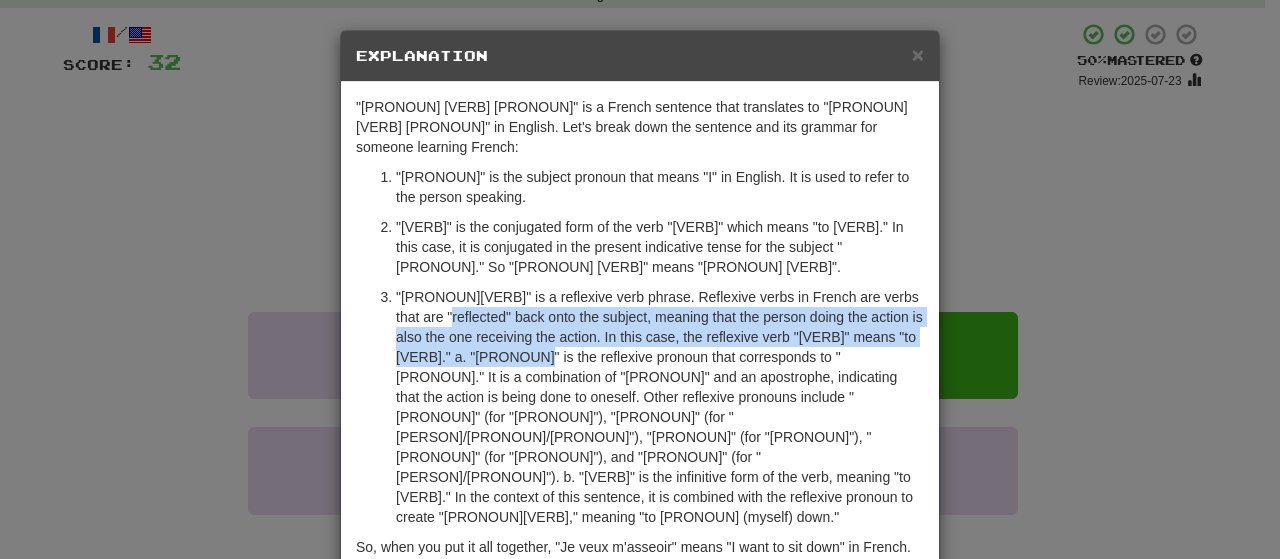 drag, startPoint x: 427, startPoint y: 301, endPoint x: 521, endPoint y: 328, distance: 97.80082 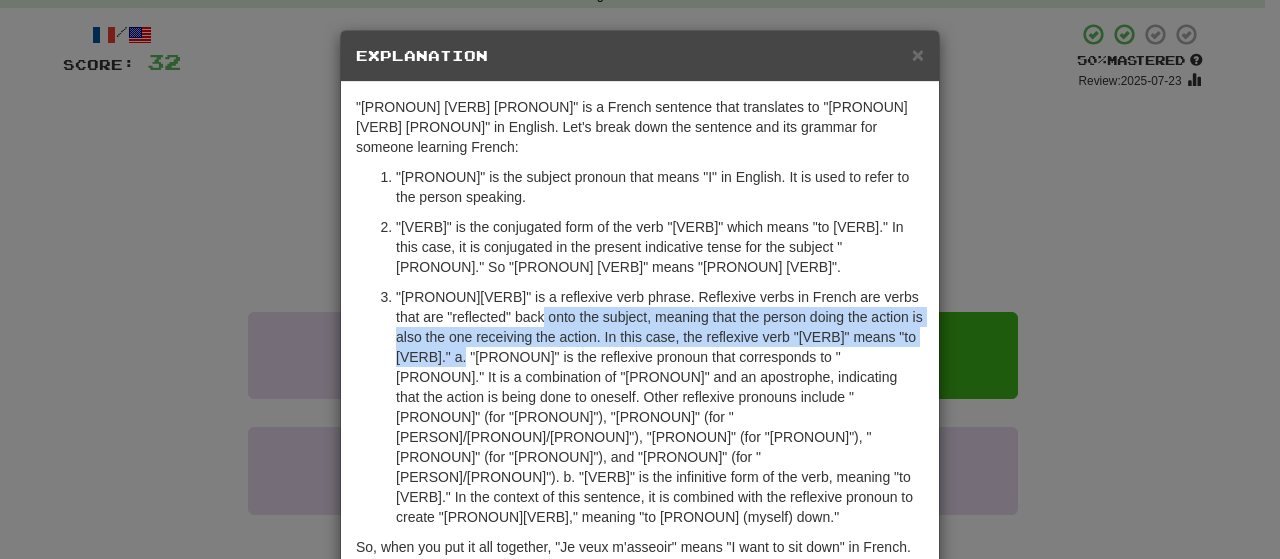 drag, startPoint x: 520, startPoint y: 293, endPoint x: 463, endPoint y: 340, distance: 73.87828 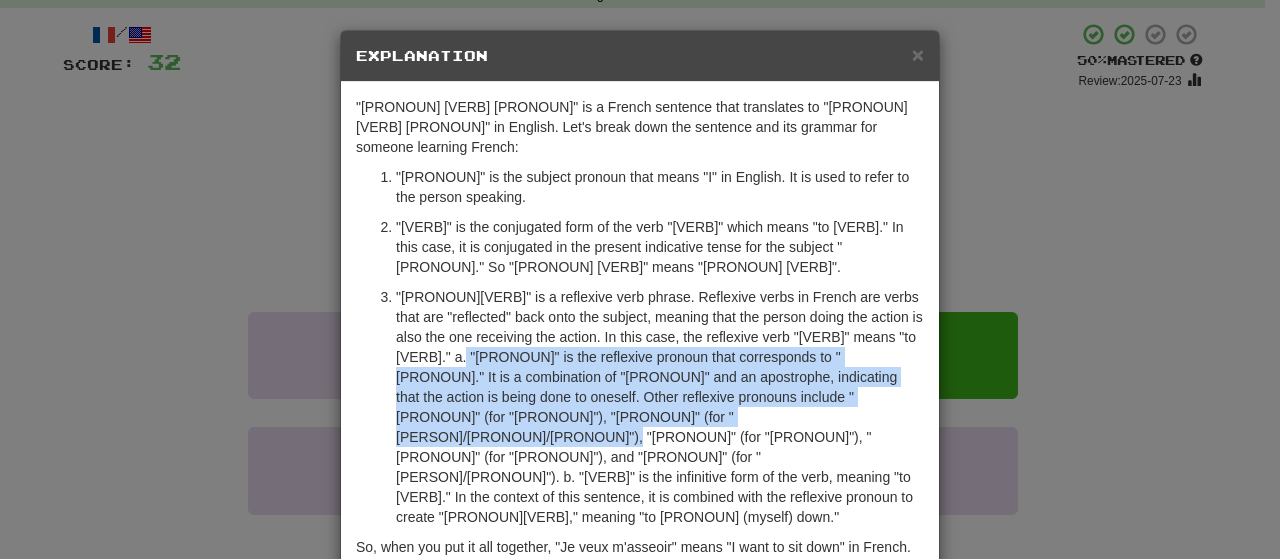 drag, startPoint x: 554, startPoint y: 358, endPoint x: 619, endPoint y: 396, distance: 75.29276 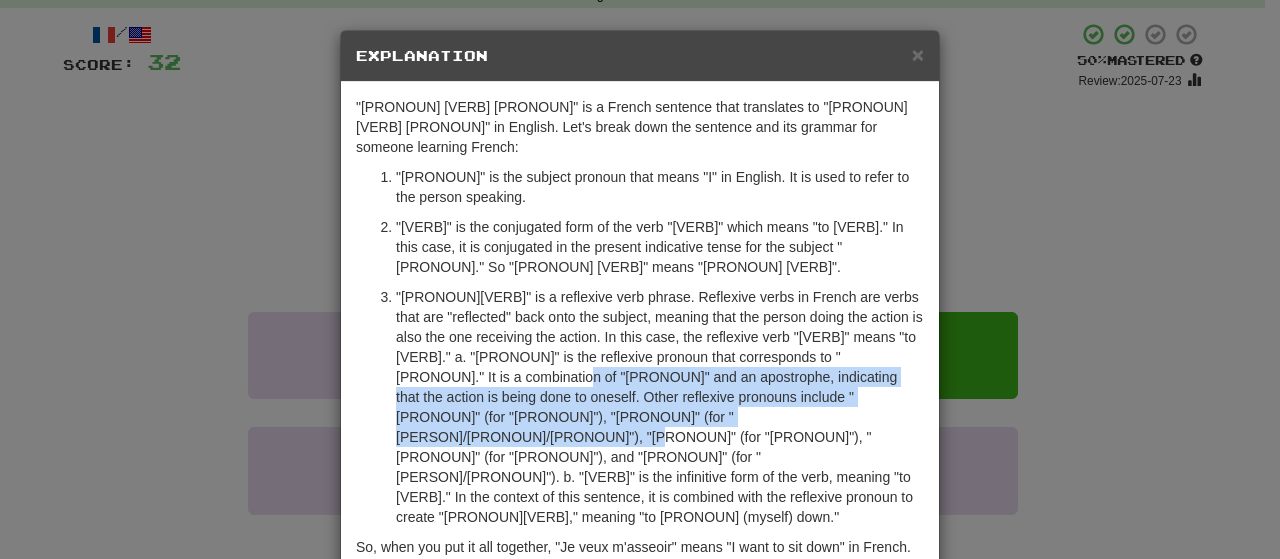 drag, startPoint x: 619, startPoint y: 396, endPoint x: 500, endPoint y: 347, distance: 128.69344 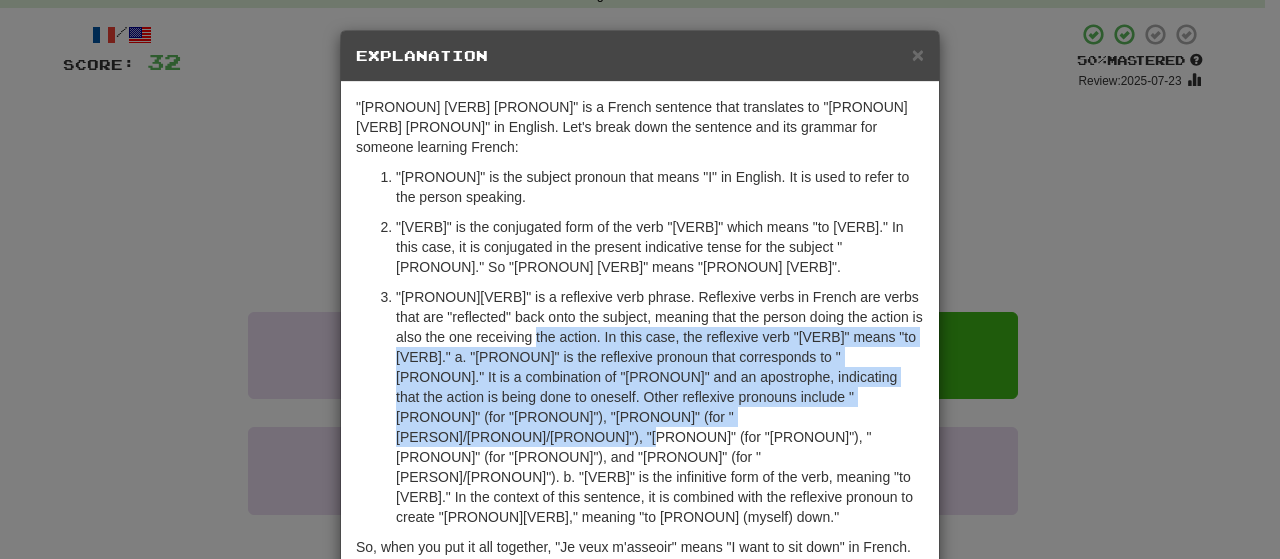 drag, startPoint x: 536, startPoint y: 313, endPoint x: 633, endPoint y: 406, distance: 134.38005 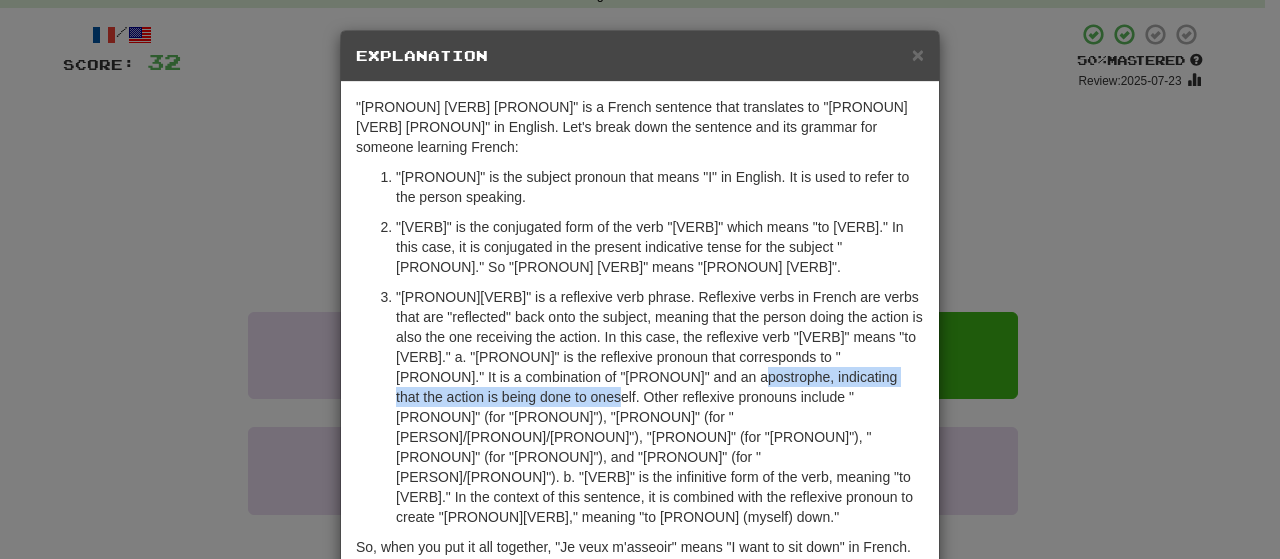 drag, startPoint x: 619, startPoint y: 355, endPoint x: 466, endPoint y: 369, distance: 153.63919 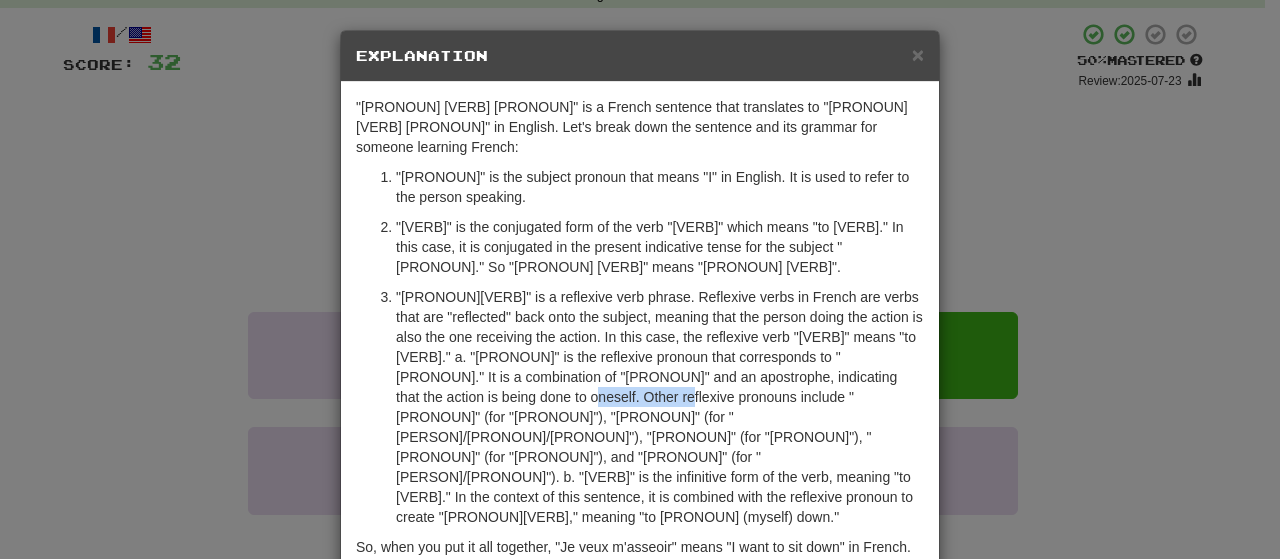 drag, startPoint x: 466, startPoint y: 369, endPoint x: 527, endPoint y: 375, distance: 61.294373 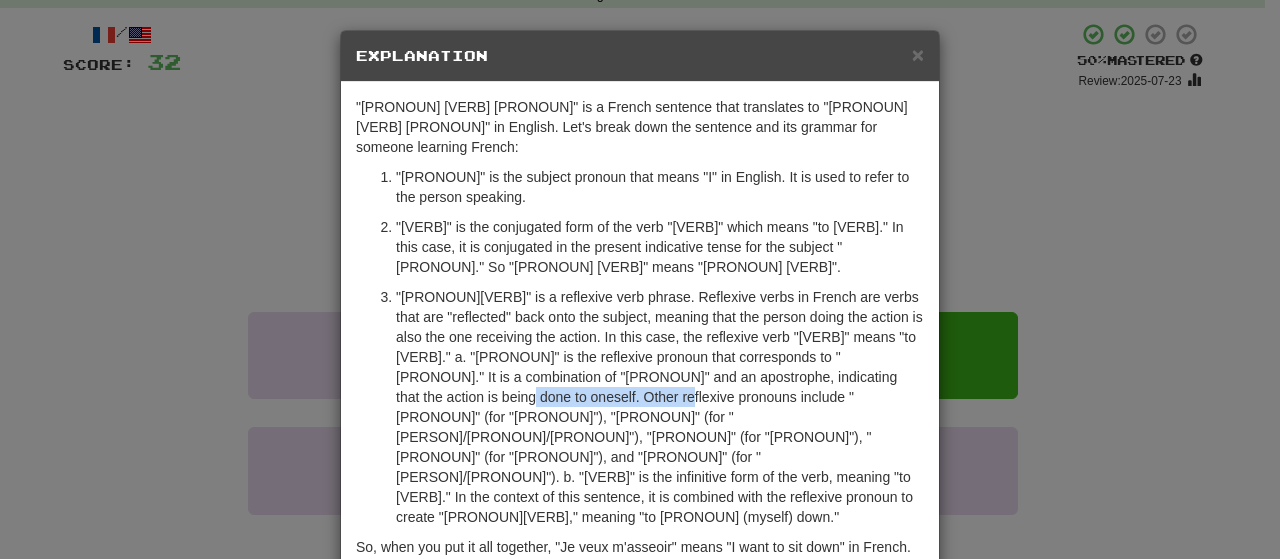 drag, startPoint x: 527, startPoint y: 375, endPoint x: 399, endPoint y: 371, distance: 128.06248 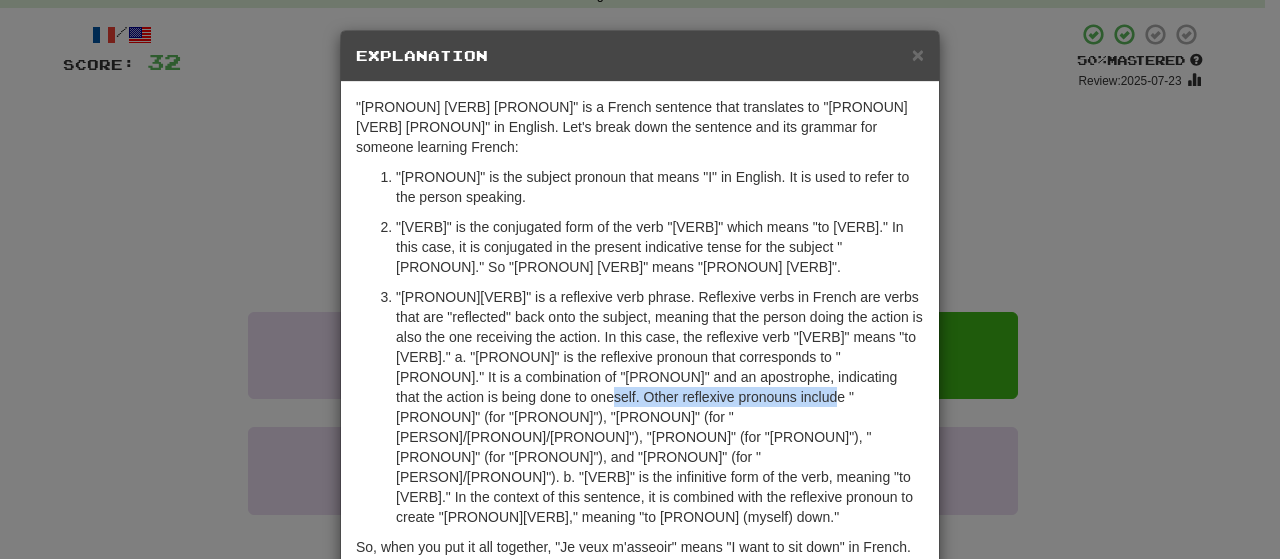 drag, startPoint x: 494, startPoint y: 371, endPoint x: 668, endPoint y: 371, distance: 174 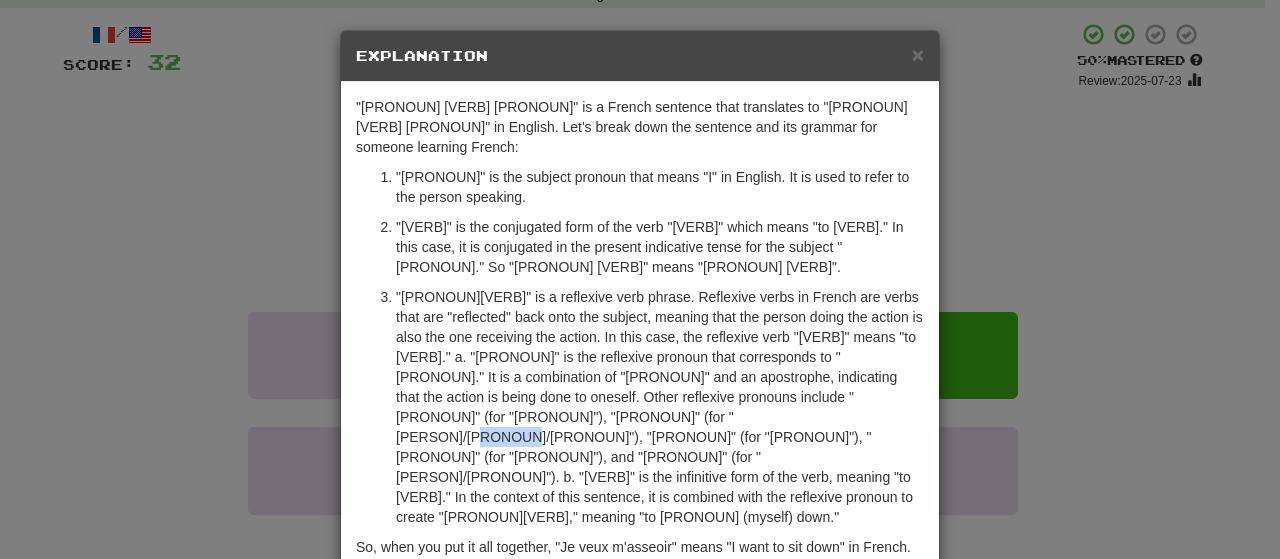 drag, startPoint x: 510, startPoint y: 391, endPoint x: 551, endPoint y: 392, distance: 41.01219 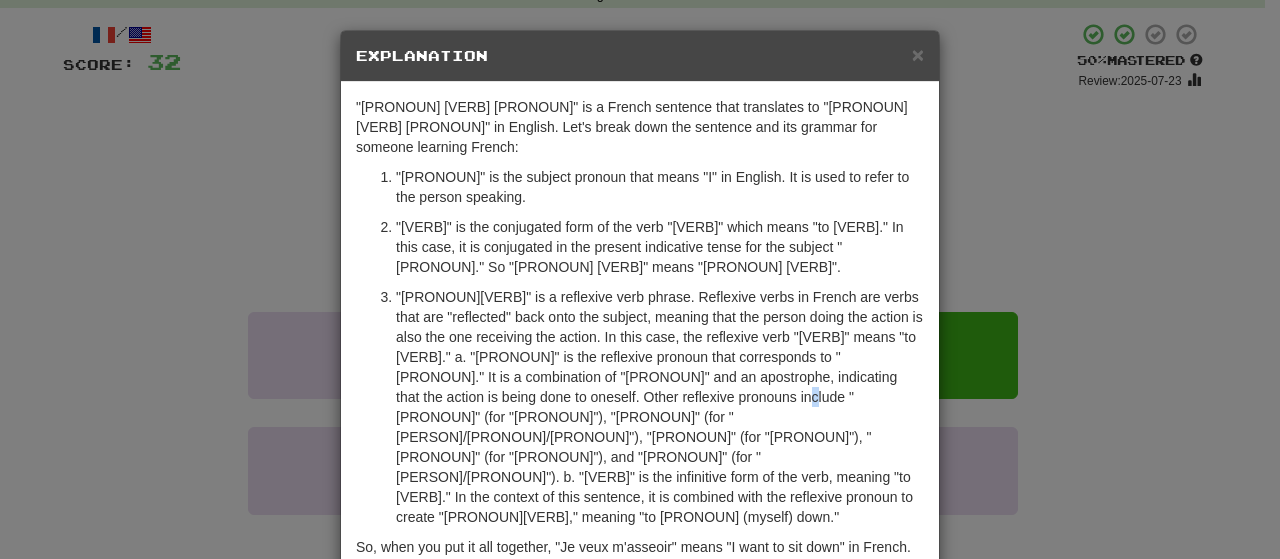 click on ""m'asseoir" is a reflexive verb phrase. Reflexive verbs in French are verbs that are "reflected" back onto the subject, meaning that the person doing the action is also the one receiving the action. In this case, the reflexive verb "asseoir" means "to sit down."
a. "m'" is the reflexive pronoun that corresponds to "je." It is a combination of "me" and an apostrophe, indicating that the action is being done to oneself. Other reflexive pronouns include "te" (for "tu"), "se" (for "il/elle/on"), "nous" (for "nous"), "vous" (for "vous"), and "se" (for "ils/elles").
b. "asseoir" is the infinitive form of the verb, meaning "to sit down." In the context of this sentence, it is combined with the reflexive pronoun to create "m'asseoir," meaning "to sit (myself) down."" at bounding box center (660, 407) 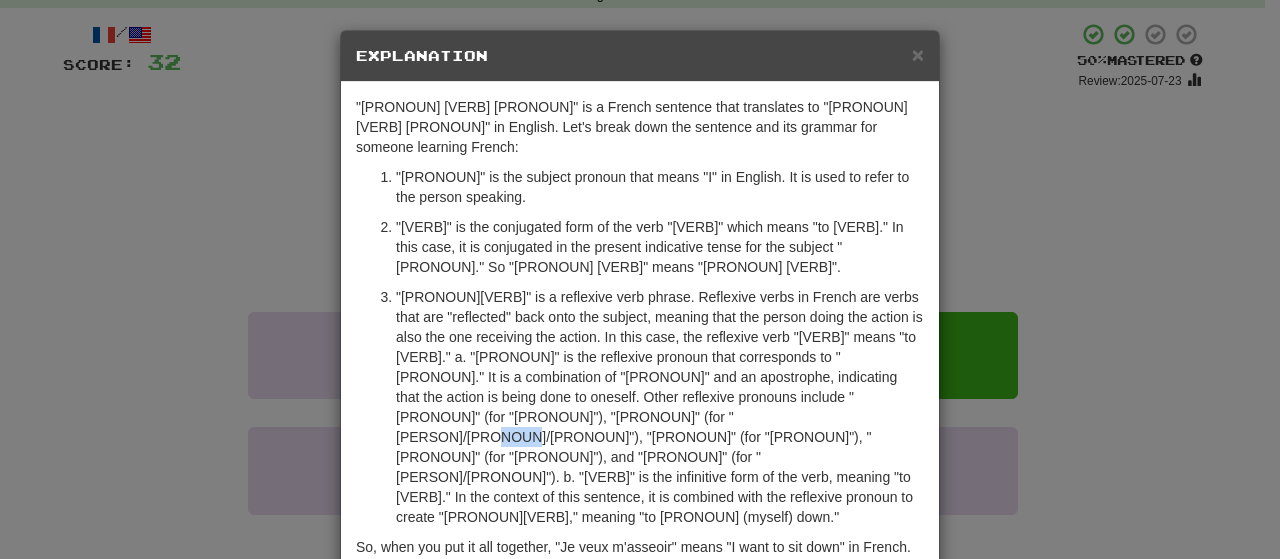 drag, startPoint x: 526, startPoint y: 393, endPoint x: 548, endPoint y: 392, distance: 22.022715 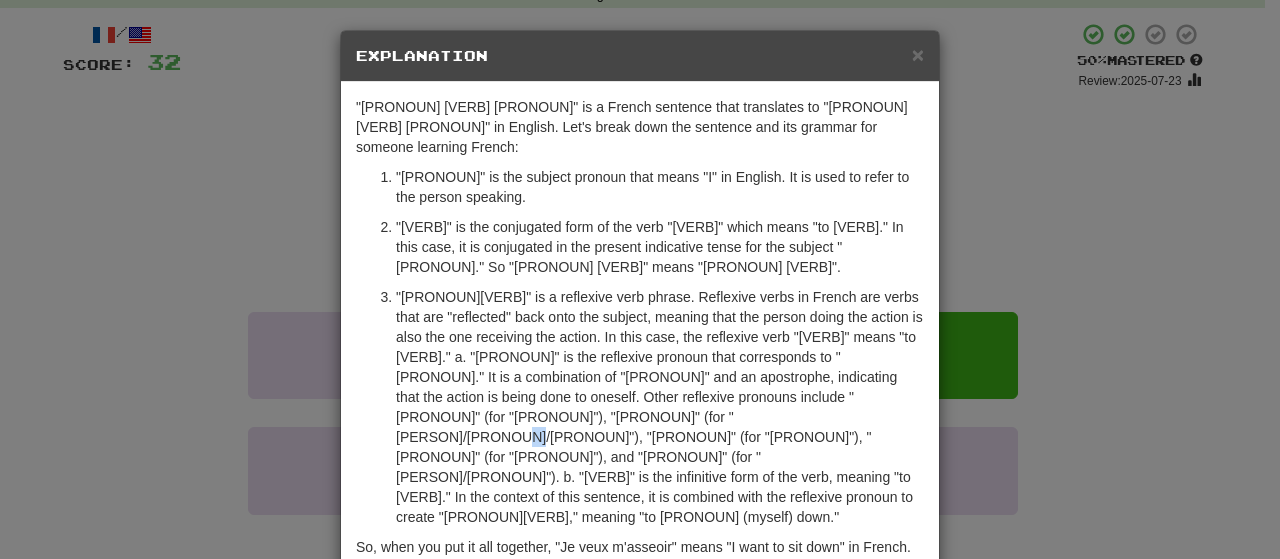drag, startPoint x: 543, startPoint y: 399, endPoint x: 553, endPoint y: 397, distance: 10.198039 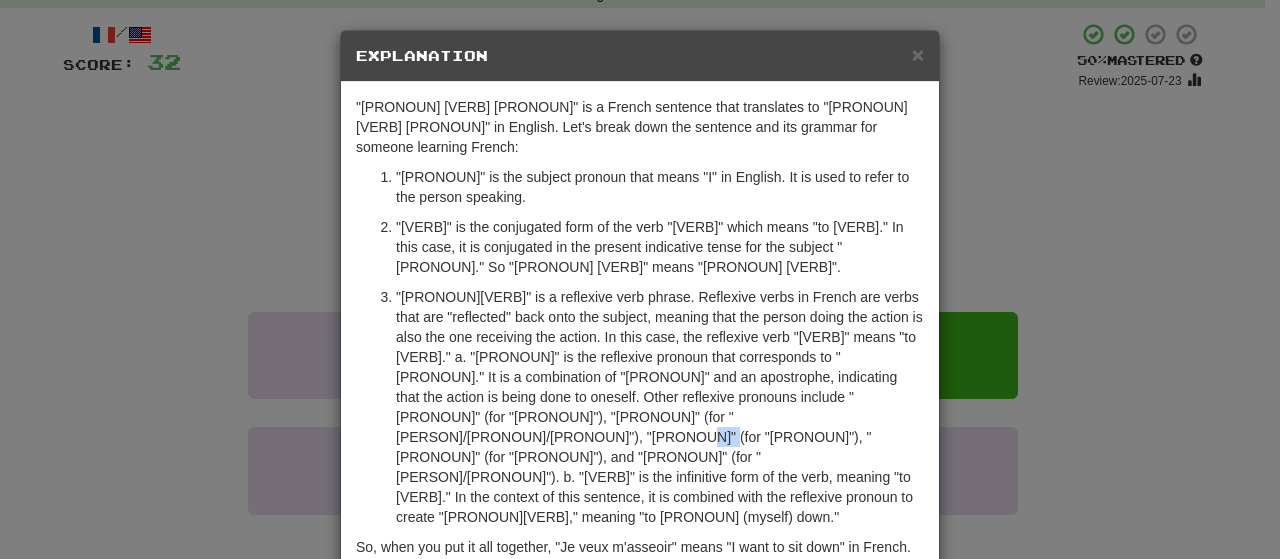 drag, startPoint x: 673, startPoint y: 398, endPoint x: 686, endPoint y: 399, distance: 13.038404 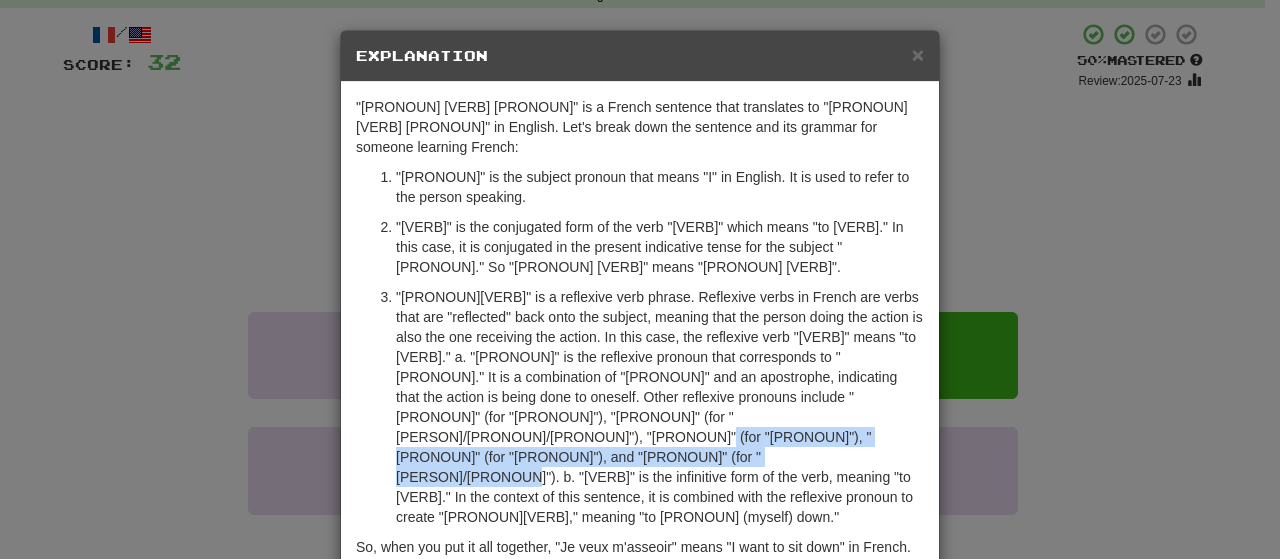 drag, startPoint x: 677, startPoint y: 395, endPoint x: 691, endPoint y: 407, distance: 18.439089 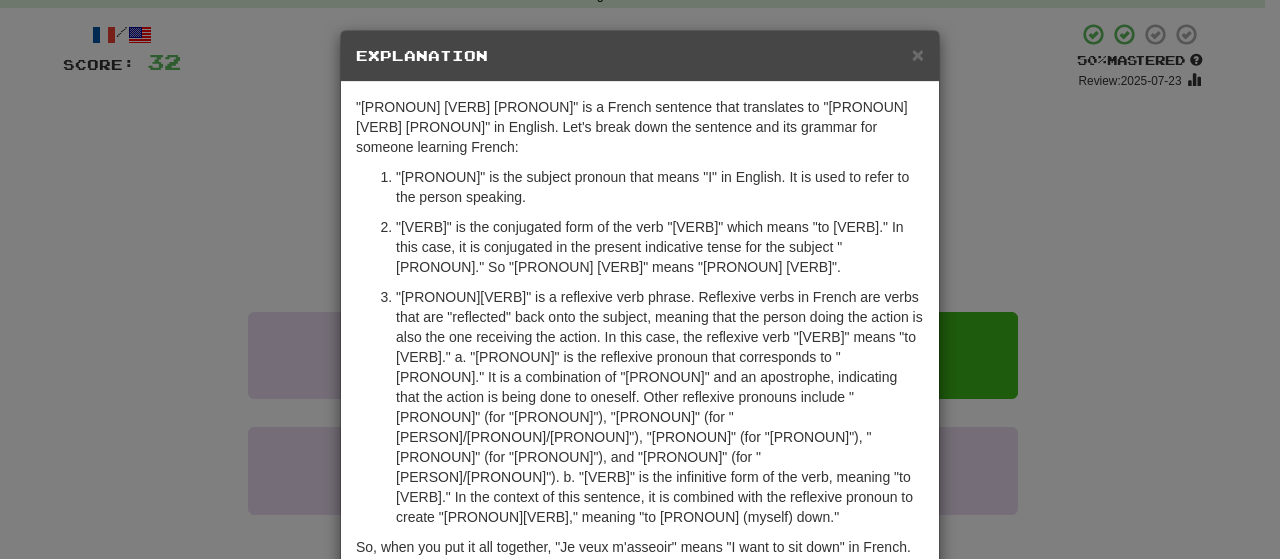 click on ""m'asseoir" is a reflexive verb phrase. Reflexive verbs in French are verbs that are "reflected" back onto the subject, meaning that the person doing the action is also the one receiving the action. In this case, the reflexive verb "asseoir" means "to sit down."
a. "m'" is the reflexive pronoun that corresponds to "je." It is a combination of "me" and an apostrophe, indicating that the action is being done to oneself. Other reflexive pronouns include "te" (for "tu"), "se" (for "il/elle/on"), "nous" (for "nous"), "vous" (for "vous"), and "se" (for "ils/elles").
b. "asseoir" is the infinitive form of the verb, meaning "to sit down." In the context of this sentence, it is combined with the reflexive pronoun to create "m'asseoir," meaning "to sit (myself) down."" at bounding box center [660, 407] 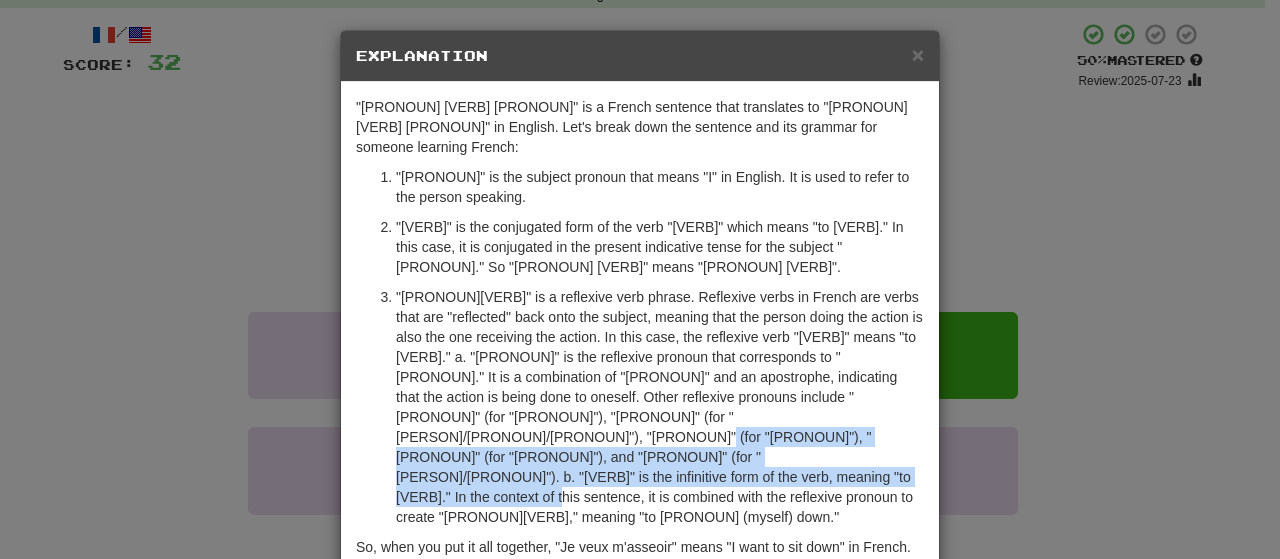 drag, startPoint x: 680, startPoint y: 403, endPoint x: 735, endPoint y: 427, distance: 60.00833 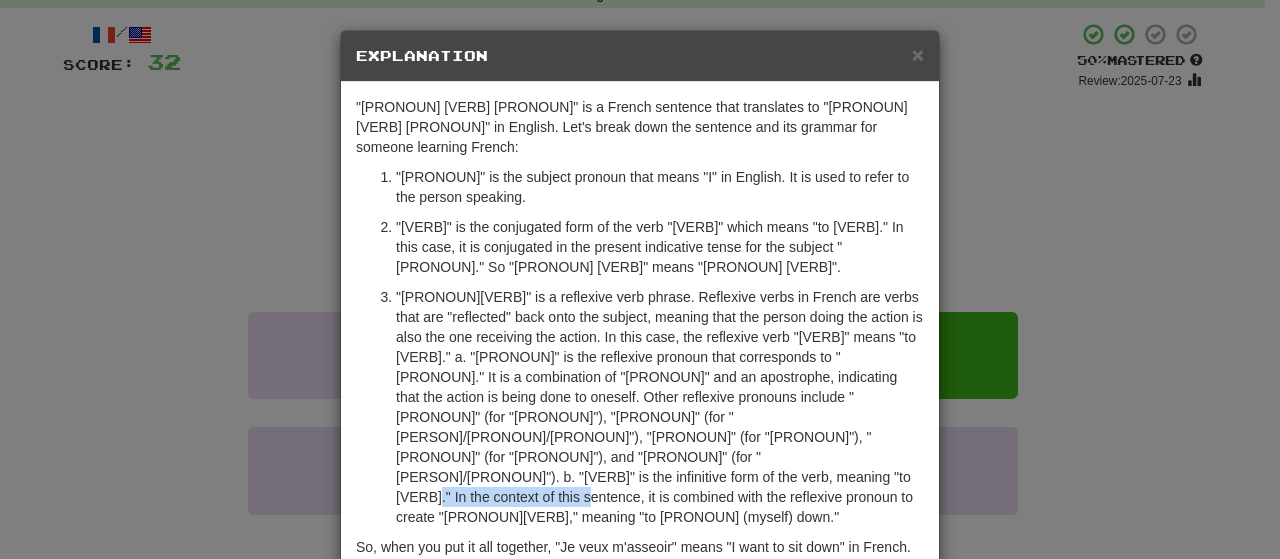 drag, startPoint x: 773, startPoint y: 439, endPoint x: 612, endPoint y: 446, distance: 161.1521 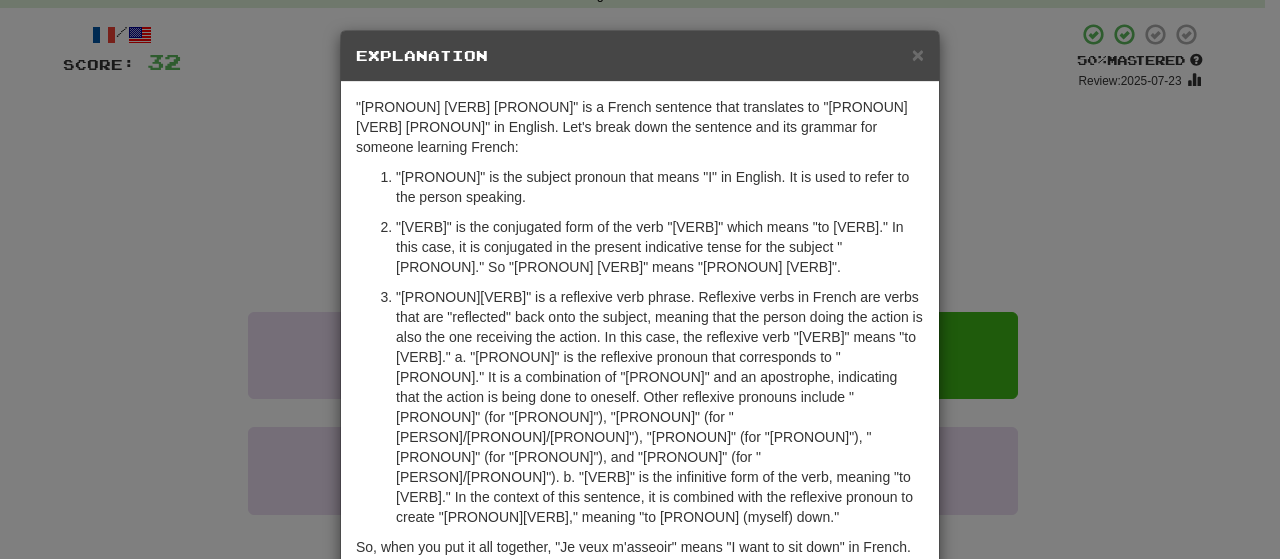 click on ""m'asseoir" is a reflexive verb phrase. Reflexive verbs in French are verbs that are "reflected" back onto the subject, meaning that the person doing the action is also the one receiving the action. In this case, the reflexive verb "asseoir" means "to sit down."
a. "m'" is the reflexive pronoun that corresponds to "je." It is a combination of "me" and an apostrophe, indicating that the action is being done to oneself. Other reflexive pronouns include "te" (for "tu"), "se" (for "il/elle/on"), "nous" (for "nous"), "vous" (for "vous"), and "se" (for "ils/elles").
b. "asseoir" is the infinitive form of the verb, meaning "to sit down." In the context of this sentence, it is combined with the reflexive pronoun to create "m'asseoir," meaning "to sit (myself) down."" at bounding box center [660, 407] 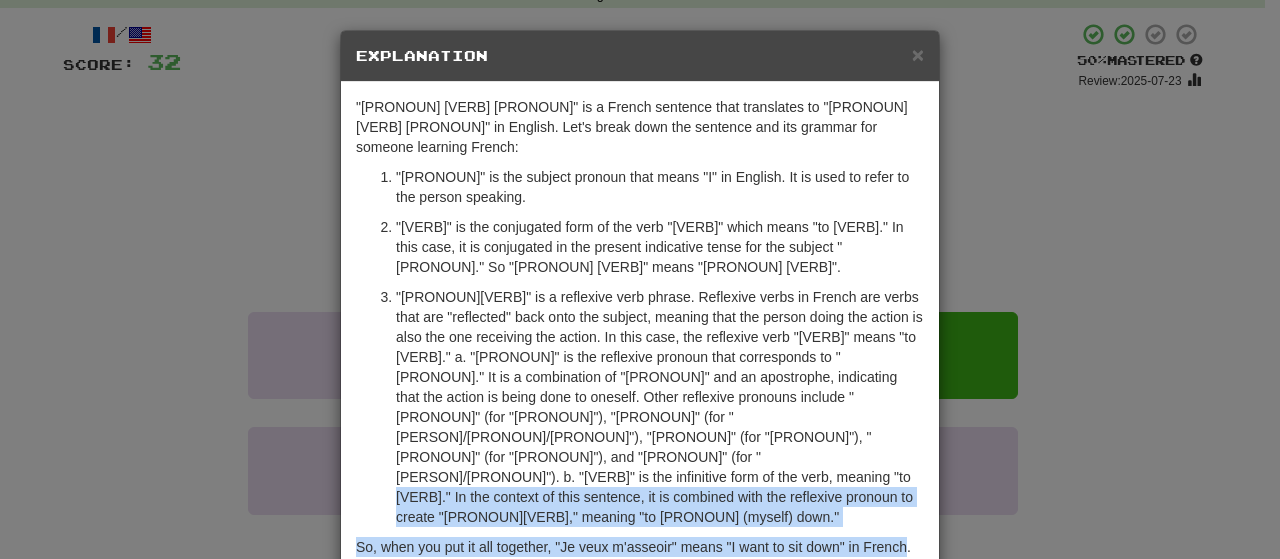 click on ""Je veux m'asseoir" is a French sentence that translates to "I want to sit down" in English. Let's break down the sentence and its grammar for someone learning French:
"Je" is the subject pronoun that means "I" in English. It is used to refer to the person speaking.
"veux" is the conjugated form of the verb "vouloir" which means "to want." In this case, it is conjugated in the present indicative tense for the subject "je." So "je veux" means "I want."
So, when you put it all together, "Je veux m'asseoir" means "I want to sit down" in French." at bounding box center [640, 332] 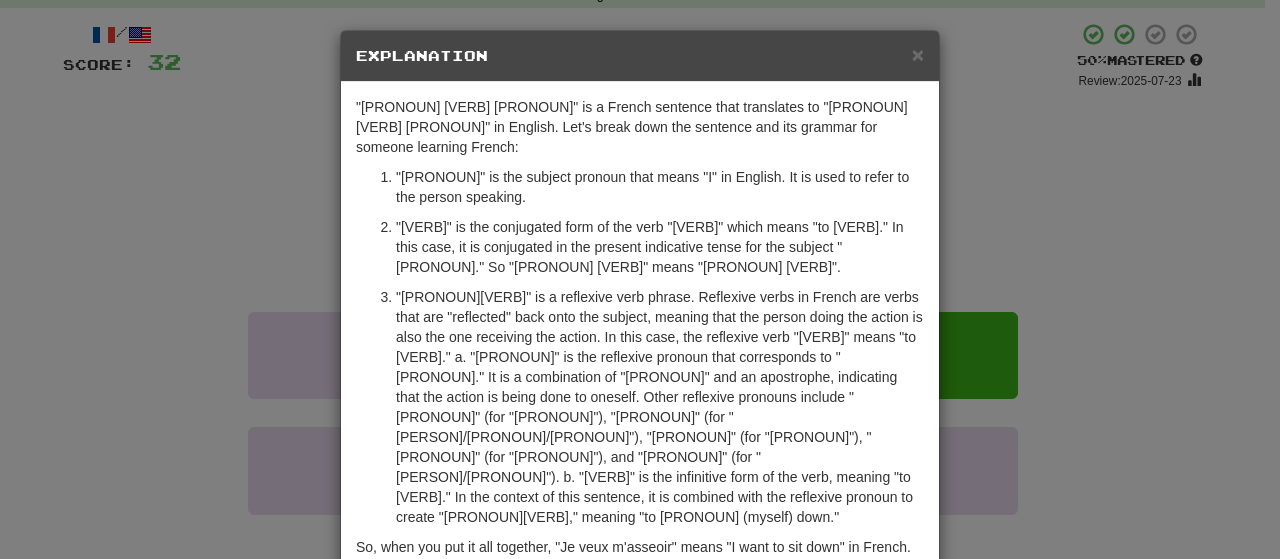 click on ""m'asseoir" is a reflexive verb phrase. Reflexive verbs in French are verbs that are "reflected" back onto the subject, meaning that the person doing the action is also the one receiving the action. In this case, the reflexive verb "asseoir" means "to sit down."
a. "m'" is the reflexive pronoun that corresponds to "je." It is a combination of "me" and an apostrophe, indicating that the action is being done to oneself. Other reflexive pronouns include "te" (for "tu"), "se" (for "il/elle/on"), "nous" (for "nous"), "vous" (for "vous"), and "se" (for "ils/elles").
b. "asseoir" is the infinitive form of the verb, meaning "to sit down." In the context of this sentence, it is combined with the reflexive pronoun to create "m'asseoir," meaning "to sit (myself) down."" at bounding box center (660, 407) 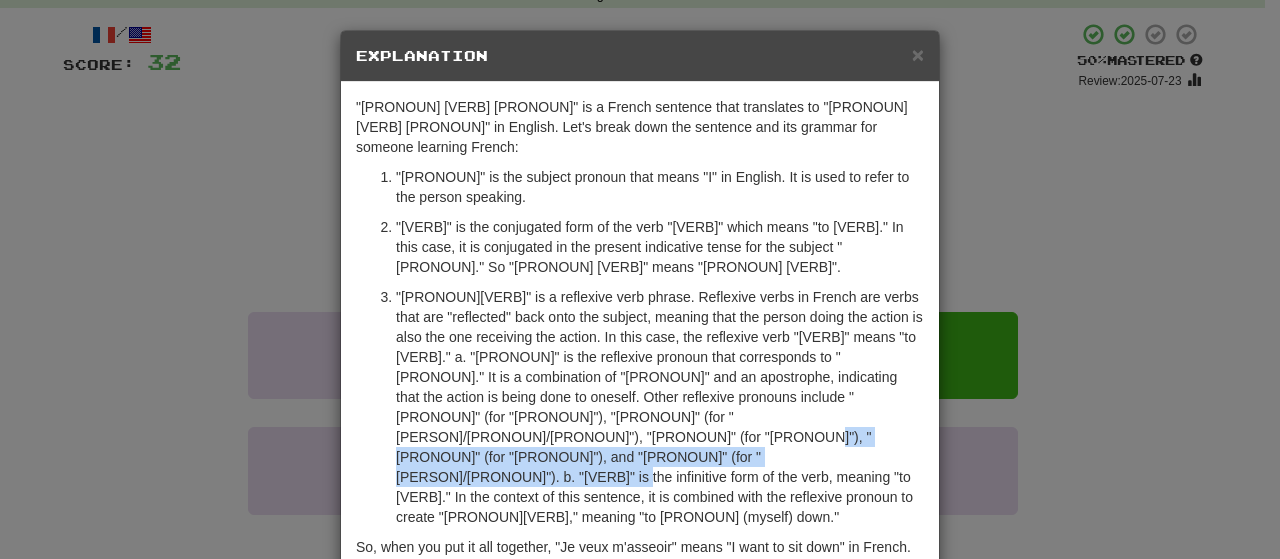 drag, startPoint x: 772, startPoint y: 407, endPoint x: 806, endPoint y: 422, distance: 37.161808 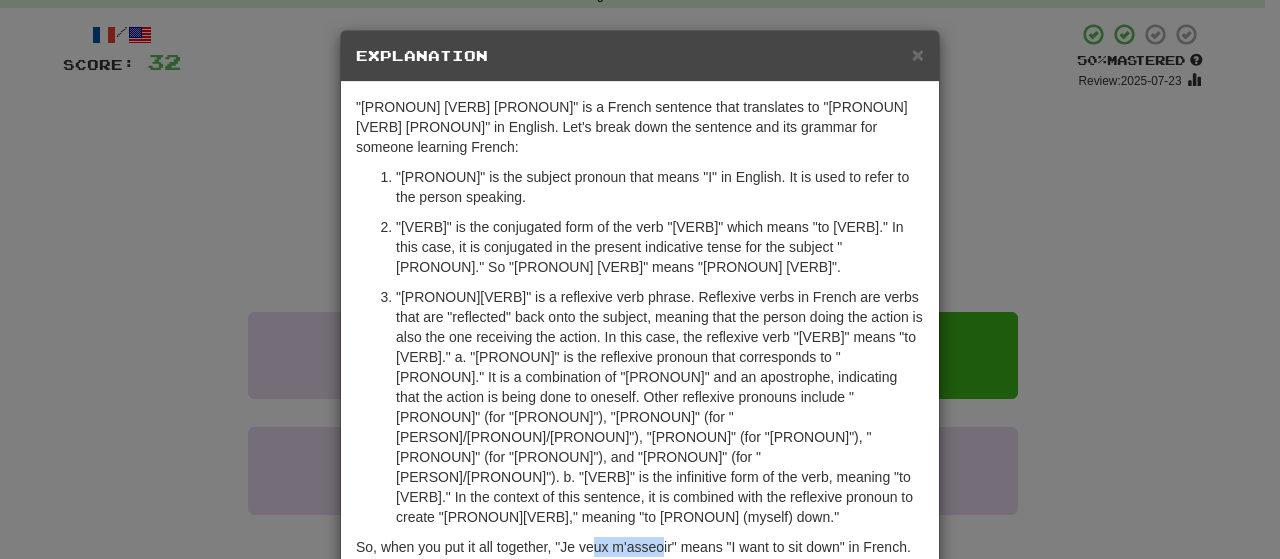 drag, startPoint x: 584, startPoint y: 465, endPoint x: 653, endPoint y: 462, distance: 69.065186 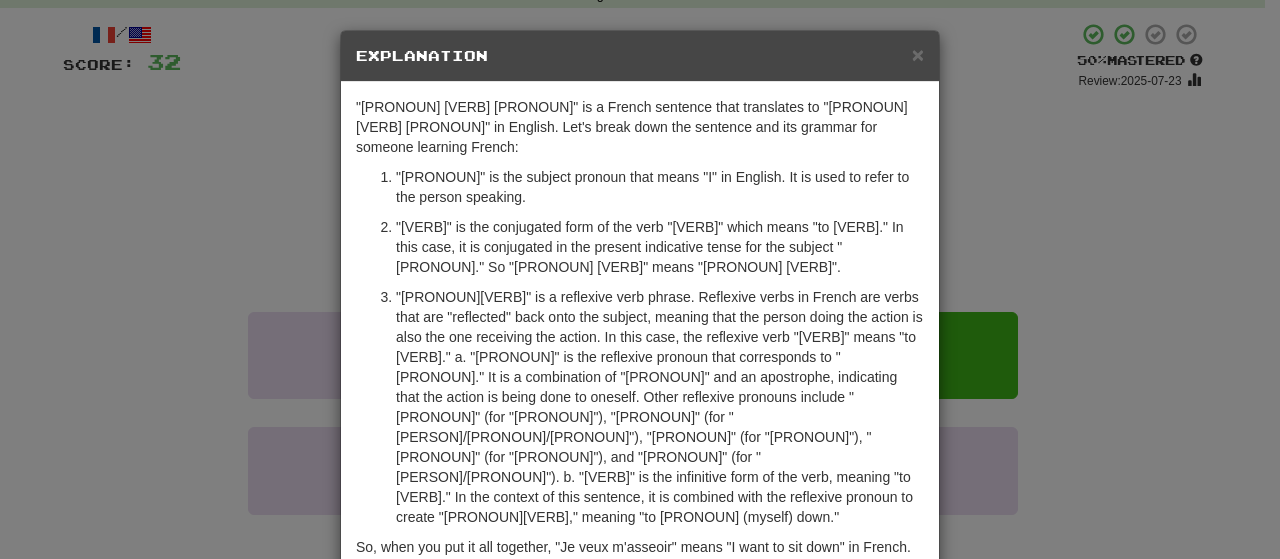 click on "Close" at bounding box center (893, 615) 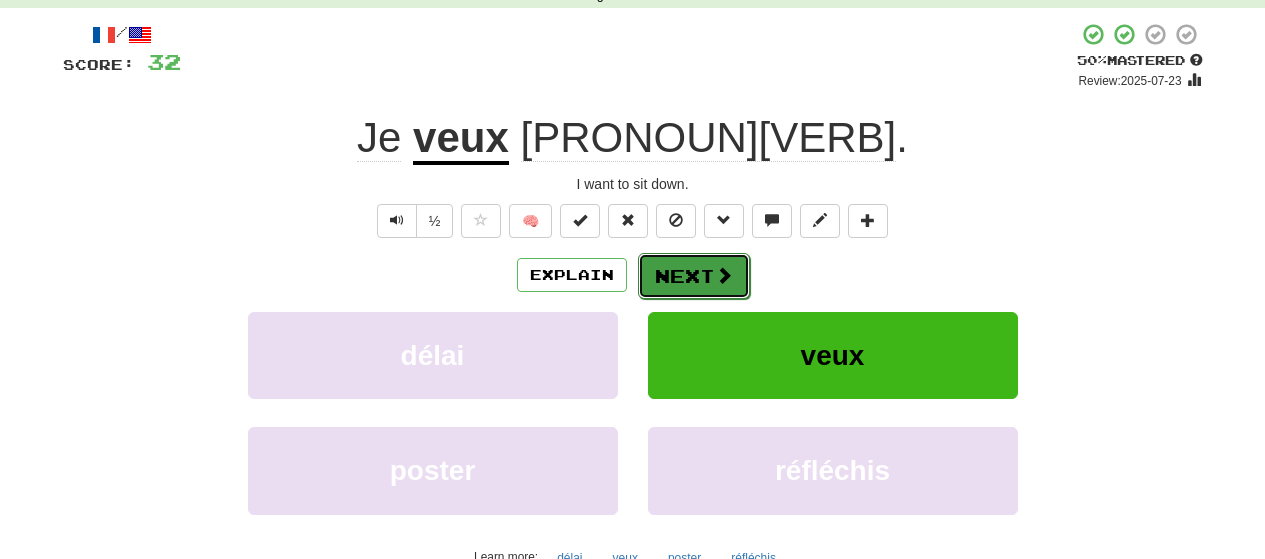 click at bounding box center (724, 275) 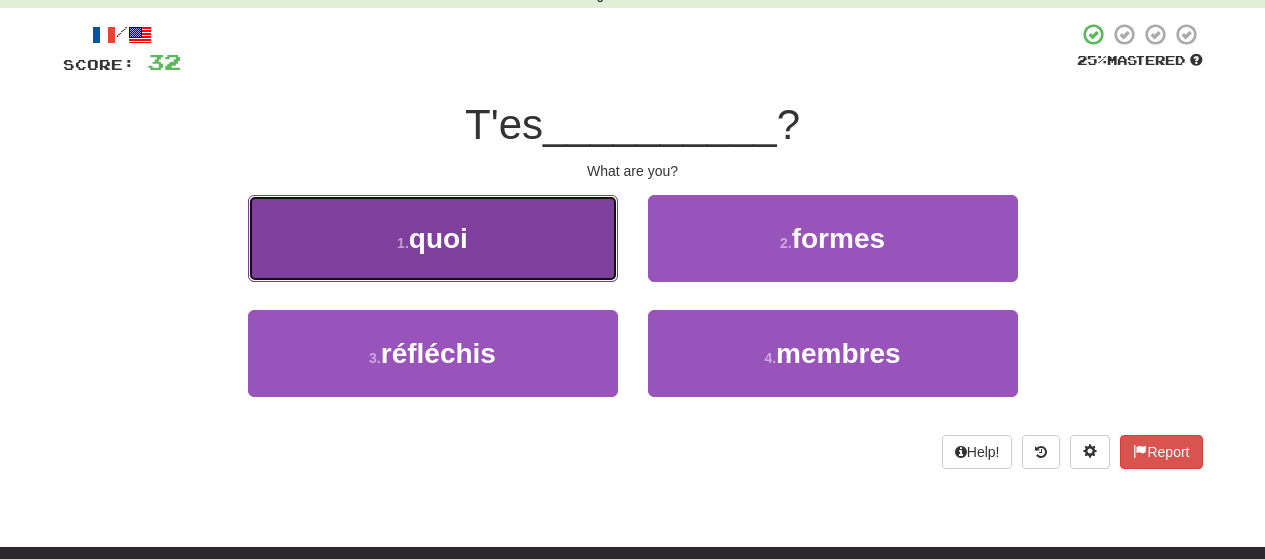 click on "1 .  quoi" at bounding box center [433, 238] 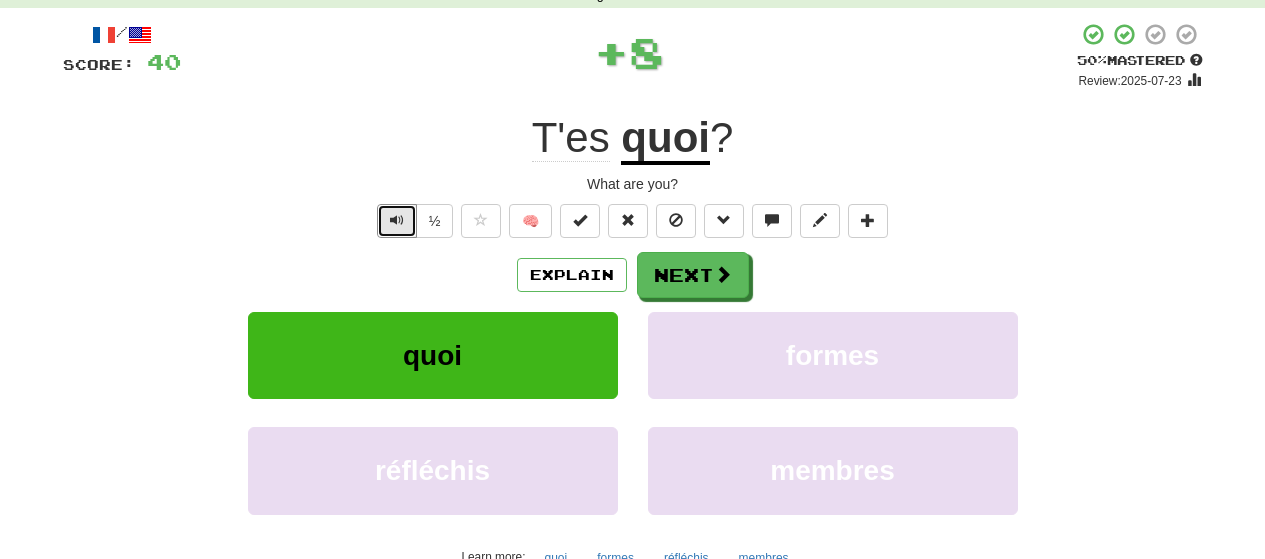 drag, startPoint x: 402, startPoint y: 215, endPoint x: 490, endPoint y: 283, distance: 111.21151 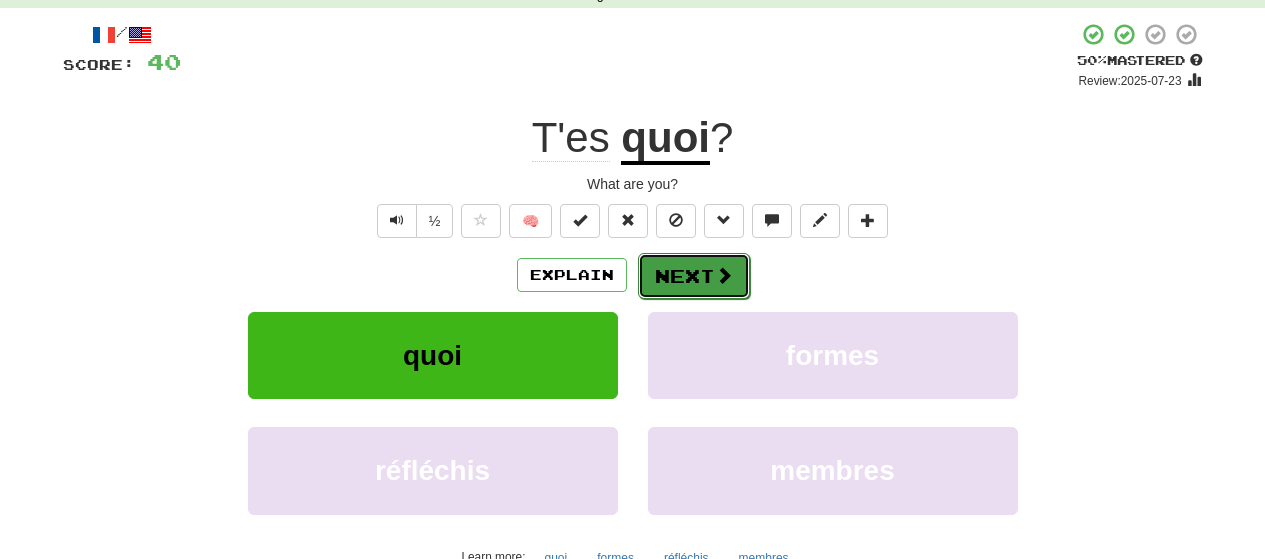 click on "Next" at bounding box center [694, 276] 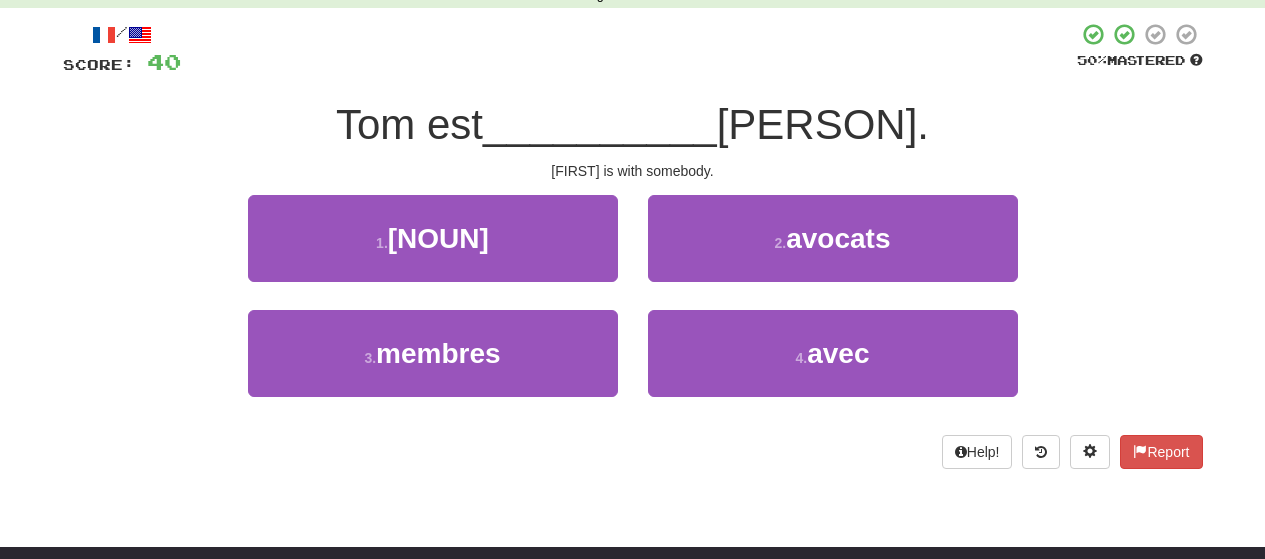 click on "1 .  érection" at bounding box center [433, 252] 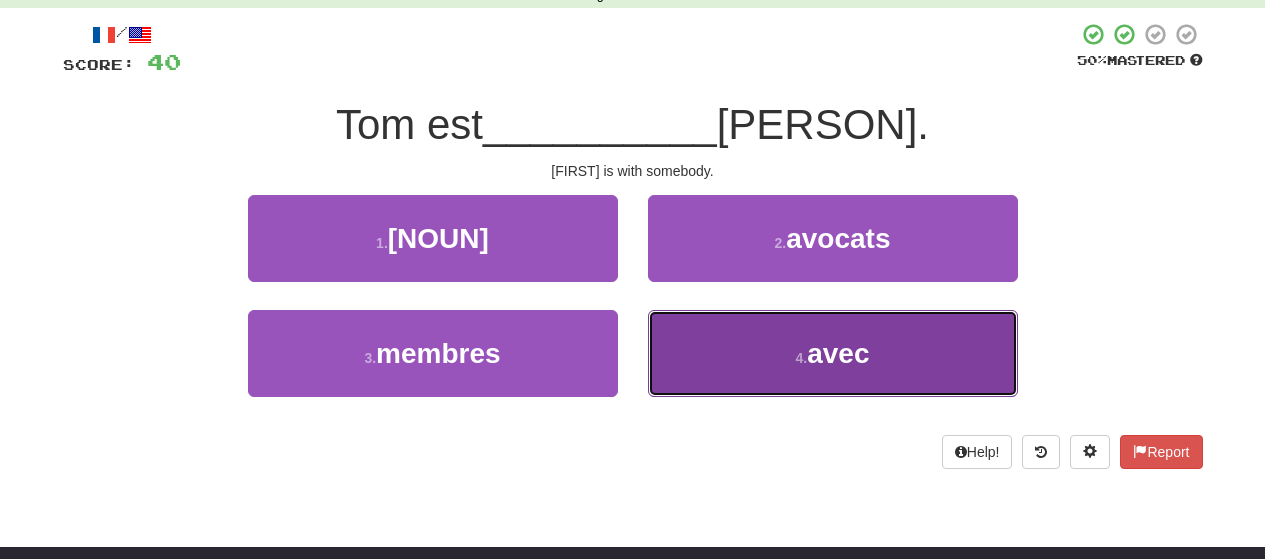 click on "4 .  avec" at bounding box center (833, 353) 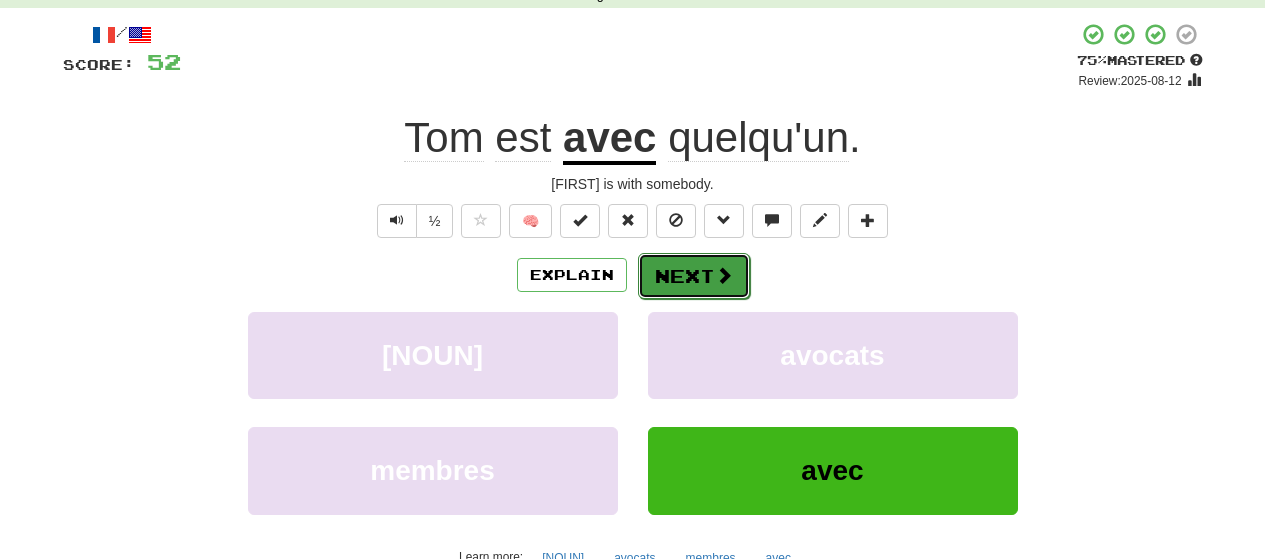 click on "Next" at bounding box center [694, 276] 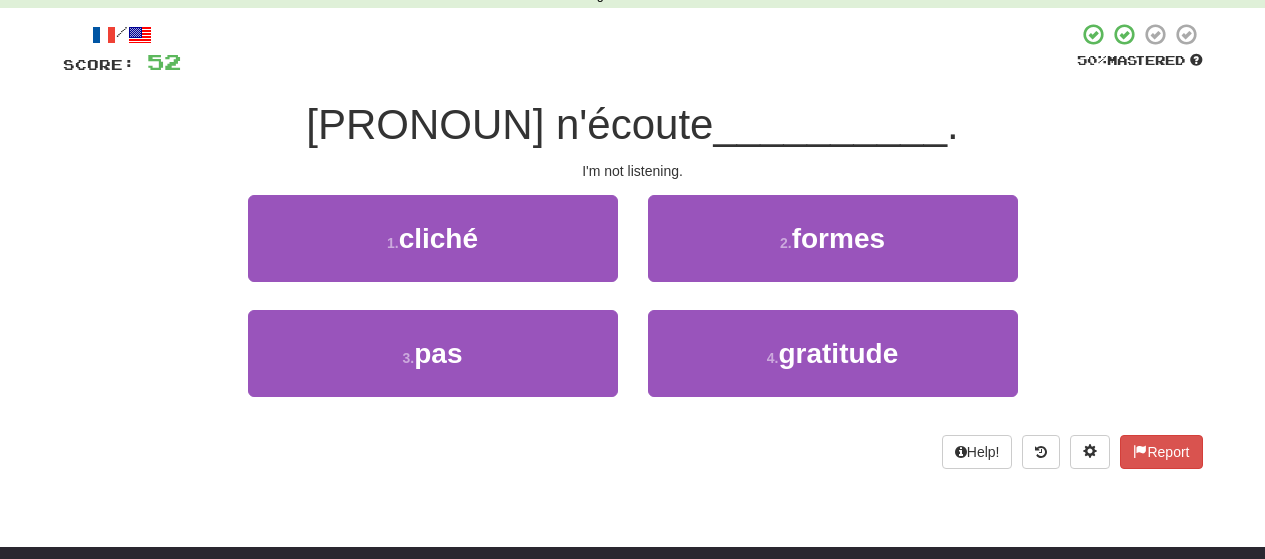 drag, startPoint x: 644, startPoint y: 295, endPoint x: 606, endPoint y: 302, distance: 38.63936 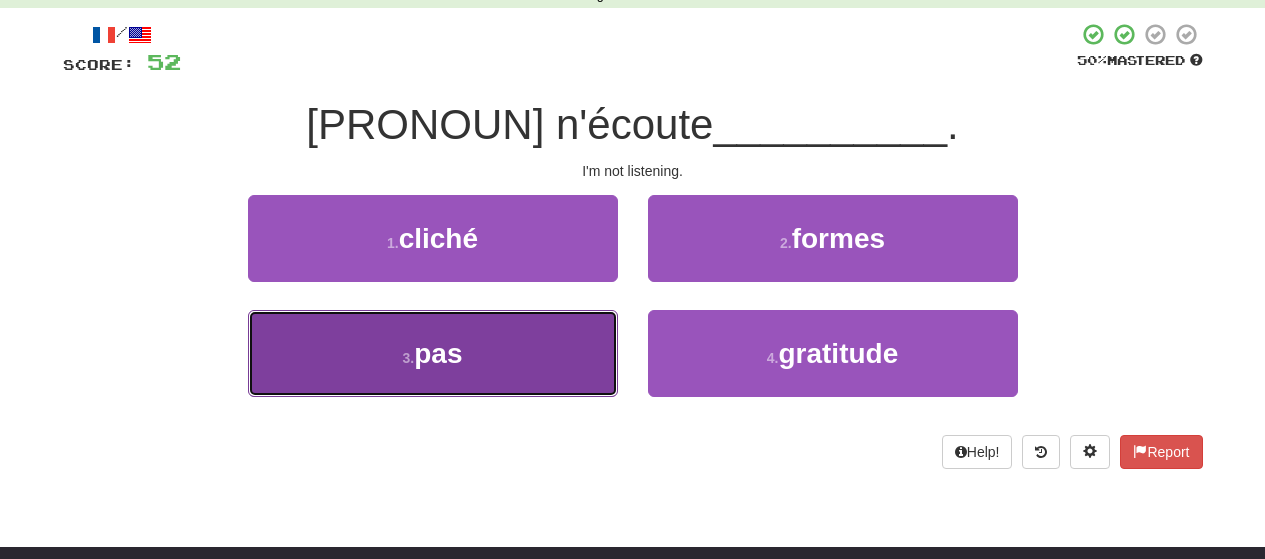 click on "3 .  pas" at bounding box center [433, 353] 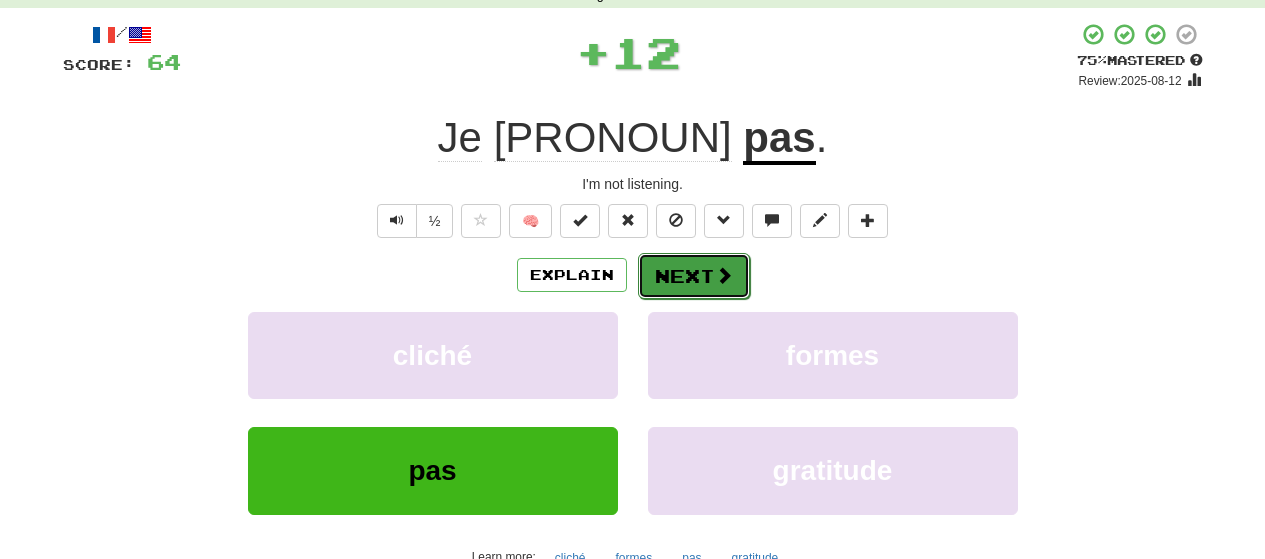 click on "Next" at bounding box center [694, 276] 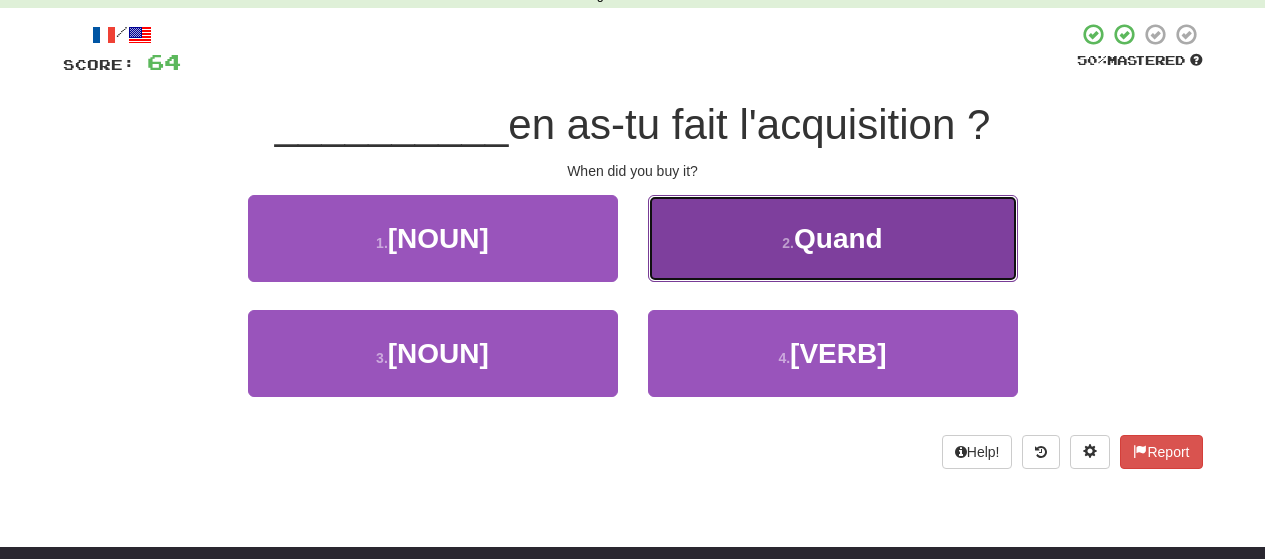 click on "2 .  Quand" at bounding box center (833, 238) 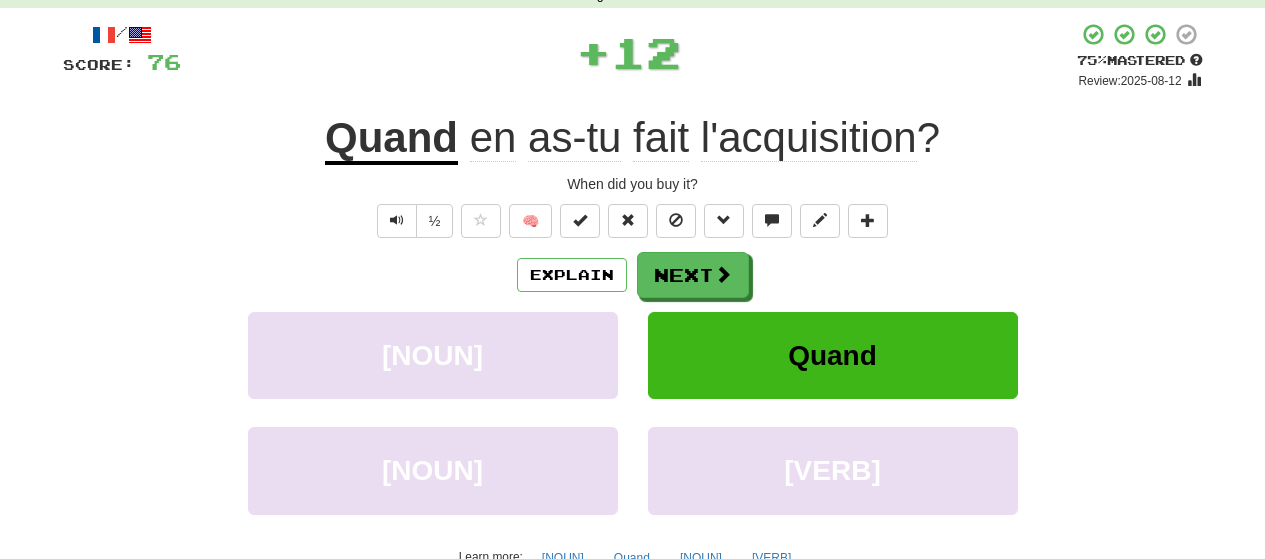 drag, startPoint x: 1053, startPoint y: 277, endPoint x: 1042, endPoint y: 276, distance: 11.045361 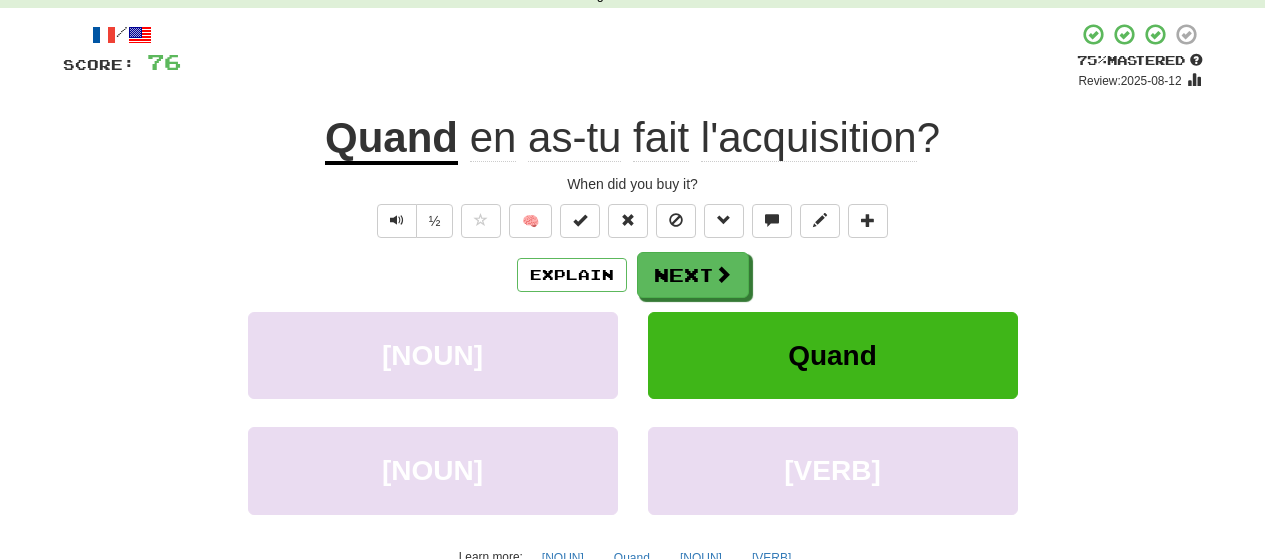 drag, startPoint x: 1034, startPoint y: 275, endPoint x: 506, endPoint y: 77, distance: 563.90424 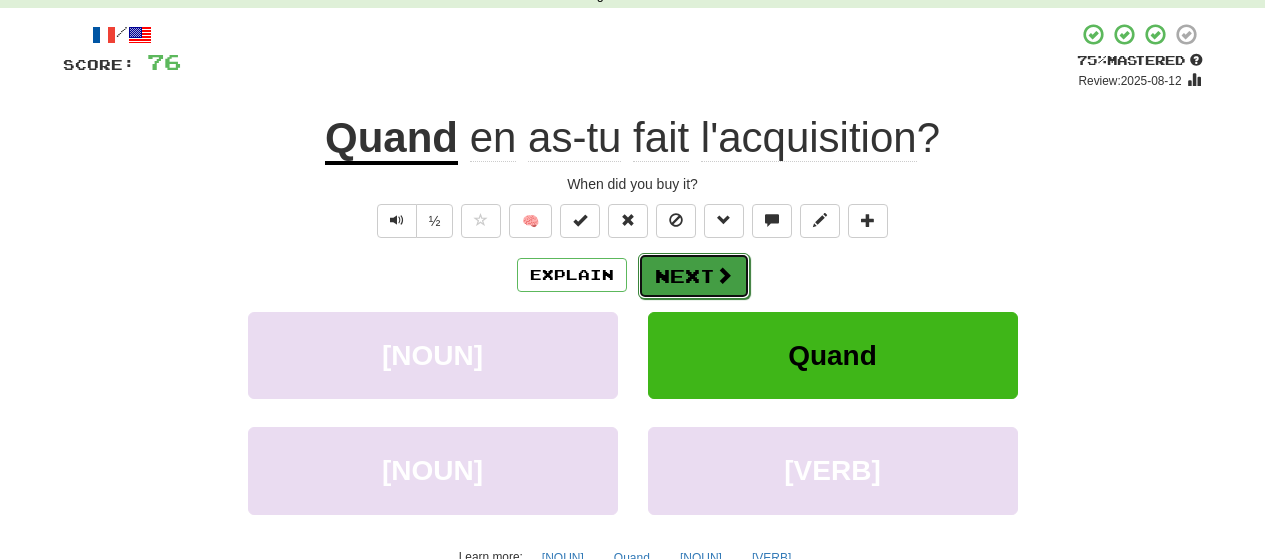 click on "Next" at bounding box center (694, 276) 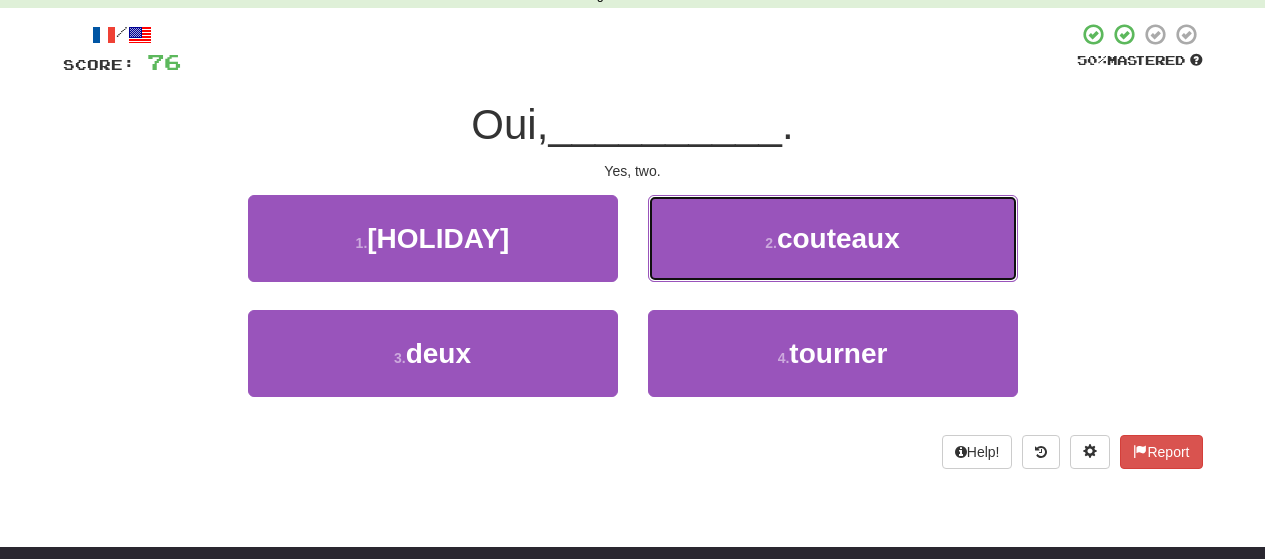 drag, startPoint x: 682, startPoint y: 274, endPoint x: 642, endPoint y: 295, distance: 45.17743 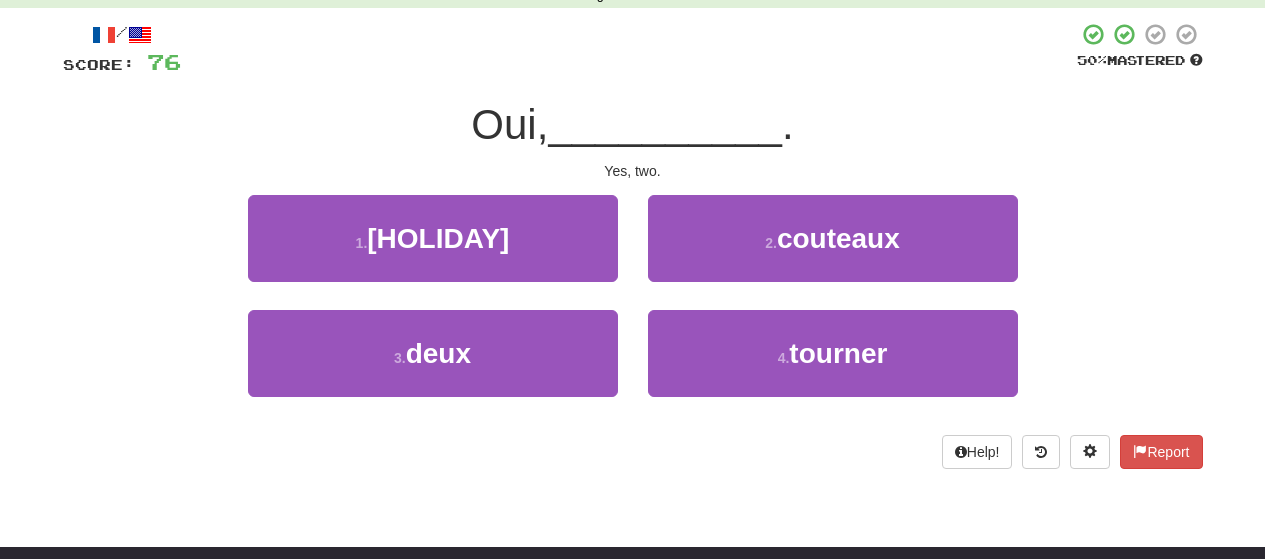 drag, startPoint x: 642, startPoint y: 295, endPoint x: 621, endPoint y: 291, distance: 21.377558 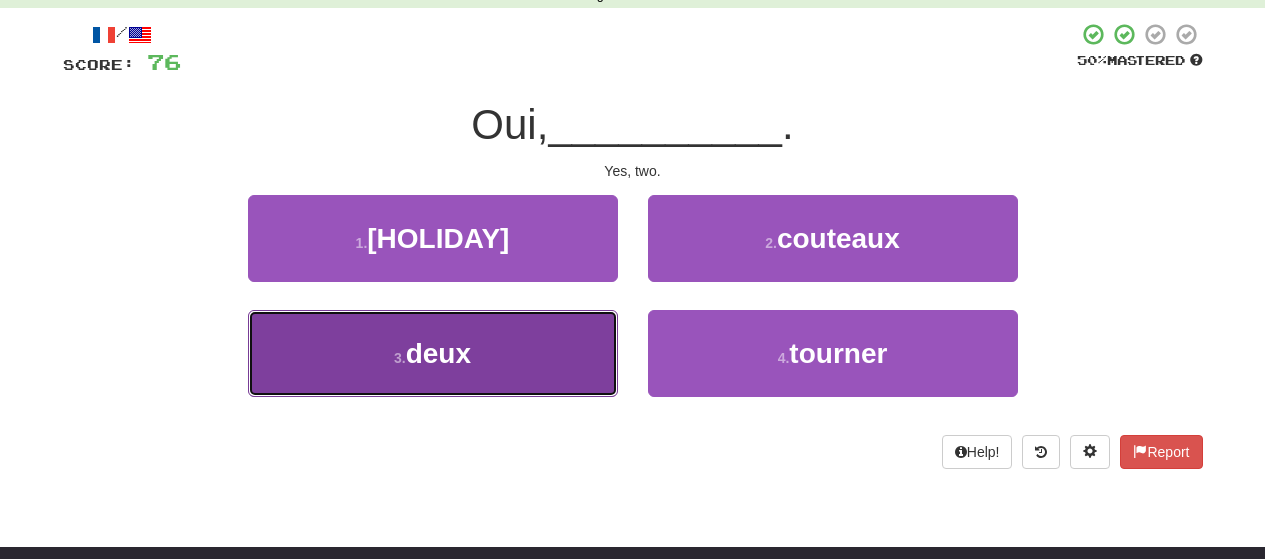 click on "3 .  deux" at bounding box center [433, 353] 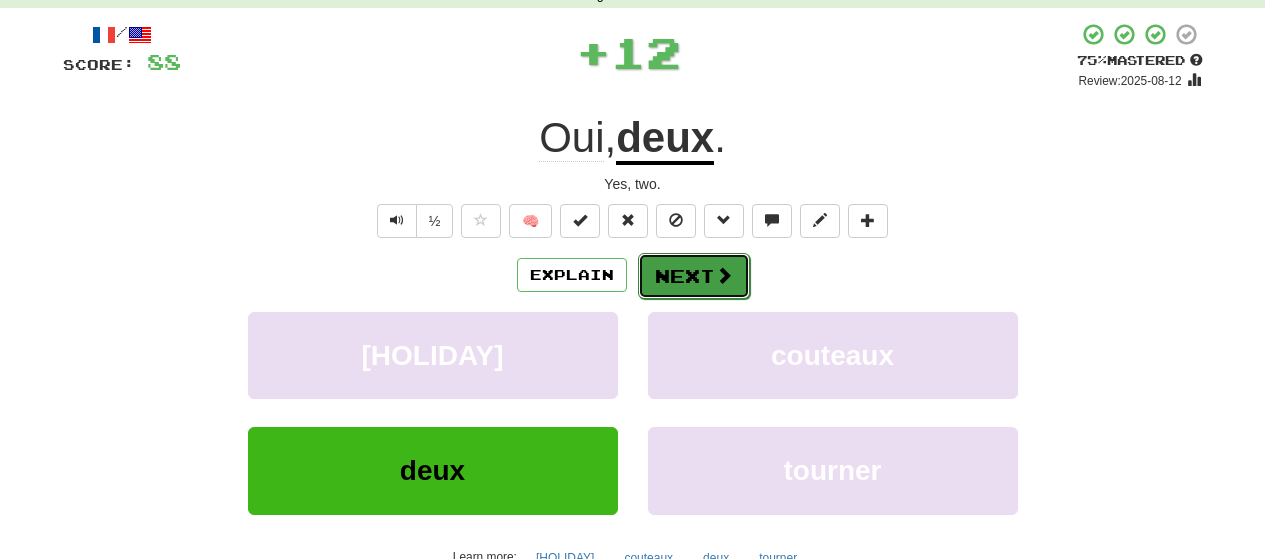 click on "Next" at bounding box center (694, 276) 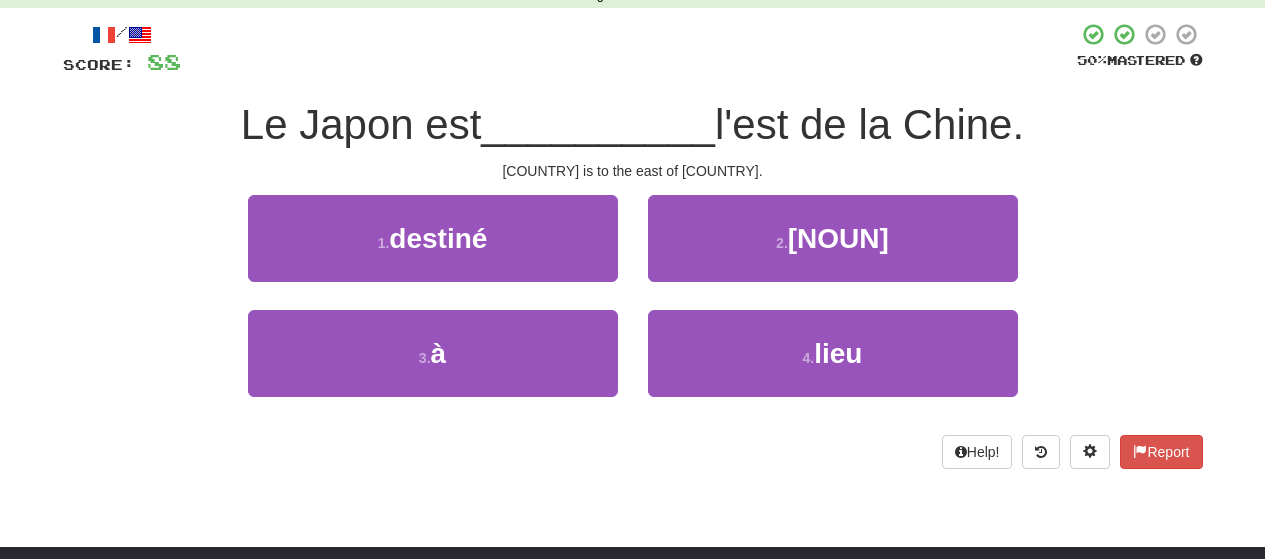 click on "2 .  érection" at bounding box center (833, 252) 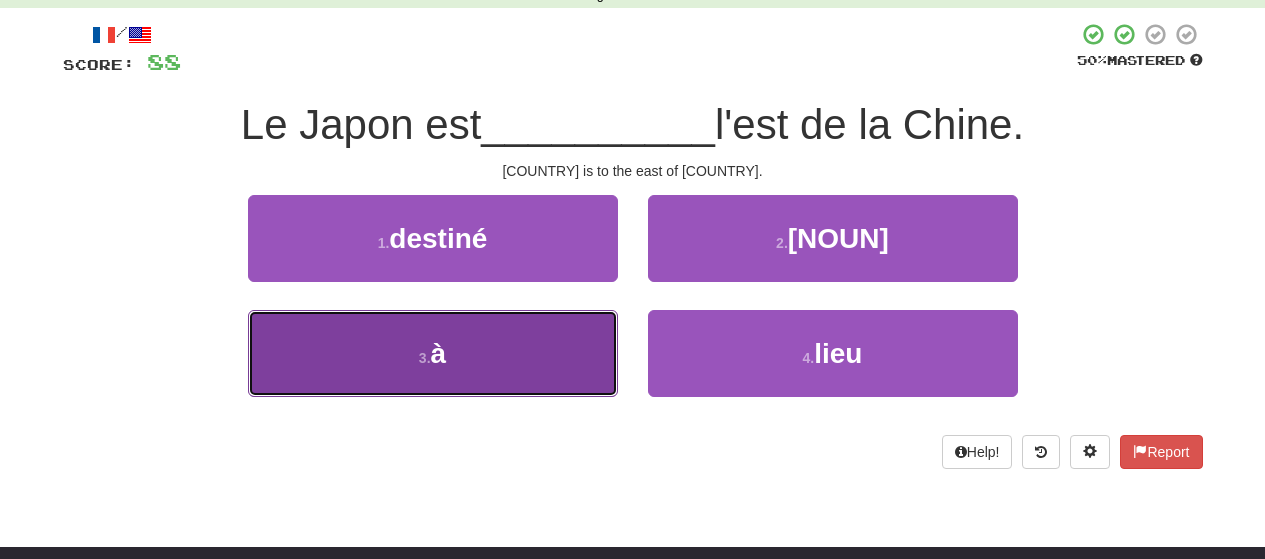 click on "3 .  à" at bounding box center [433, 353] 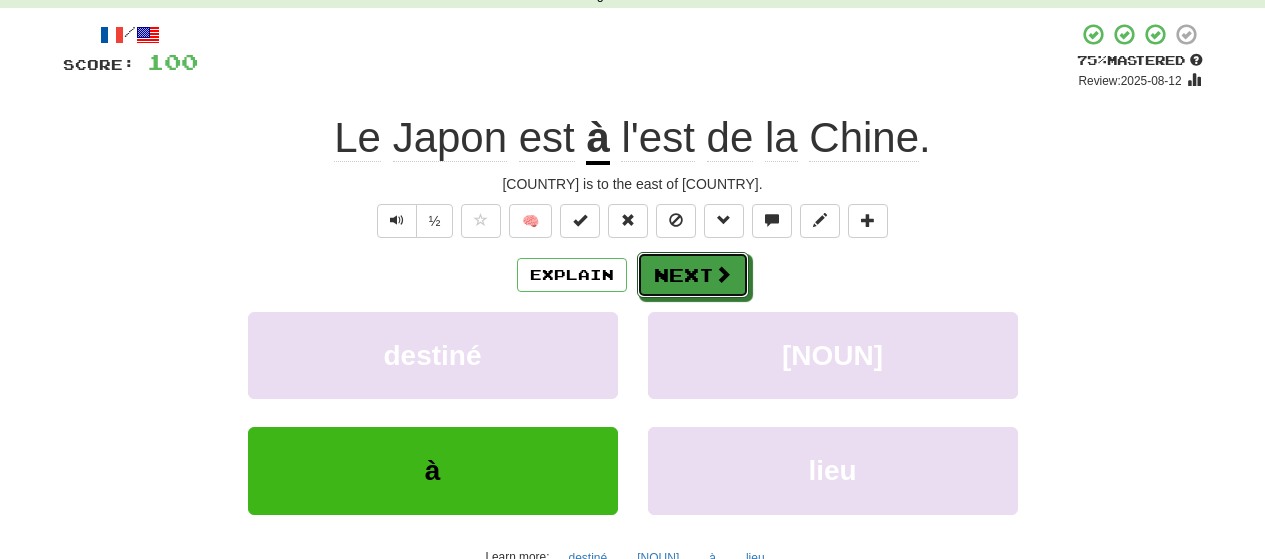 drag, startPoint x: 694, startPoint y: 275, endPoint x: 939, endPoint y: 285, distance: 245.204 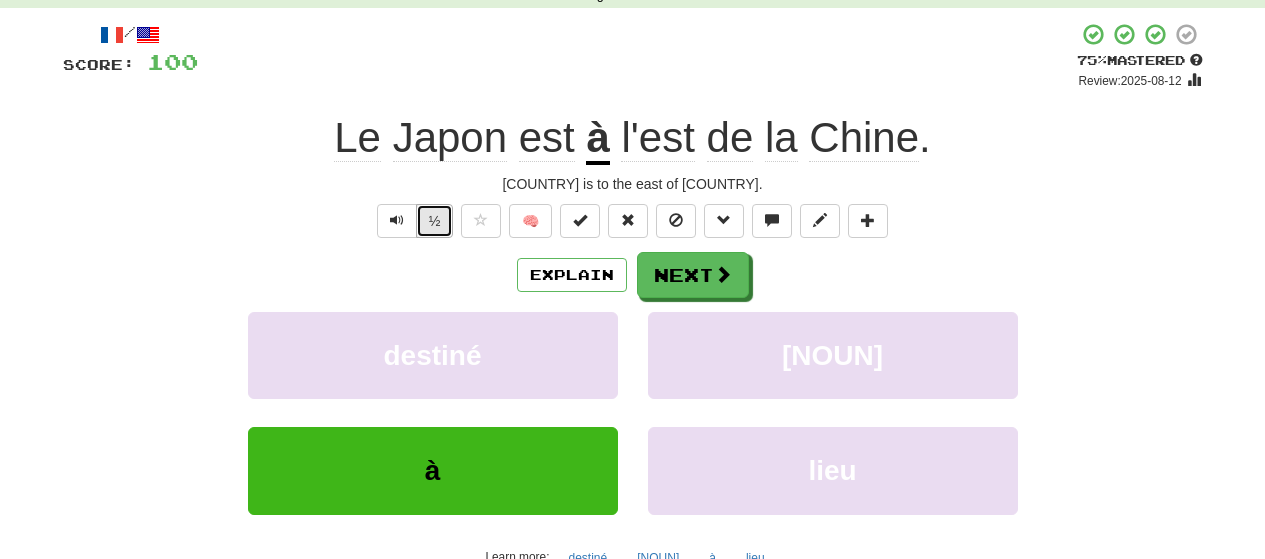 click on "½" at bounding box center [435, 221] 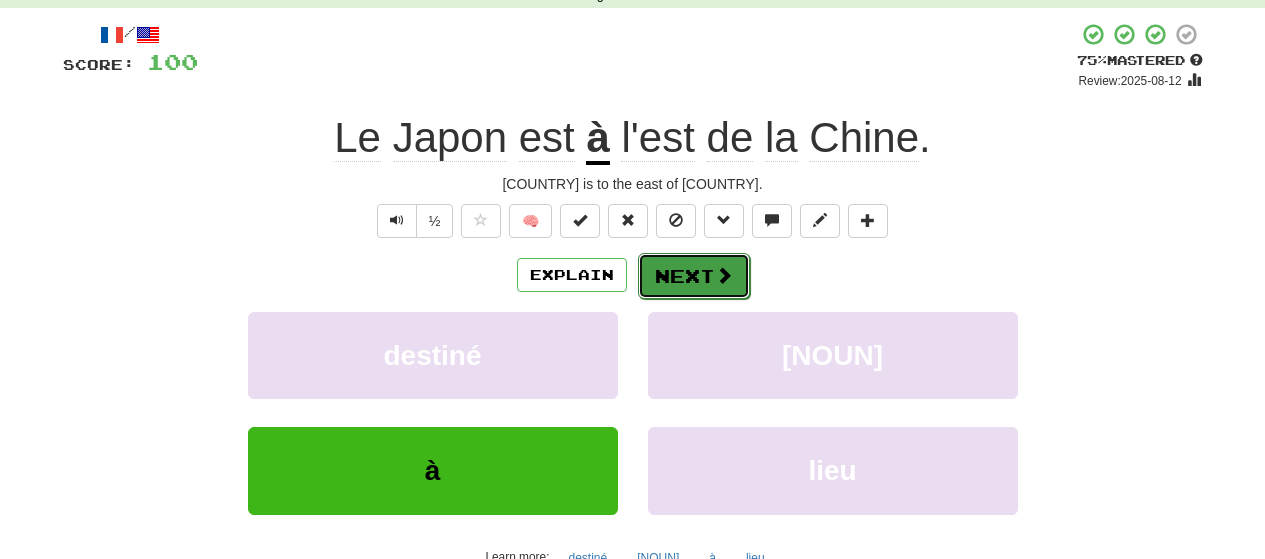 click on "Next" at bounding box center [694, 276] 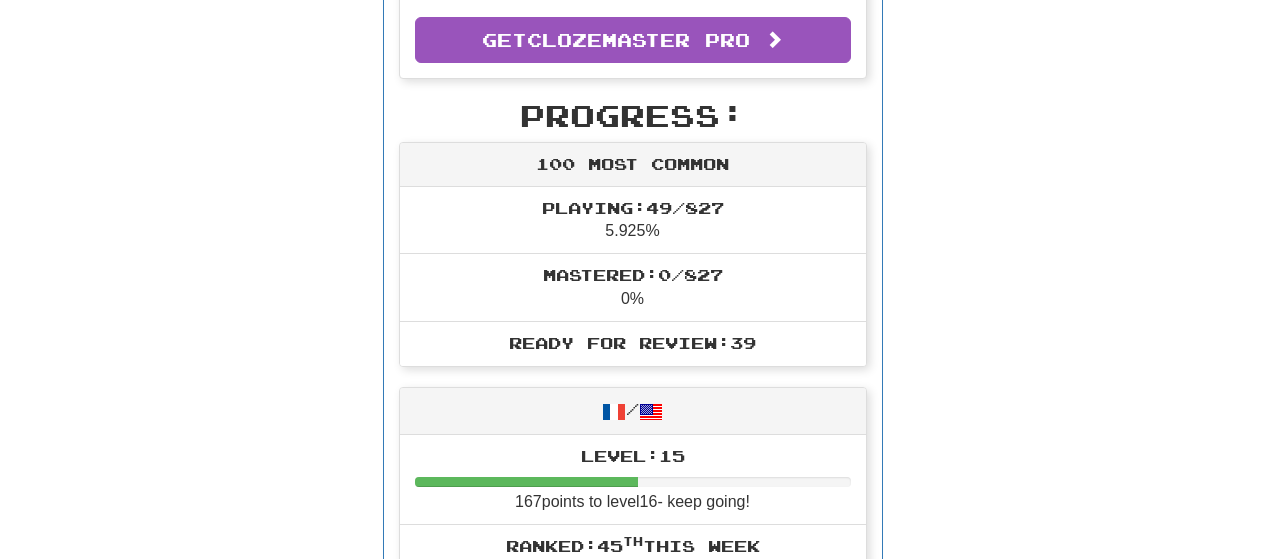 scroll, scrollTop: 500, scrollLeft: 0, axis: vertical 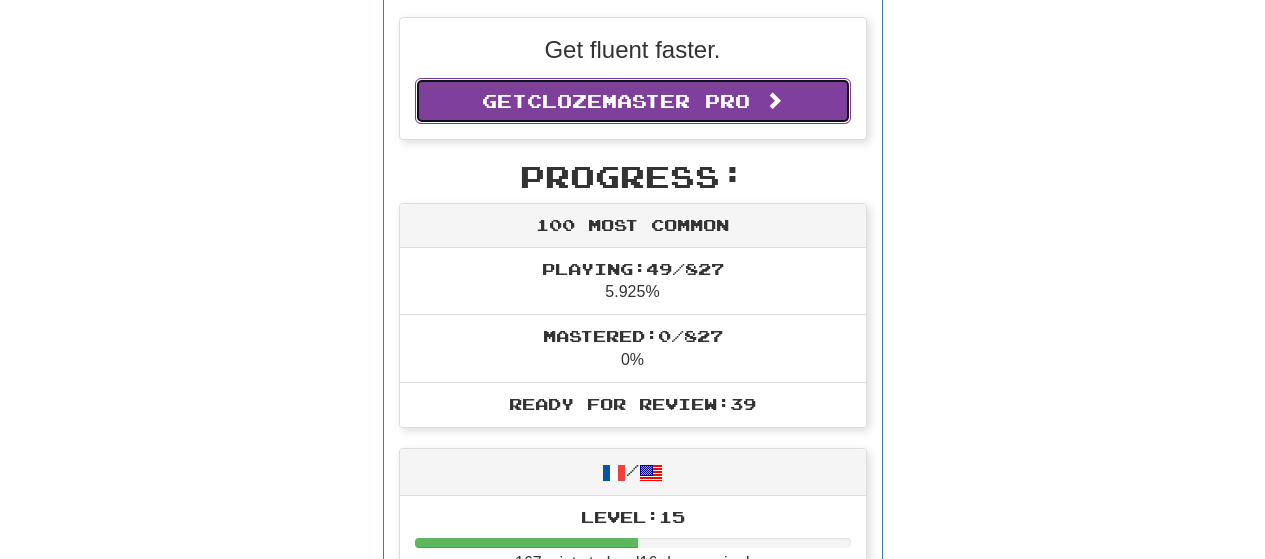 click on "Get  Clozemaster Pro" at bounding box center (633, 101) 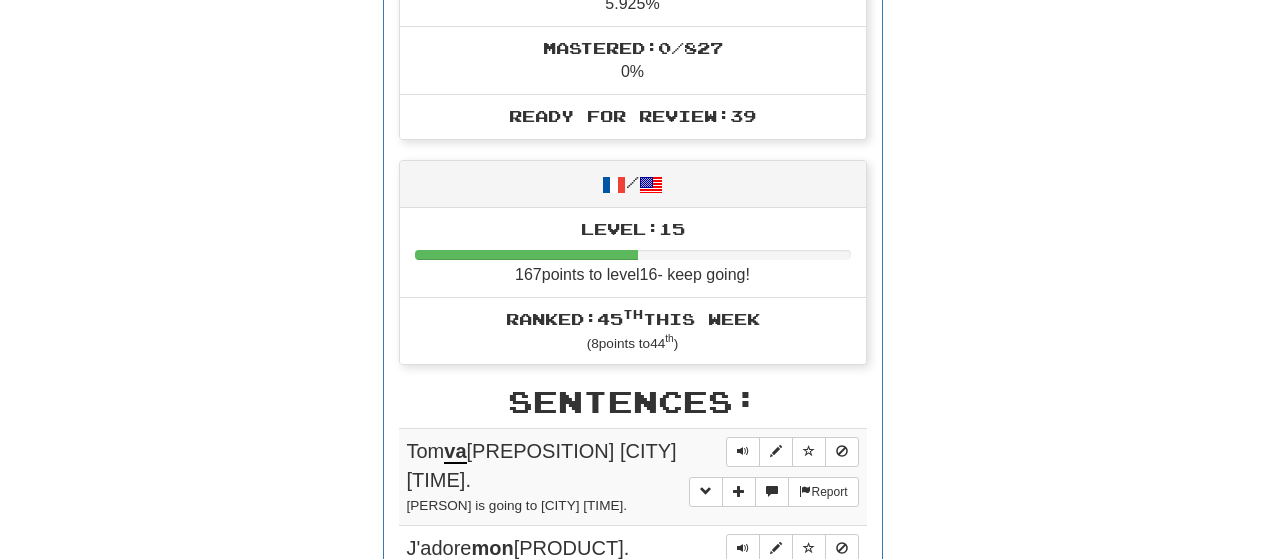 scroll, scrollTop: 800, scrollLeft: 0, axis: vertical 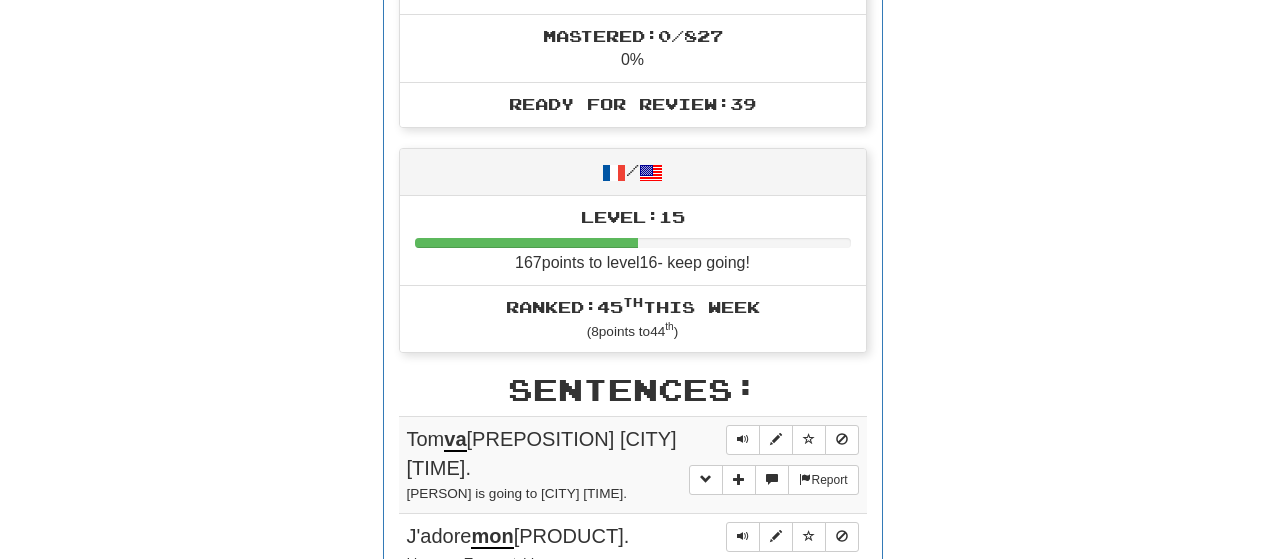 drag, startPoint x: 772, startPoint y: 267, endPoint x: 496, endPoint y: 270, distance: 276.0163 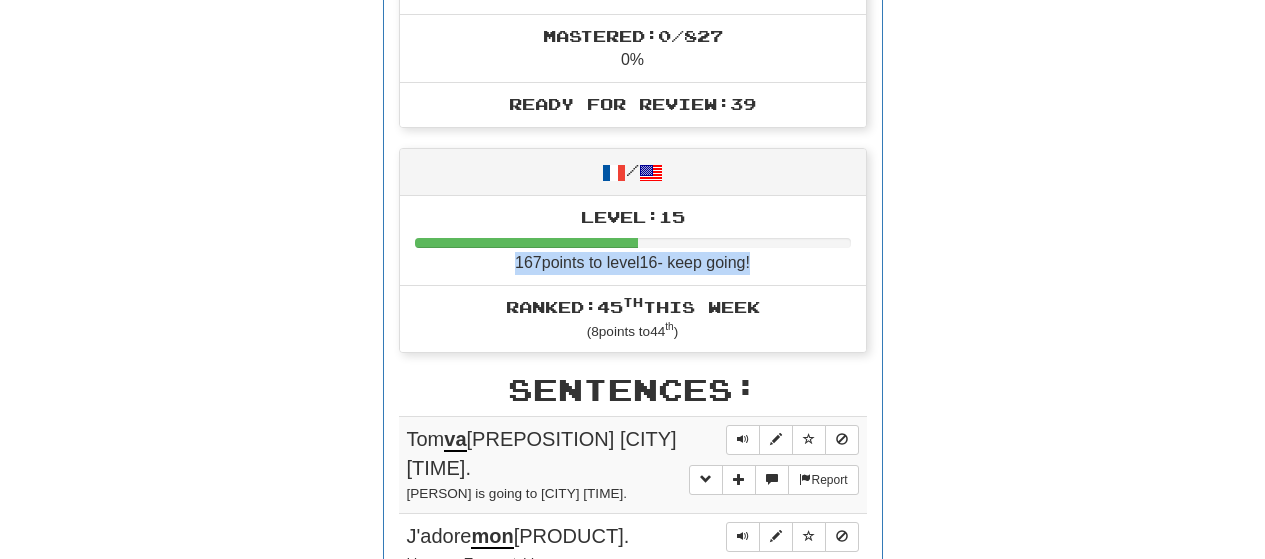 drag, startPoint x: 495, startPoint y: 270, endPoint x: 786, endPoint y: 272, distance: 291.00687 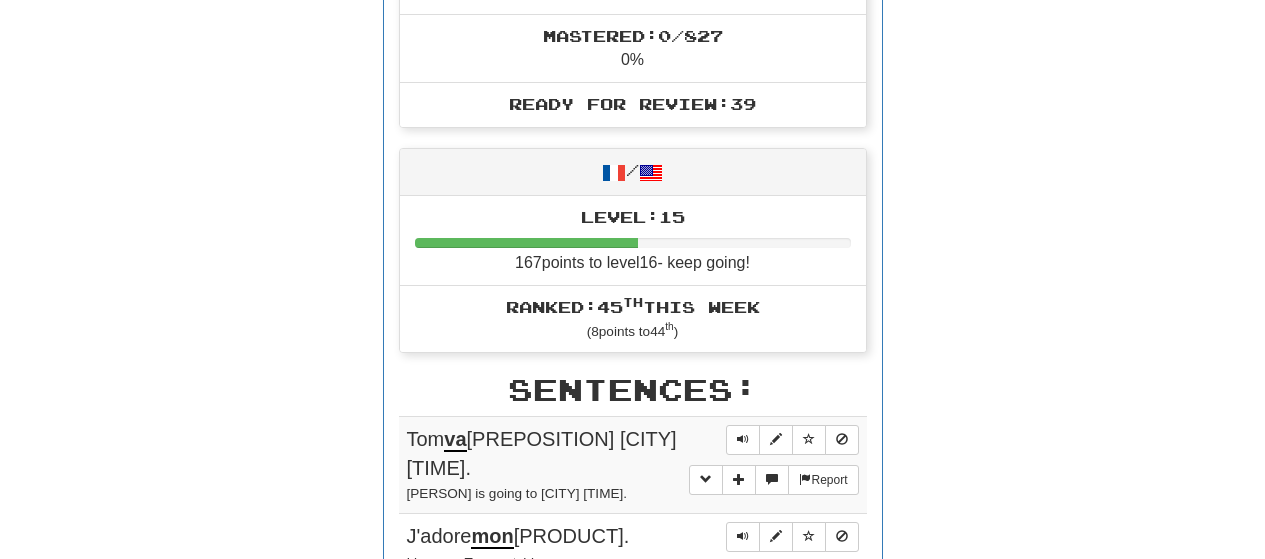 drag, startPoint x: 822, startPoint y: 318, endPoint x: 558, endPoint y: 344, distance: 265.27722 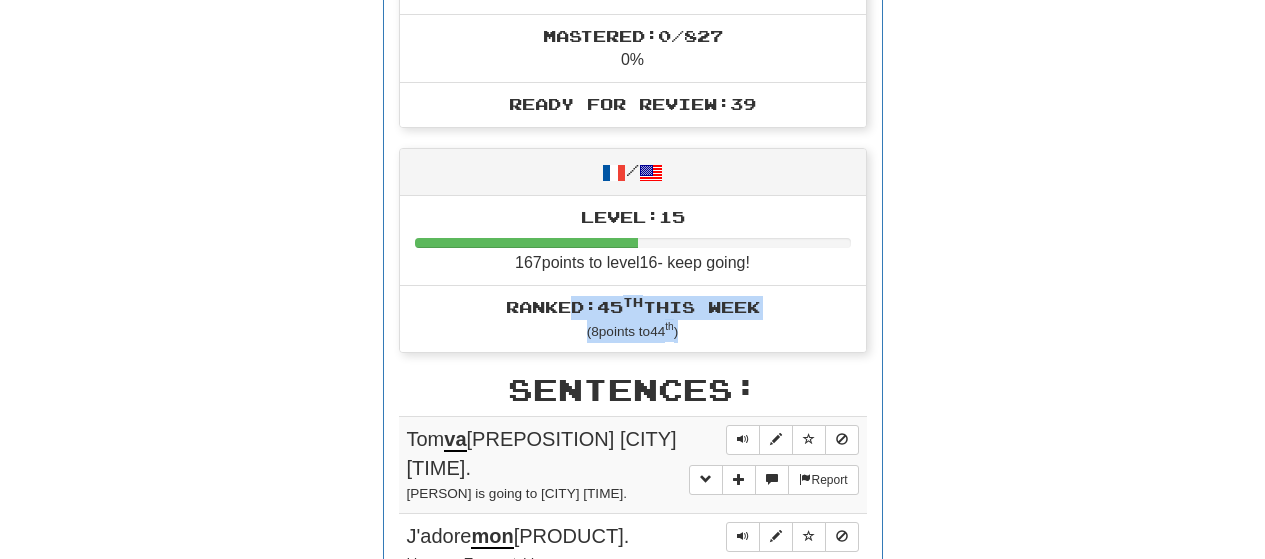 drag, startPoint x: 635, startPoint y: 306, endPoint x: 855, endPoint y: 326, distance: 220.90723 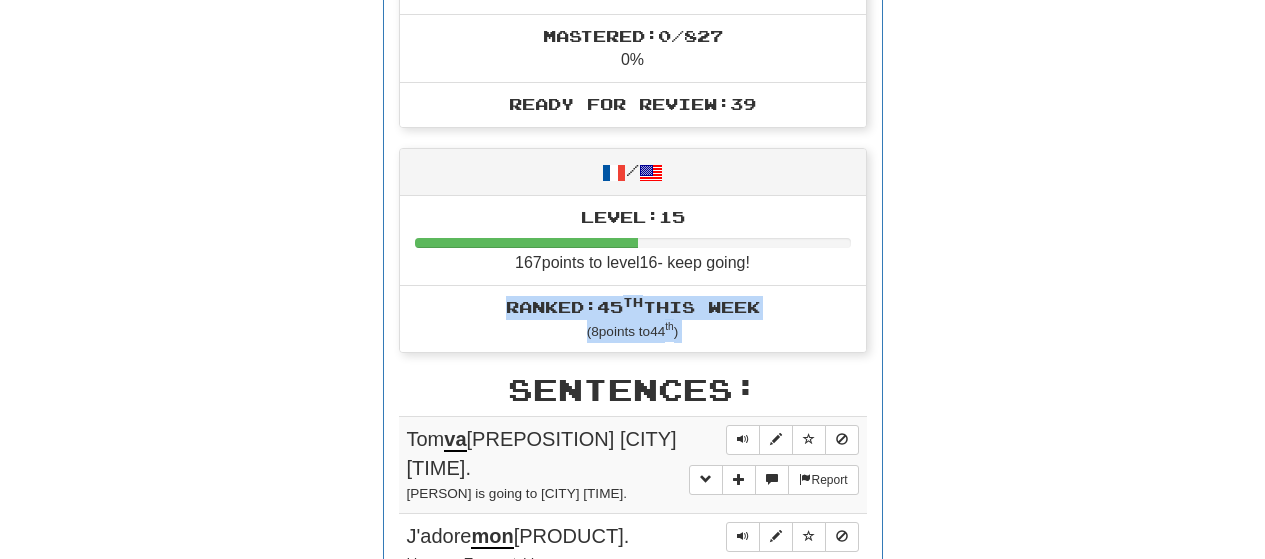 drag, startPoint x: 855, startPoint y: 326, endPoint x: 475, endPoint y: 293, distance: 381.4302 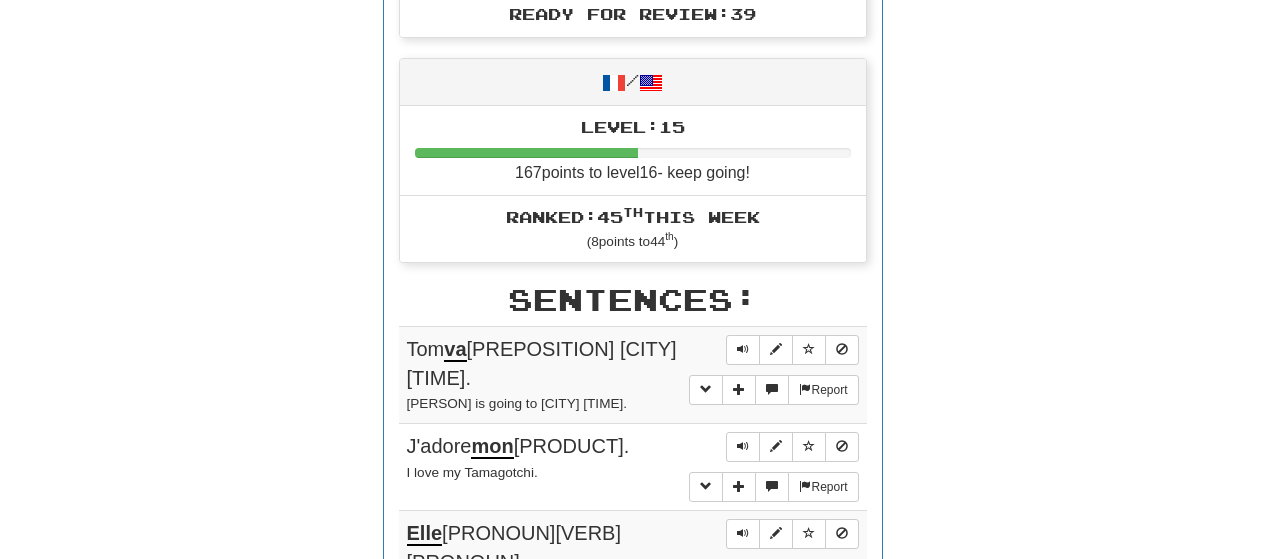 scroll, scrollTop: 1100, scrollLeft: 0, axis: vertical 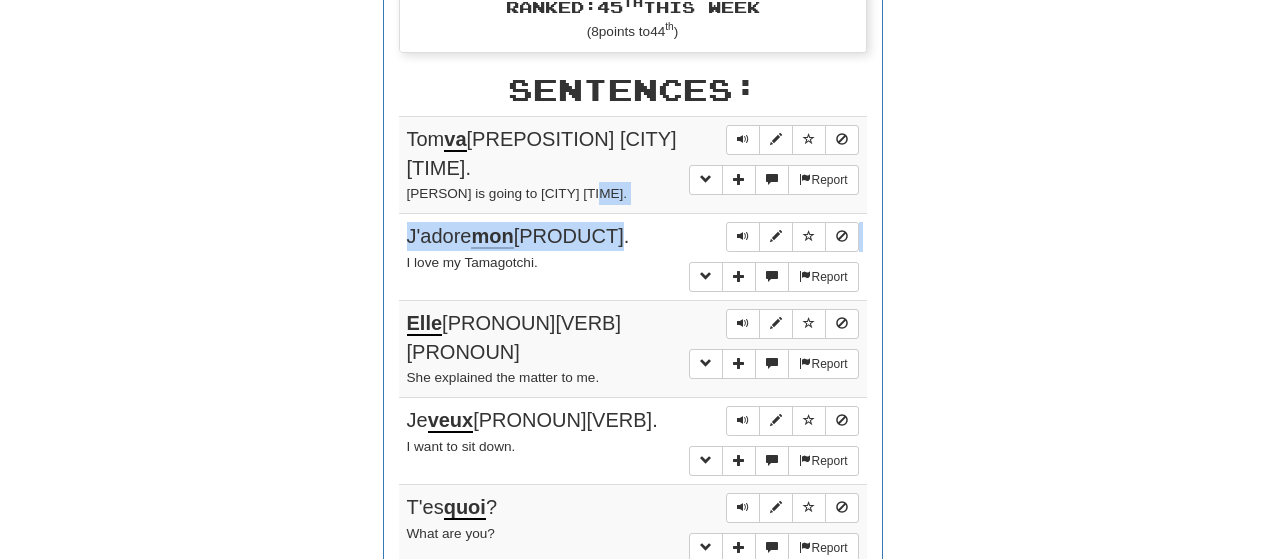 drag, startPoint x: 607, startPoint y: 206, endPoint x: 609, endPoint y: 237, distance: 31.06445 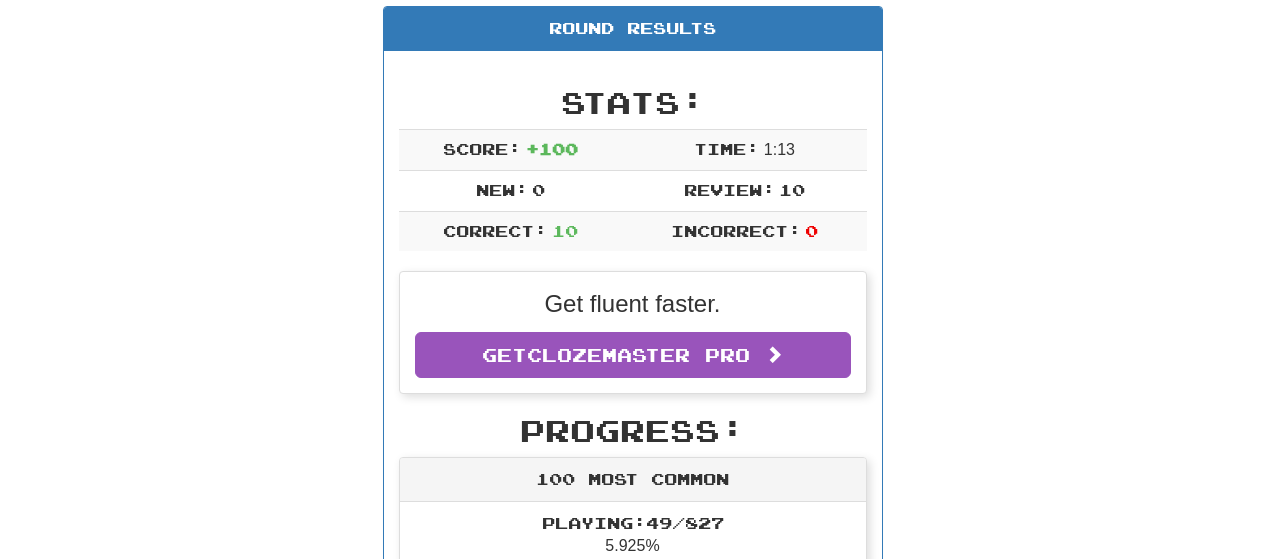 scroll, scrollTop: 0, scrollLeft: 0, axis: both 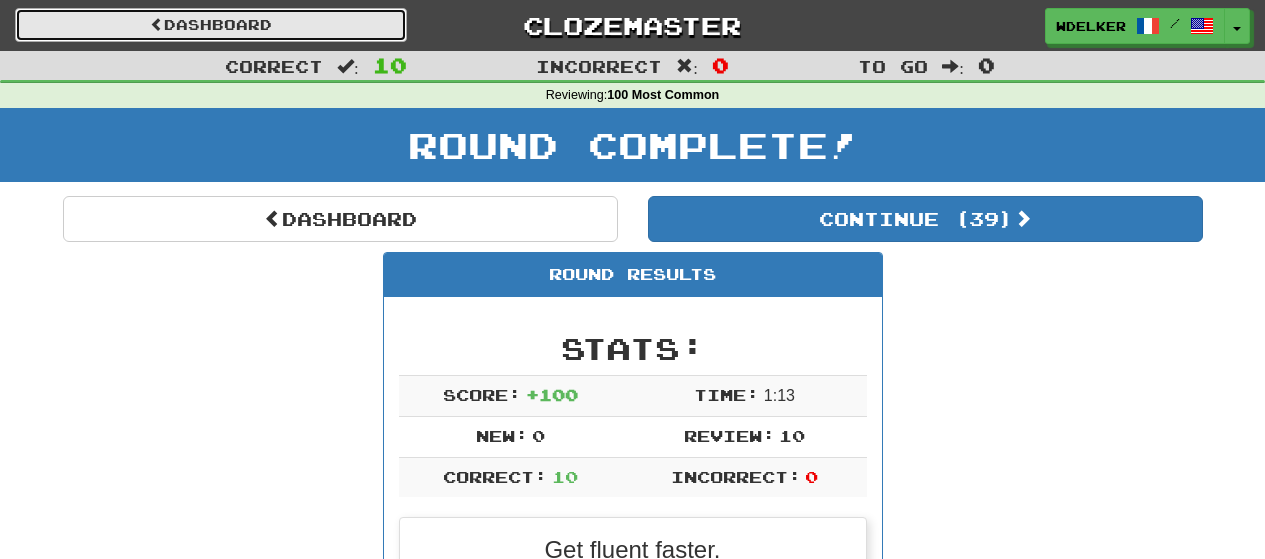 click on "Dashboard" at bounding box center (211, 25) 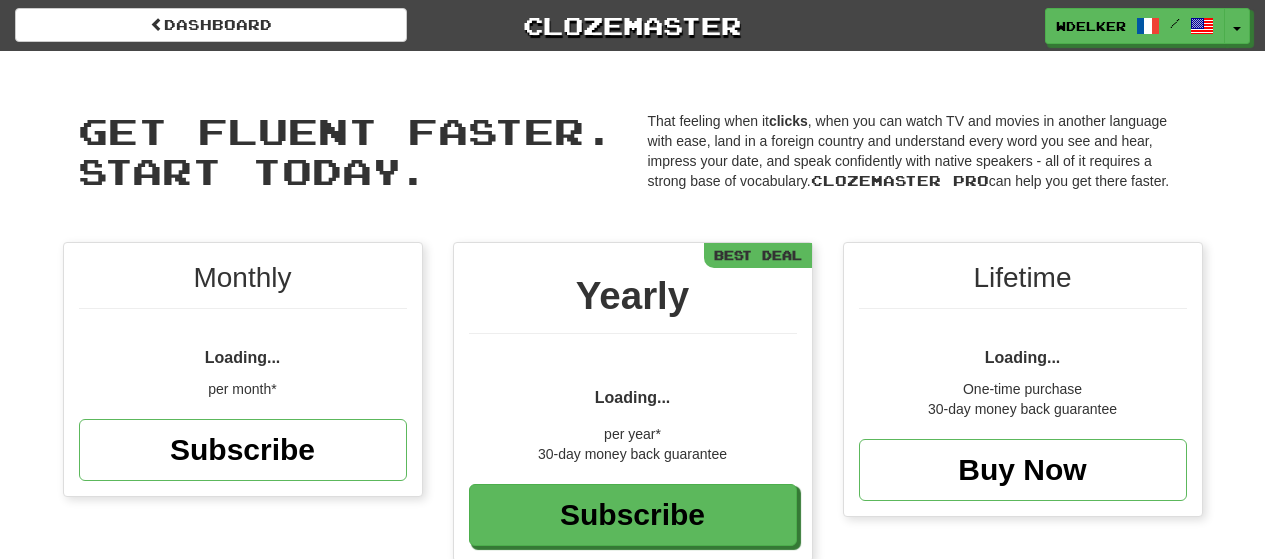 scroll, scrollTop: 0, scrollLeft: 0, axis: both 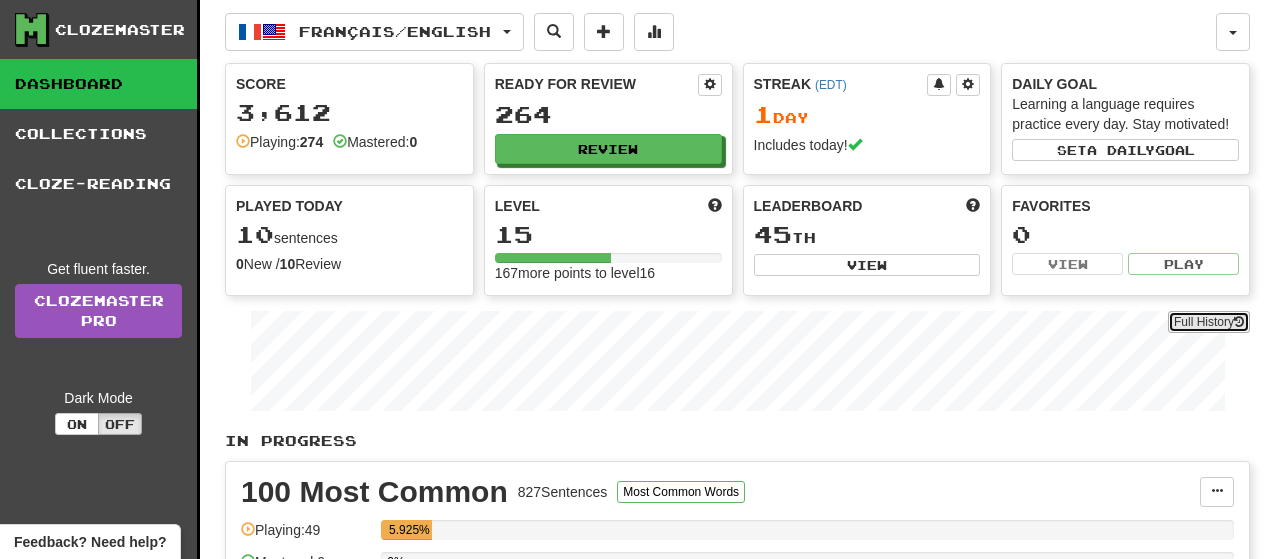 click on "Full History" at bounding box center [1209, 322] 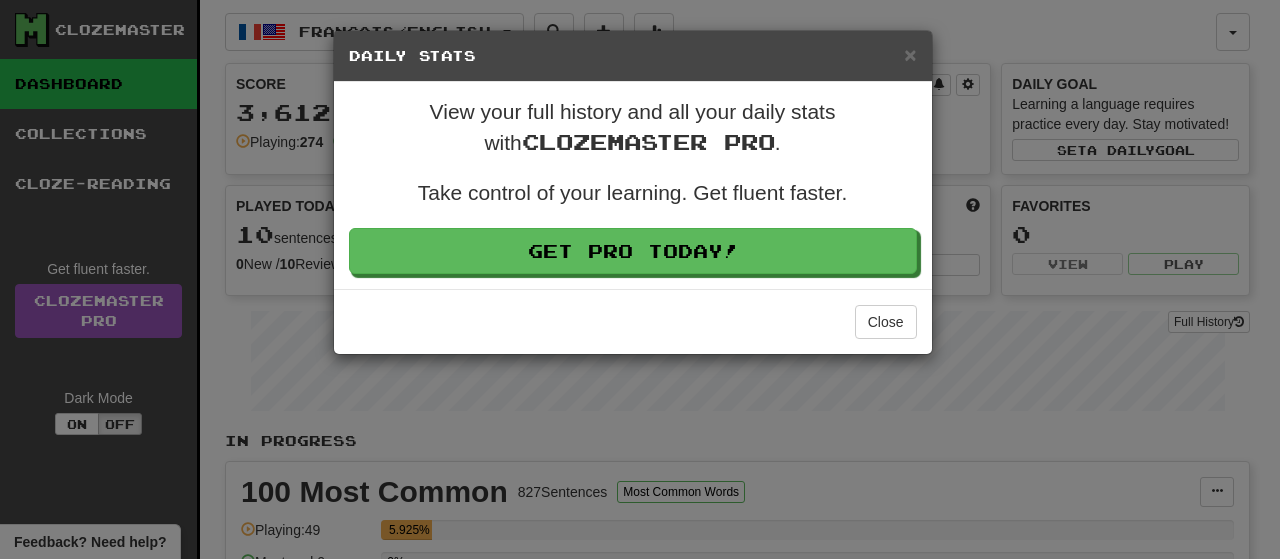 click on "Daily Stats" at bounding box center [633, 56] 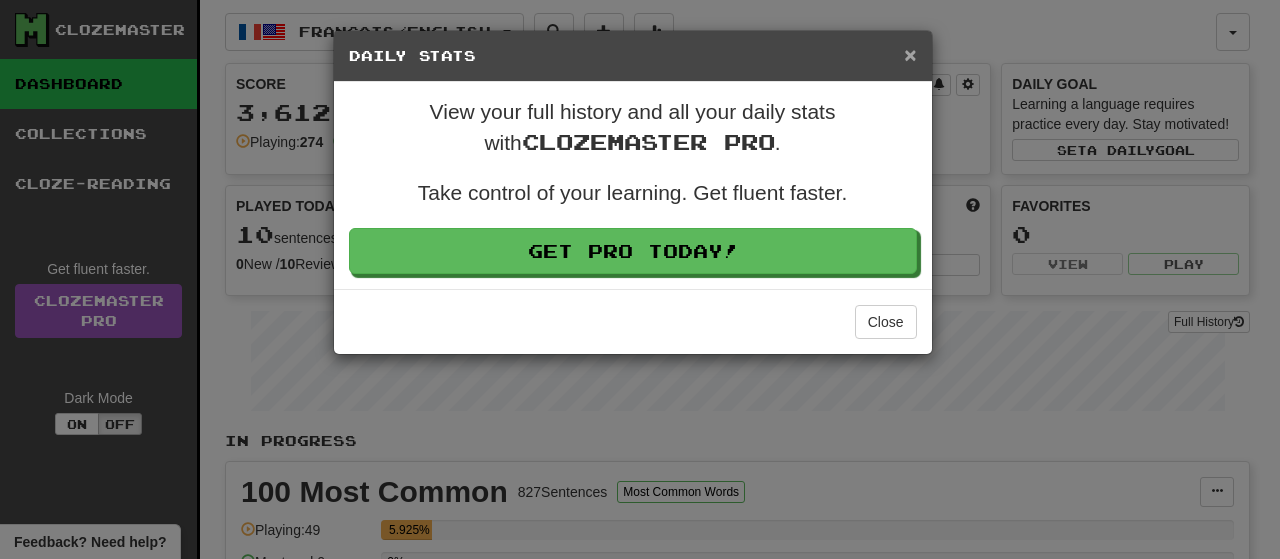 click on "×" at bounding box center (910, 54) 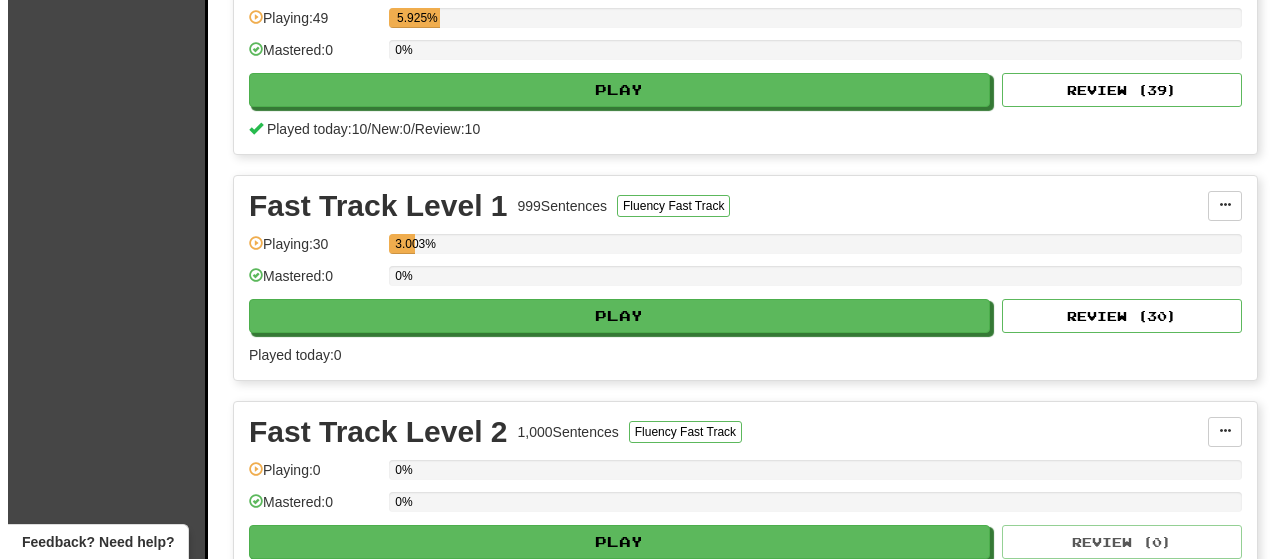 scroll, scrollTop: 600, scrollLeft: 0, axis: vertical 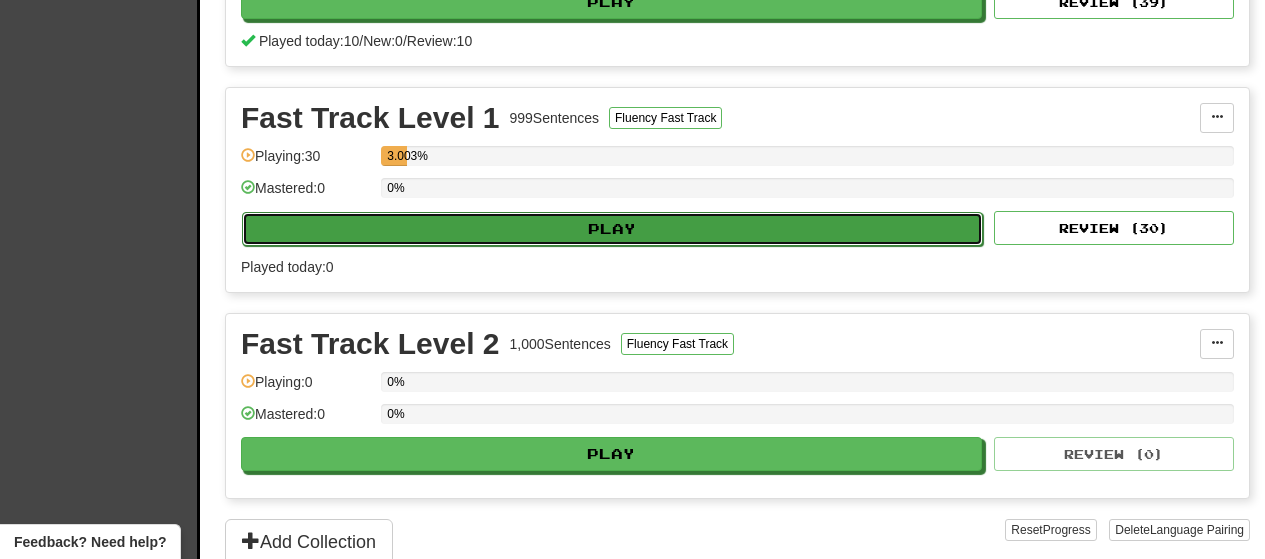 click on "Play" at bounding box center (612, 229) 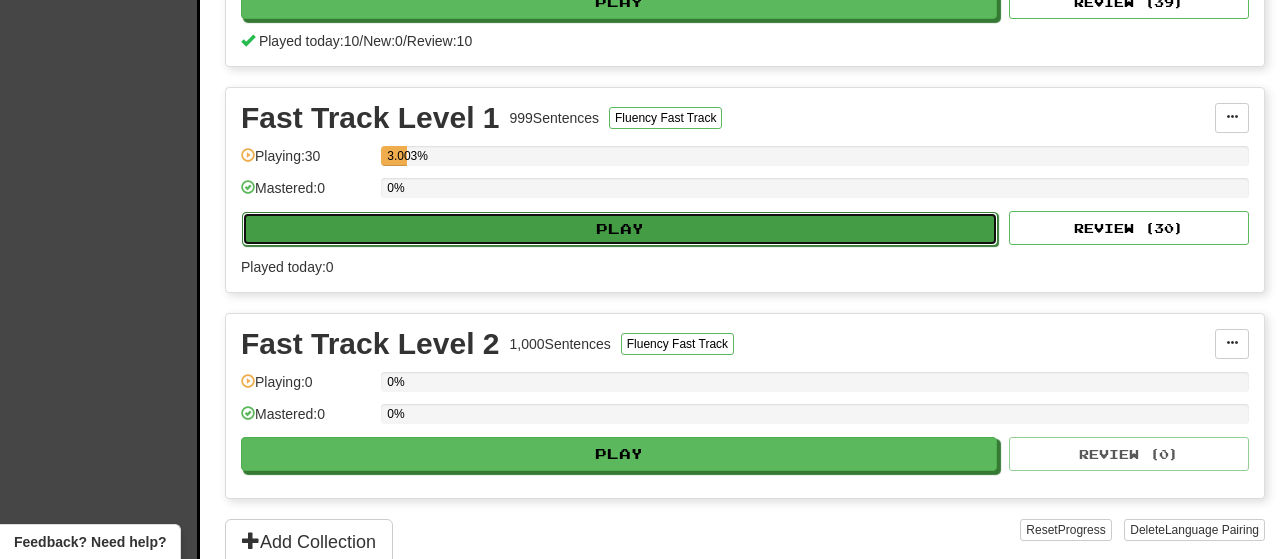 select on "**" 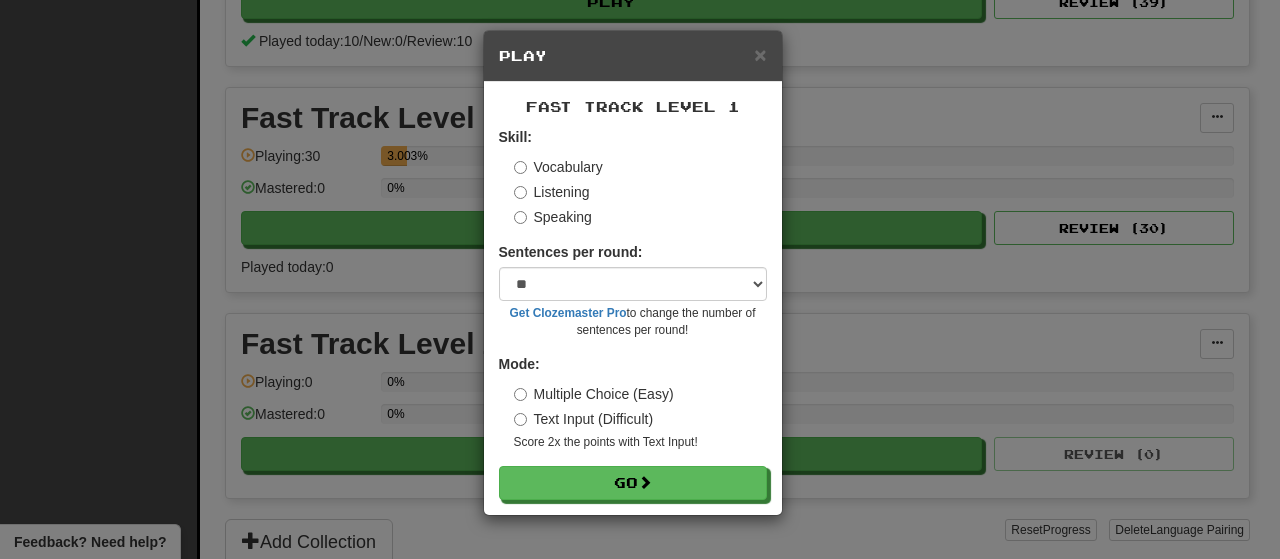 click on "Listening" at bounding box center [552, 192] 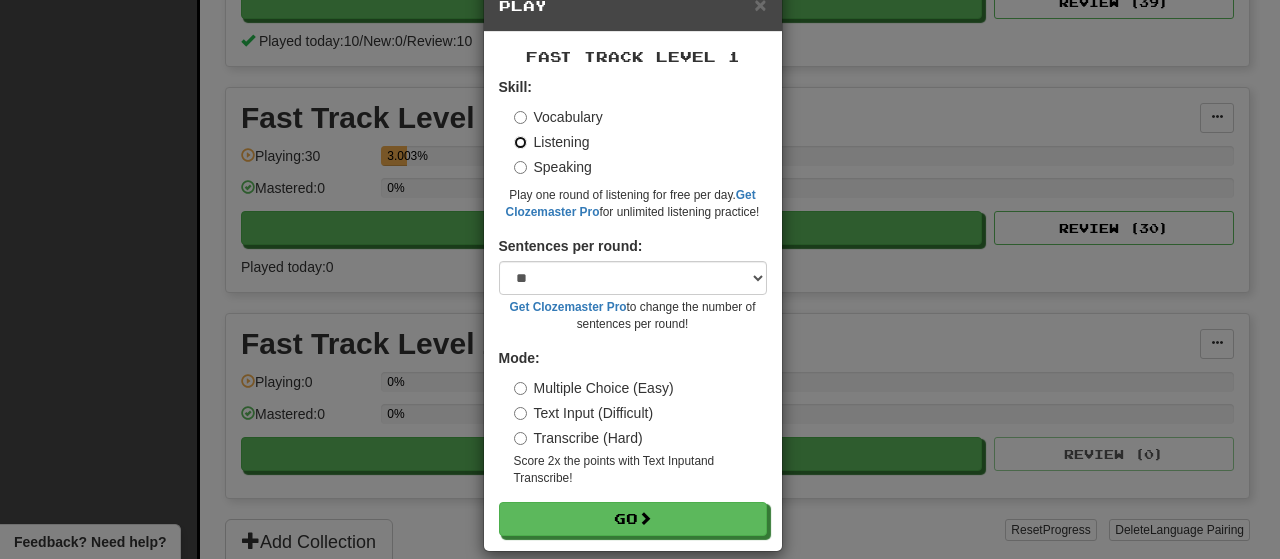 scroll, scrollTop: 74, scrollLeft: 0, axis: vertical 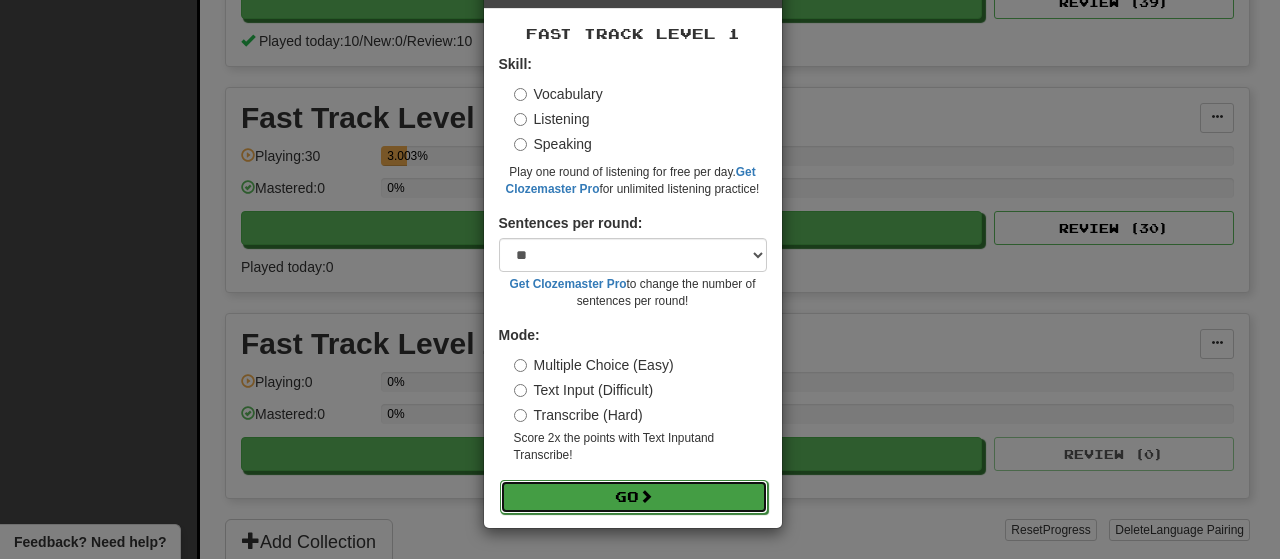 click on "Go" at bounding box center (634, 497) 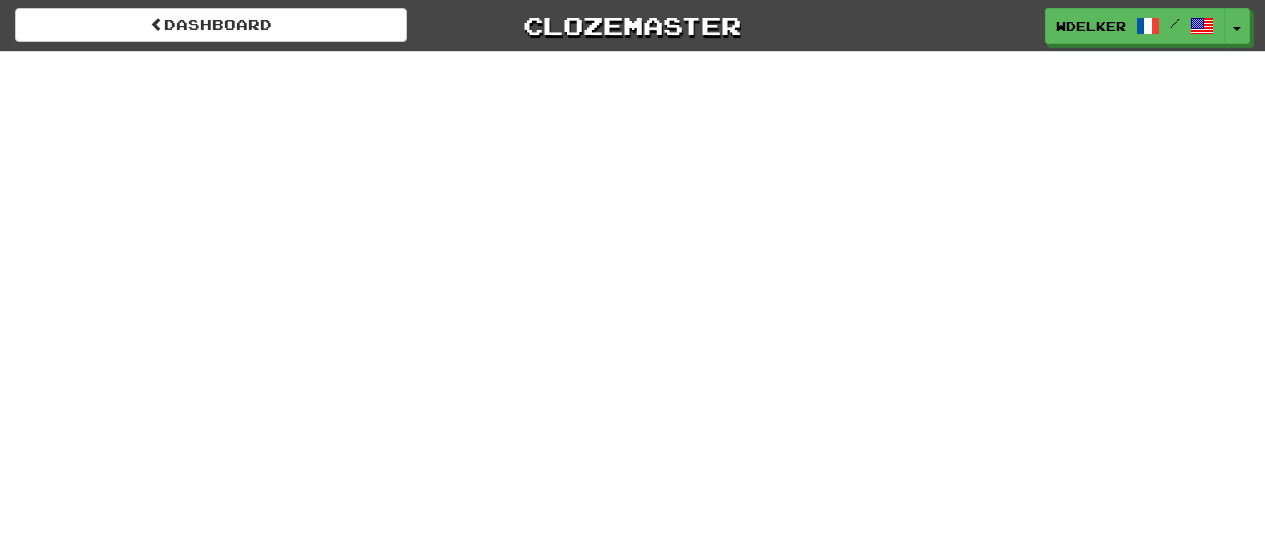 scroll, scrollTop: 0, scrollLeft: 0, axis: both 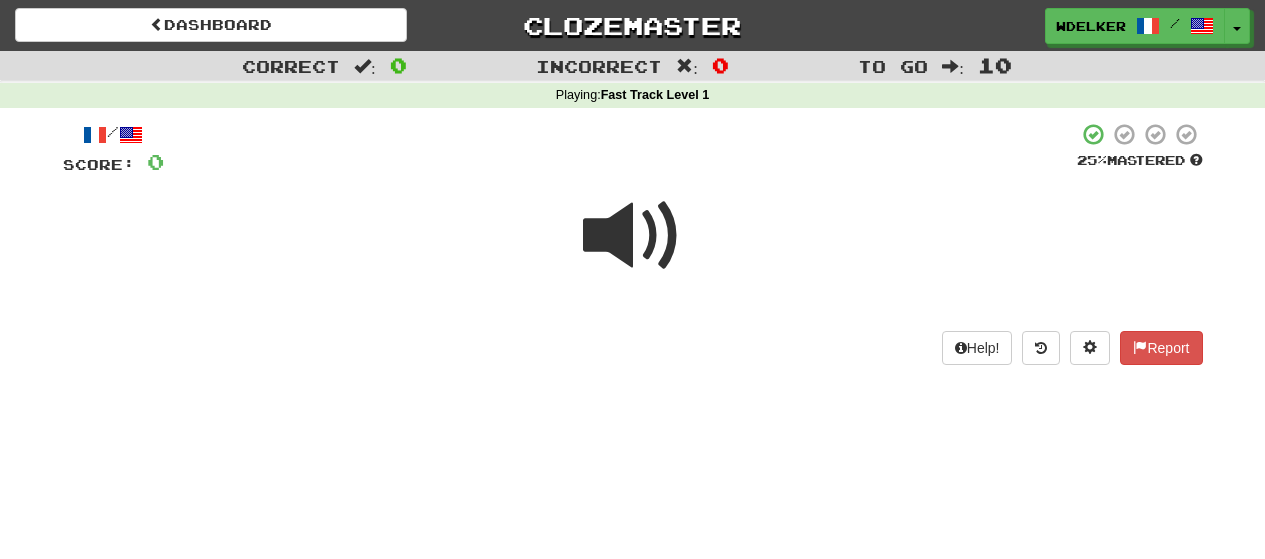 click at bounding box center (633, 236) 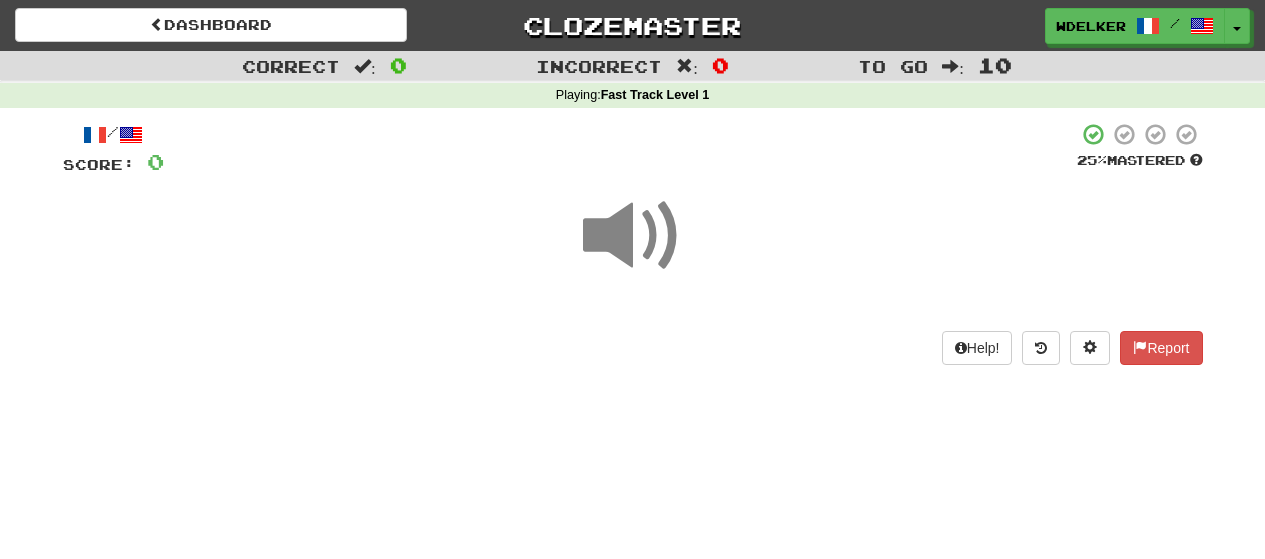 click at bounding box center [633, 236] 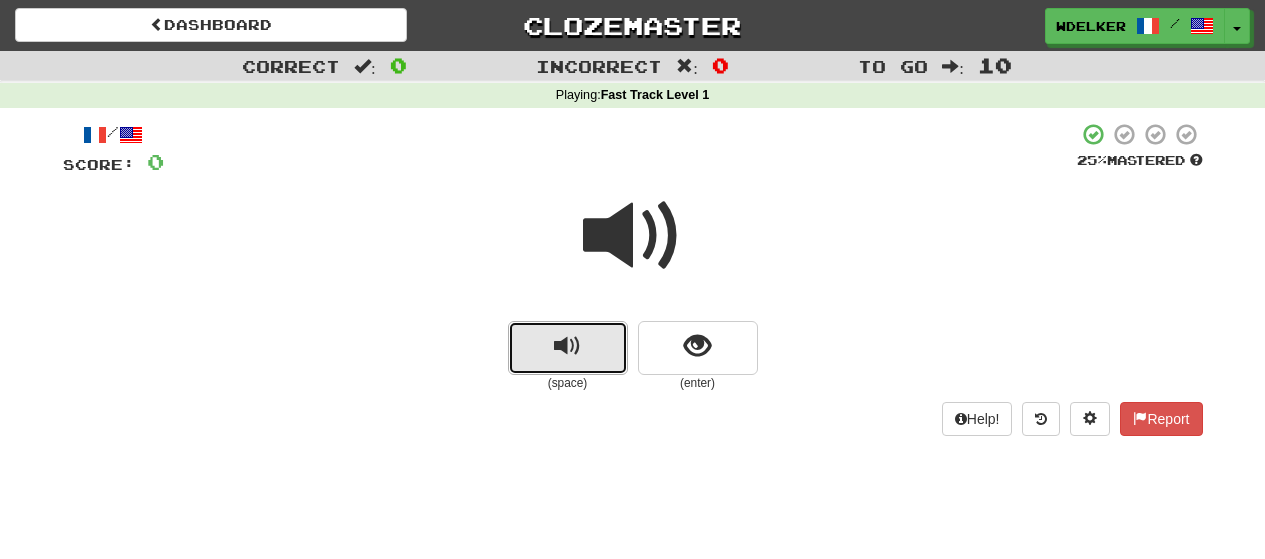 click at bounding box center (567, 346) 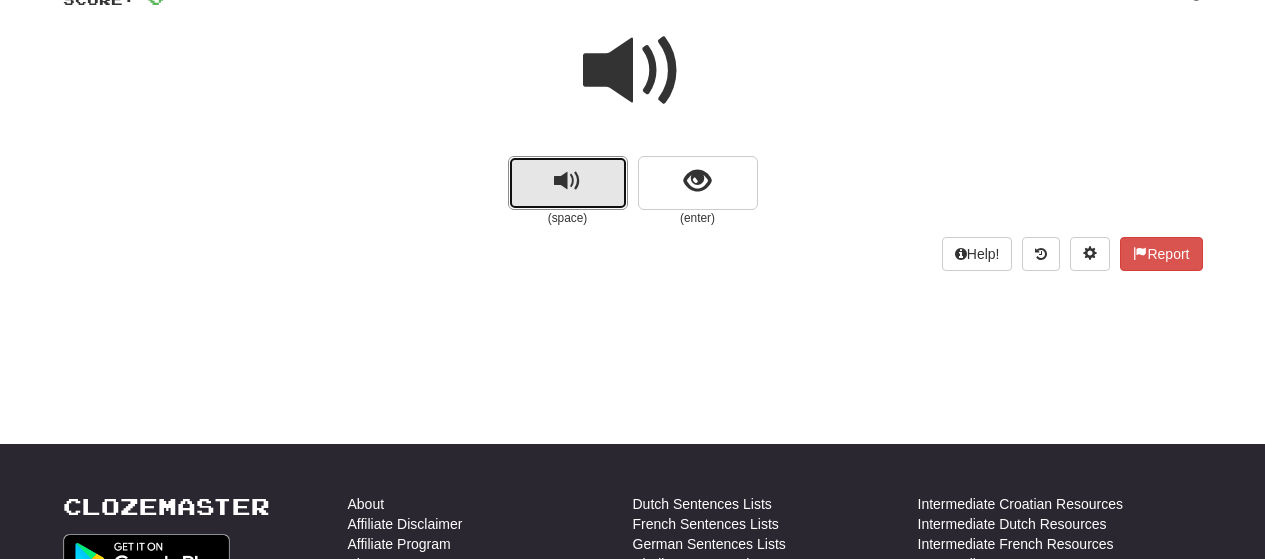 scroll, scrollTop: 0, scrollLeft: 0, axis: both 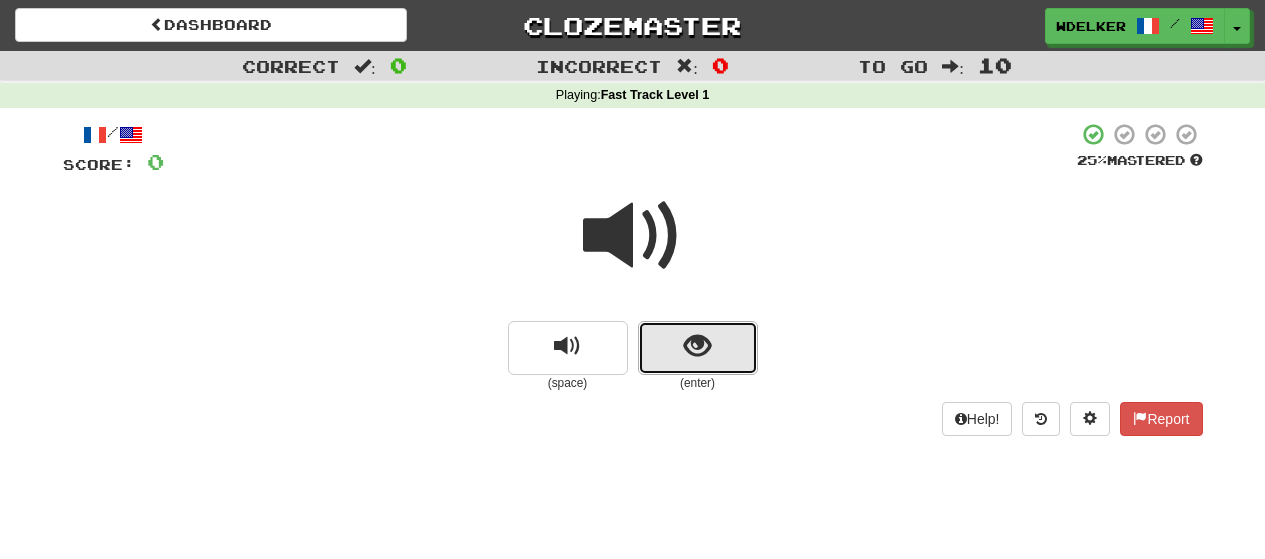 click at bounding box center (697, 346) 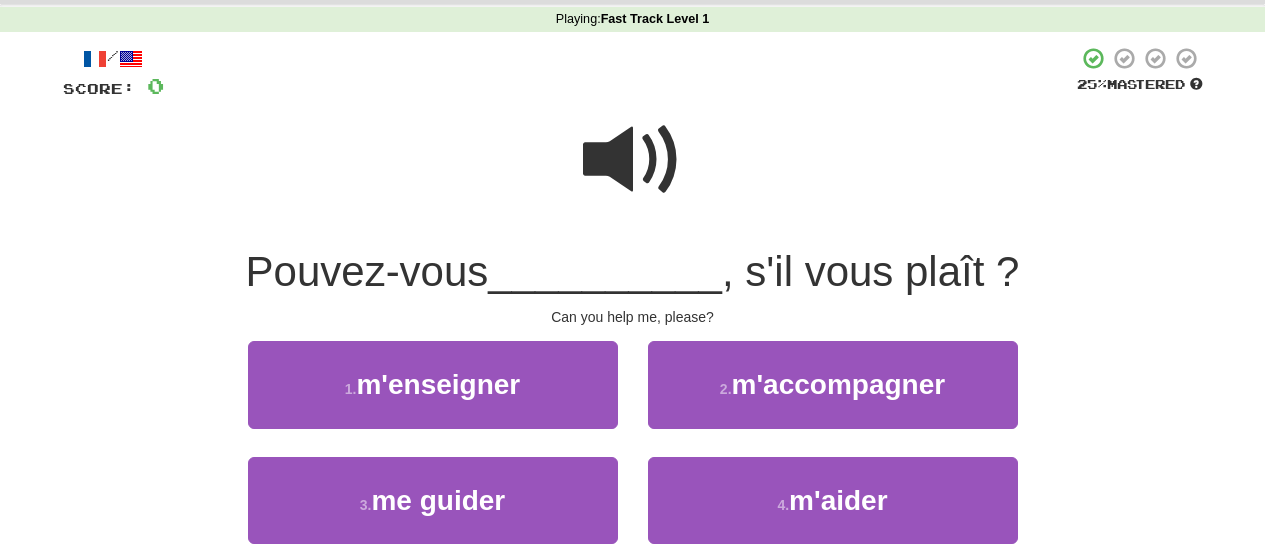 scroll, scrollTop: 100, scrollLeft: 0, axis: vertical 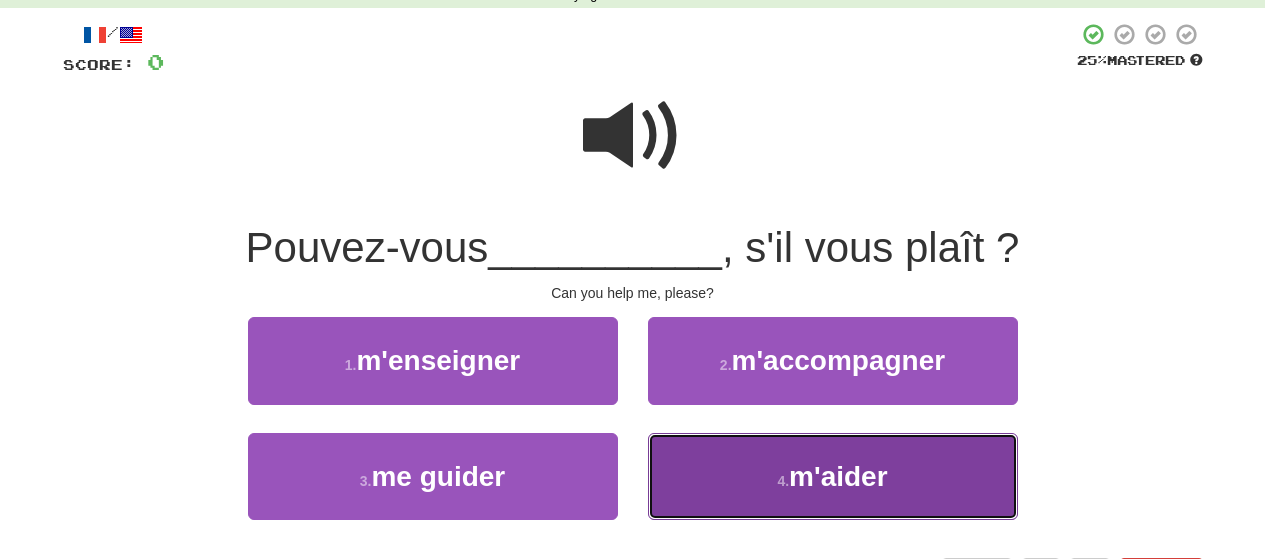 click on "4 .  m'aider" at bounding box center [833, 476] 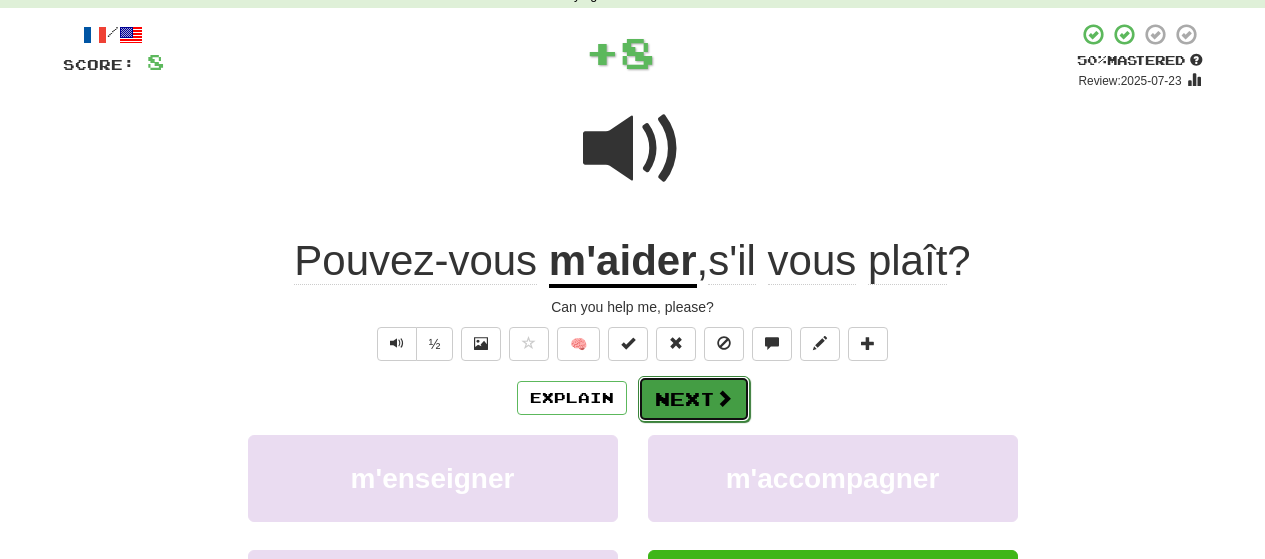 click on "Next" at bounding box center (694, 399) 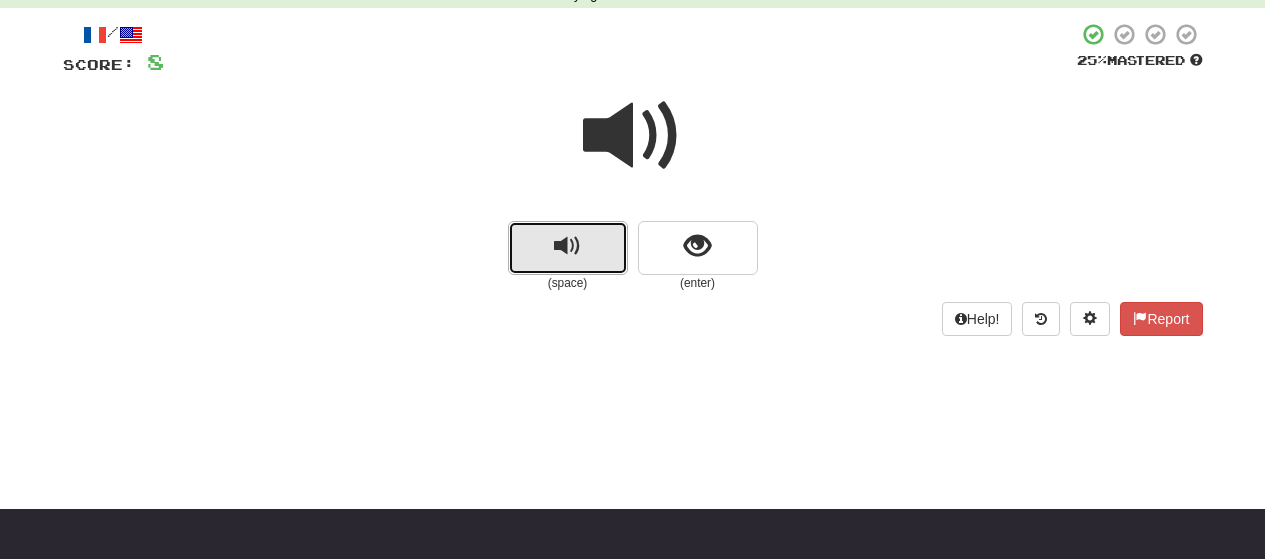 click at bounding box center [568, 248] 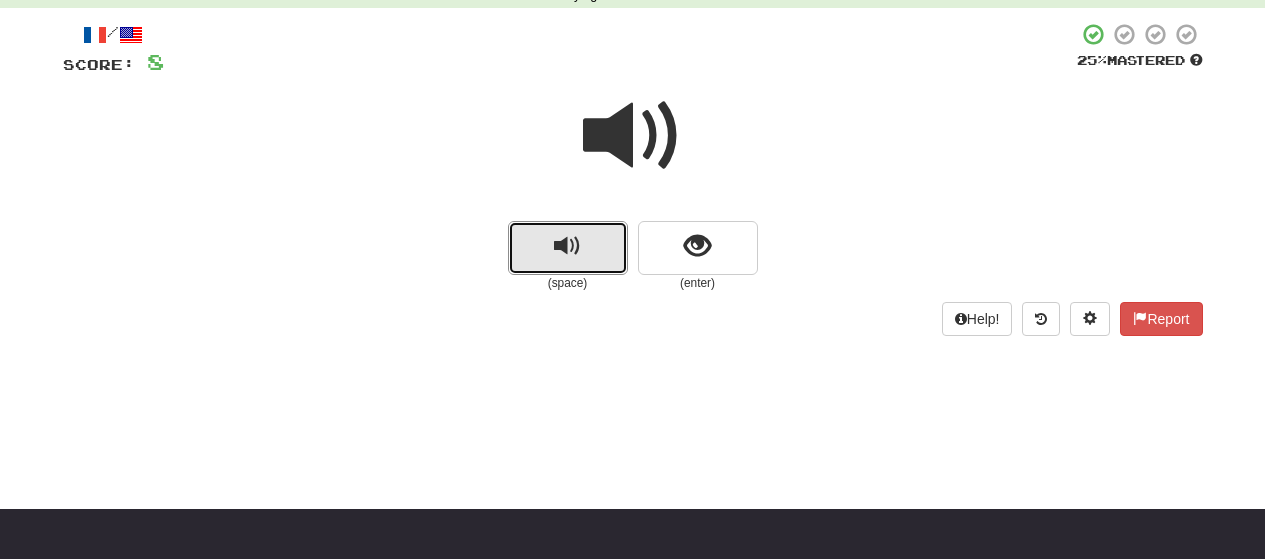 drag, startPoint x: 592, startPoint y: 257, endPoint x: 553, endPoint y: 292, distance: 52.40229 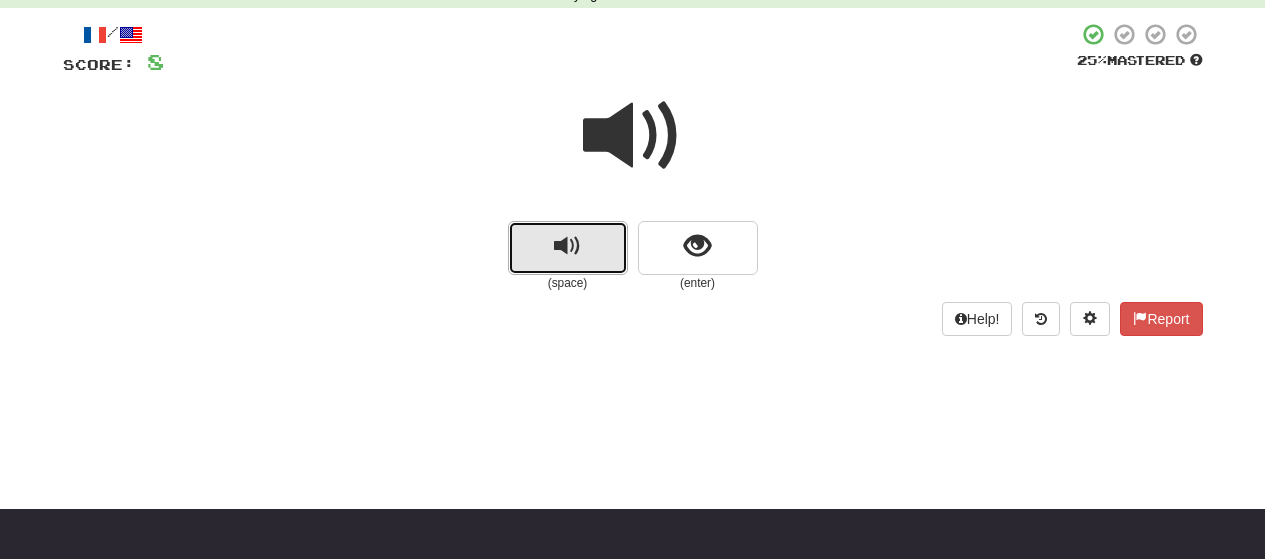 drag, startPoint x: 553, startPoint y: 292, endPoint x: 523, endPoint y: 238, distance: 61.77378 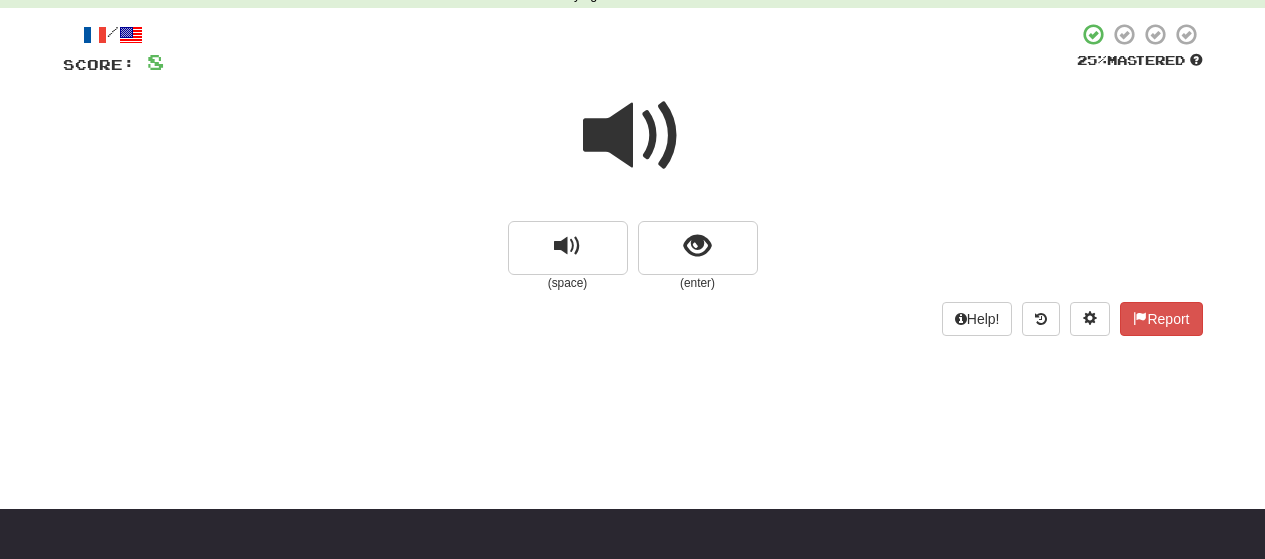 click at bounding box center [620, 49] 